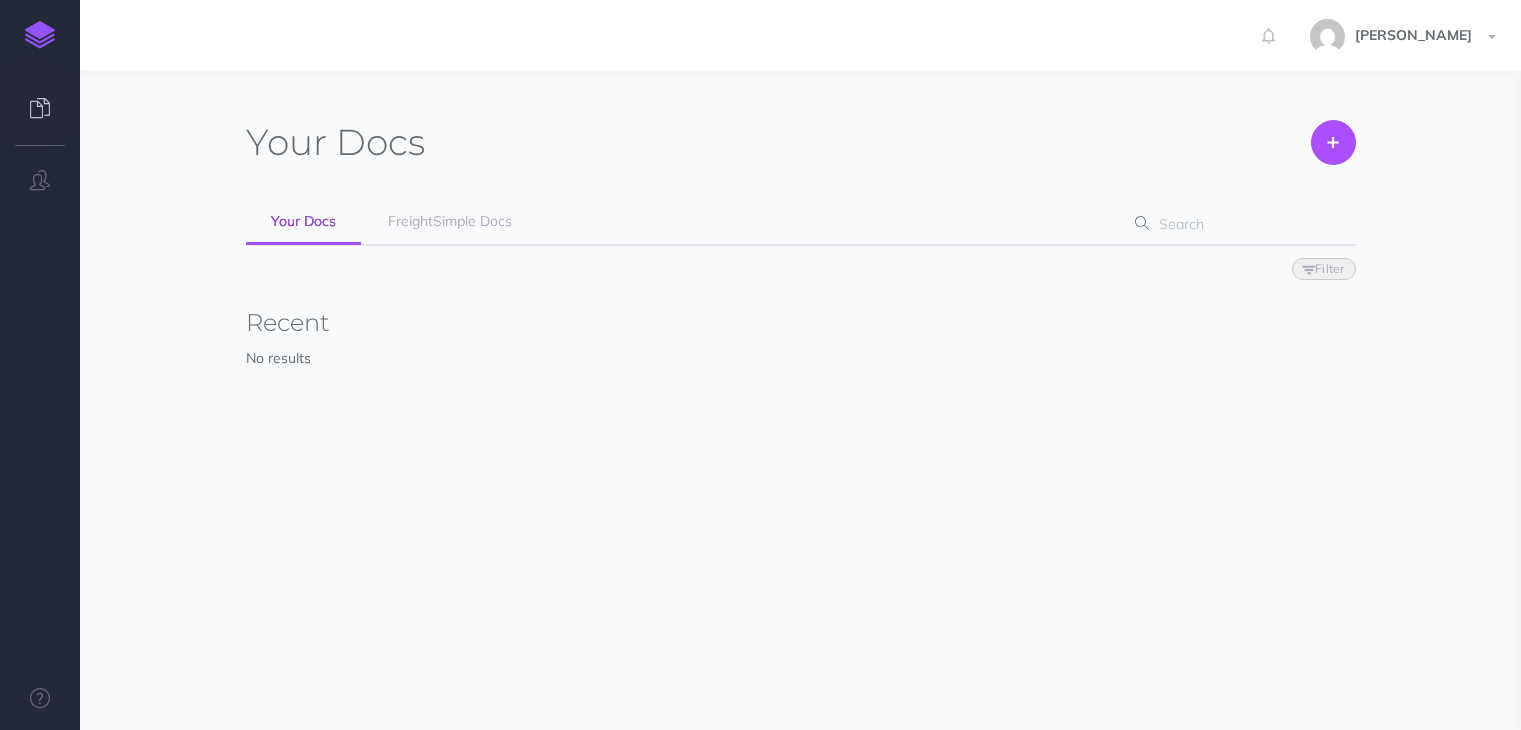 scroll, scrollTop: 0, scrollLeft: 0, axis: both 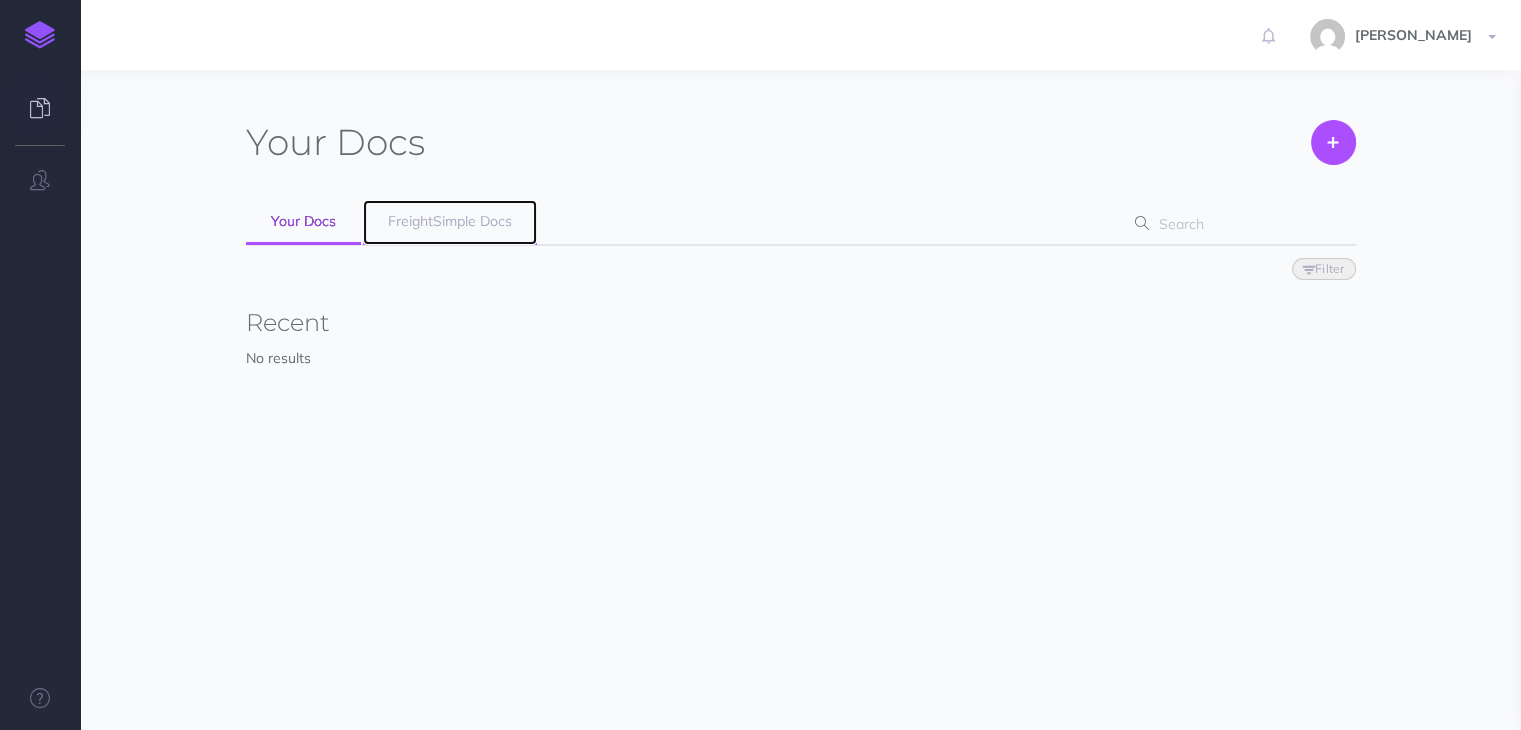 click on "FreightSimple Docs" at bounding box center (450, 221) 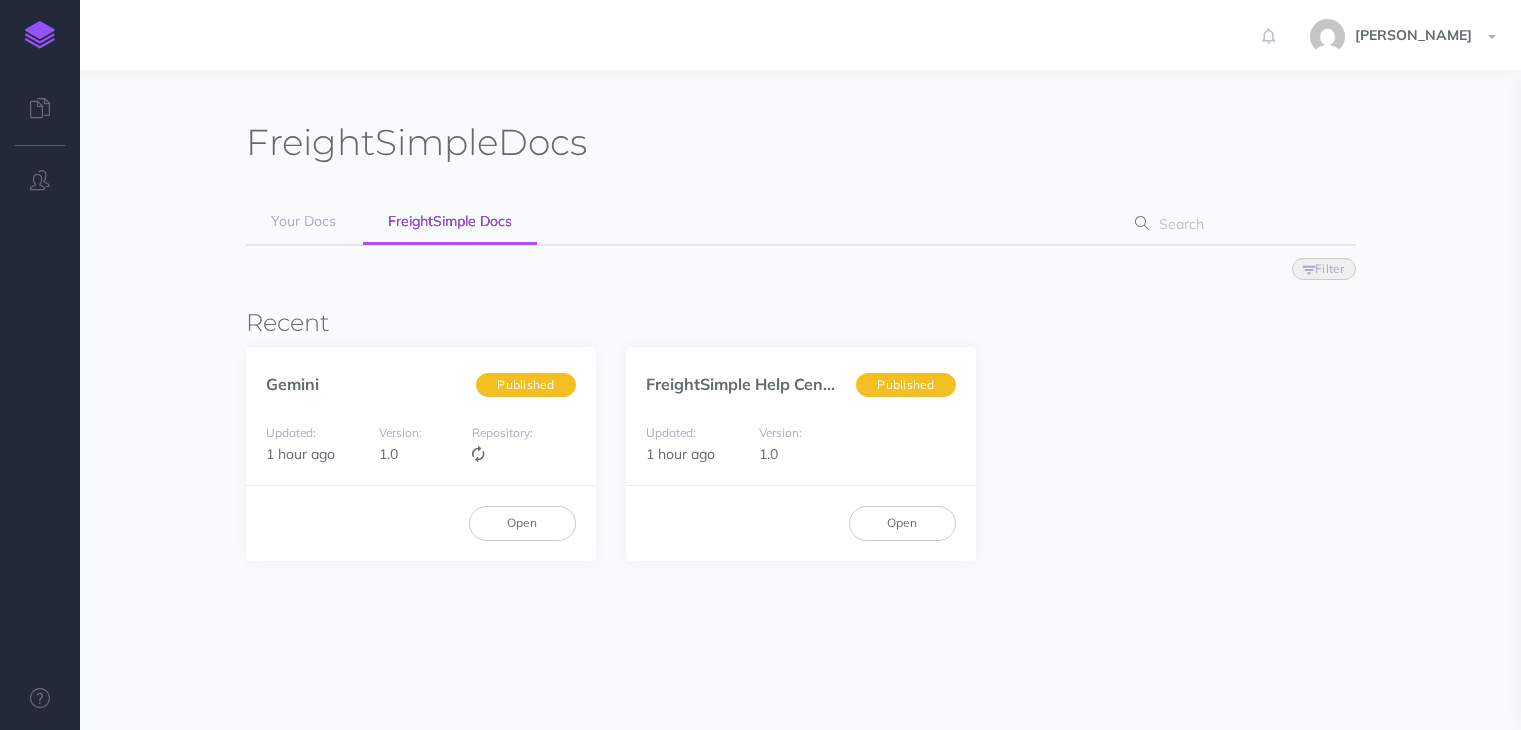 scroll, scrollTop: 0, scrollLeft: 0, axis: both 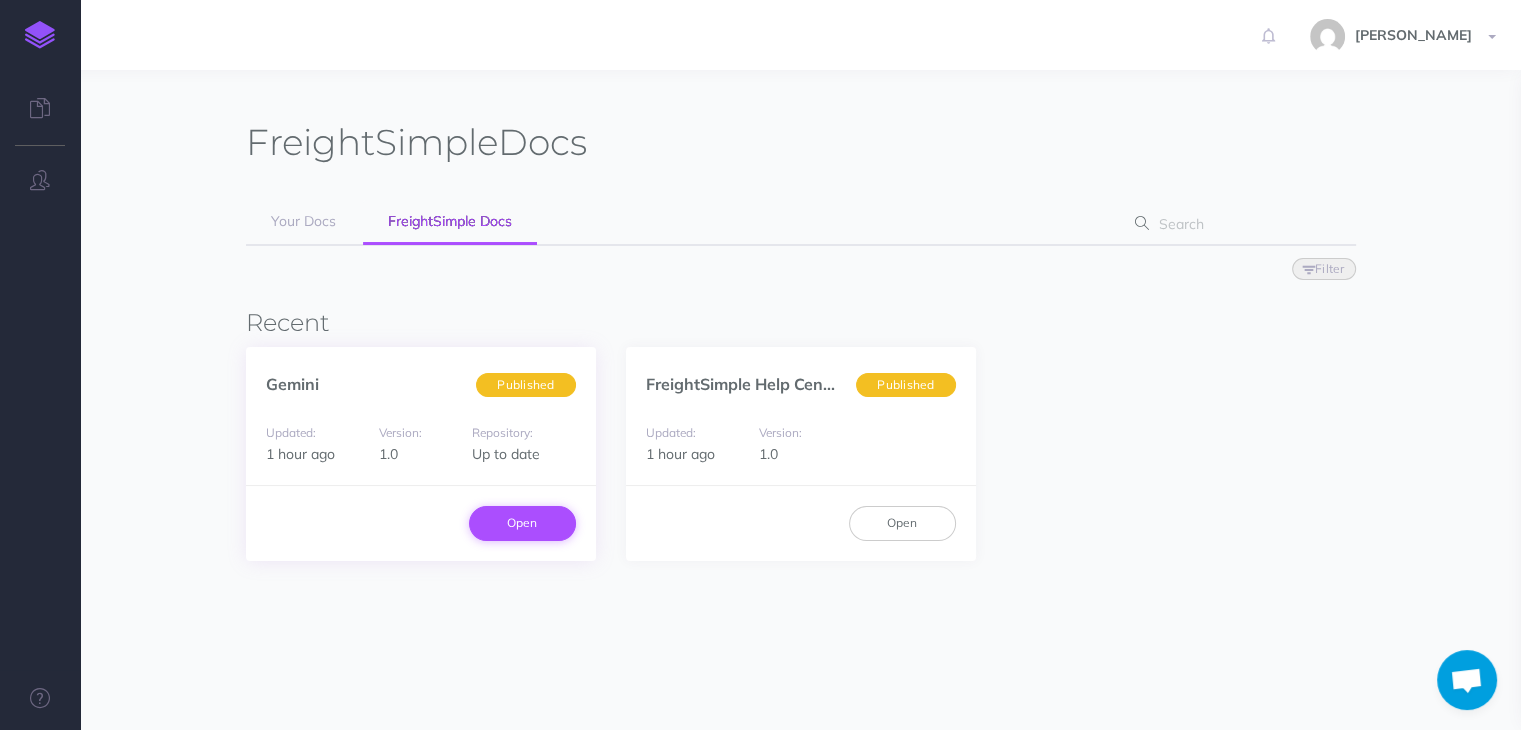 click on "Open" at bounding box center [522, 523] 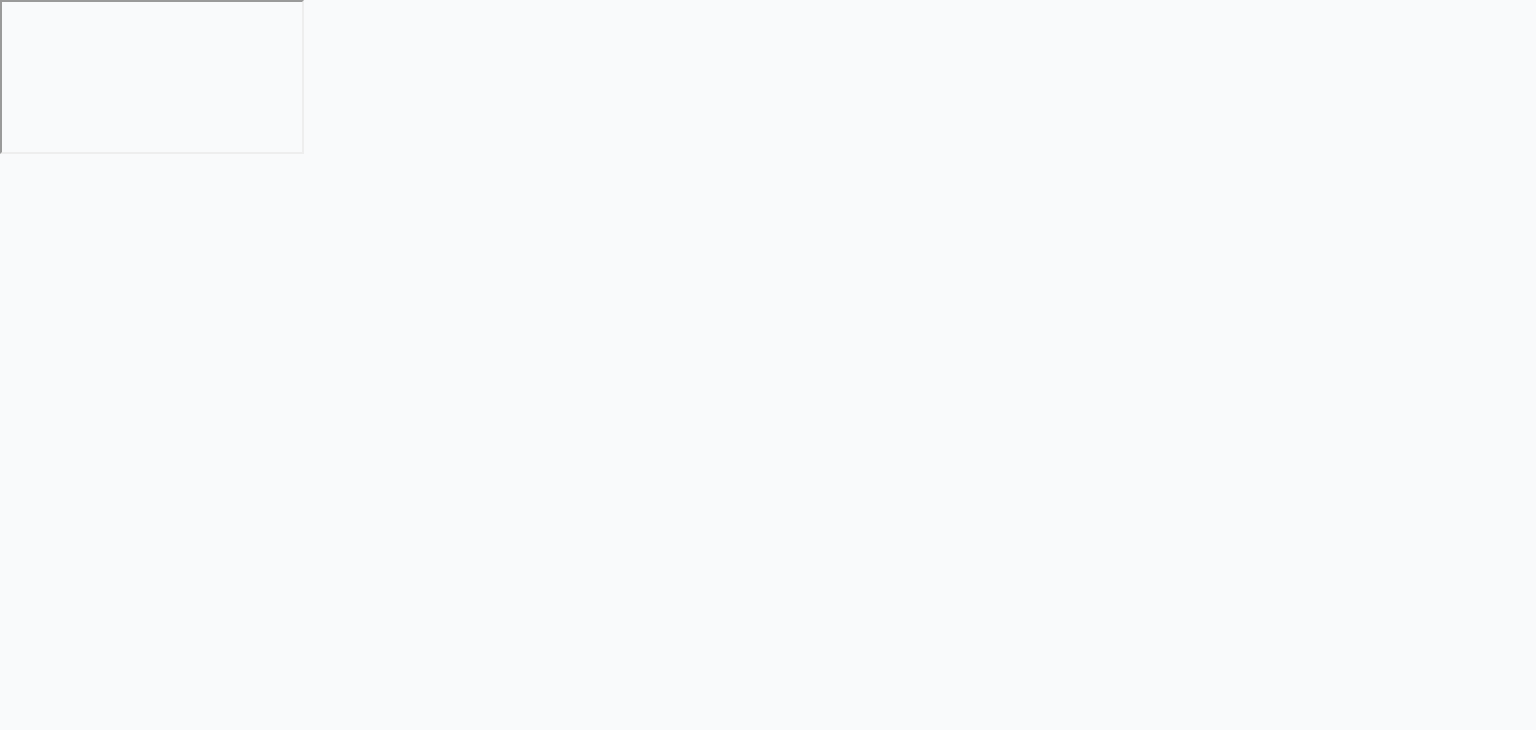scroll, scrollTop: 0, scrollLeft: 0, axis: both 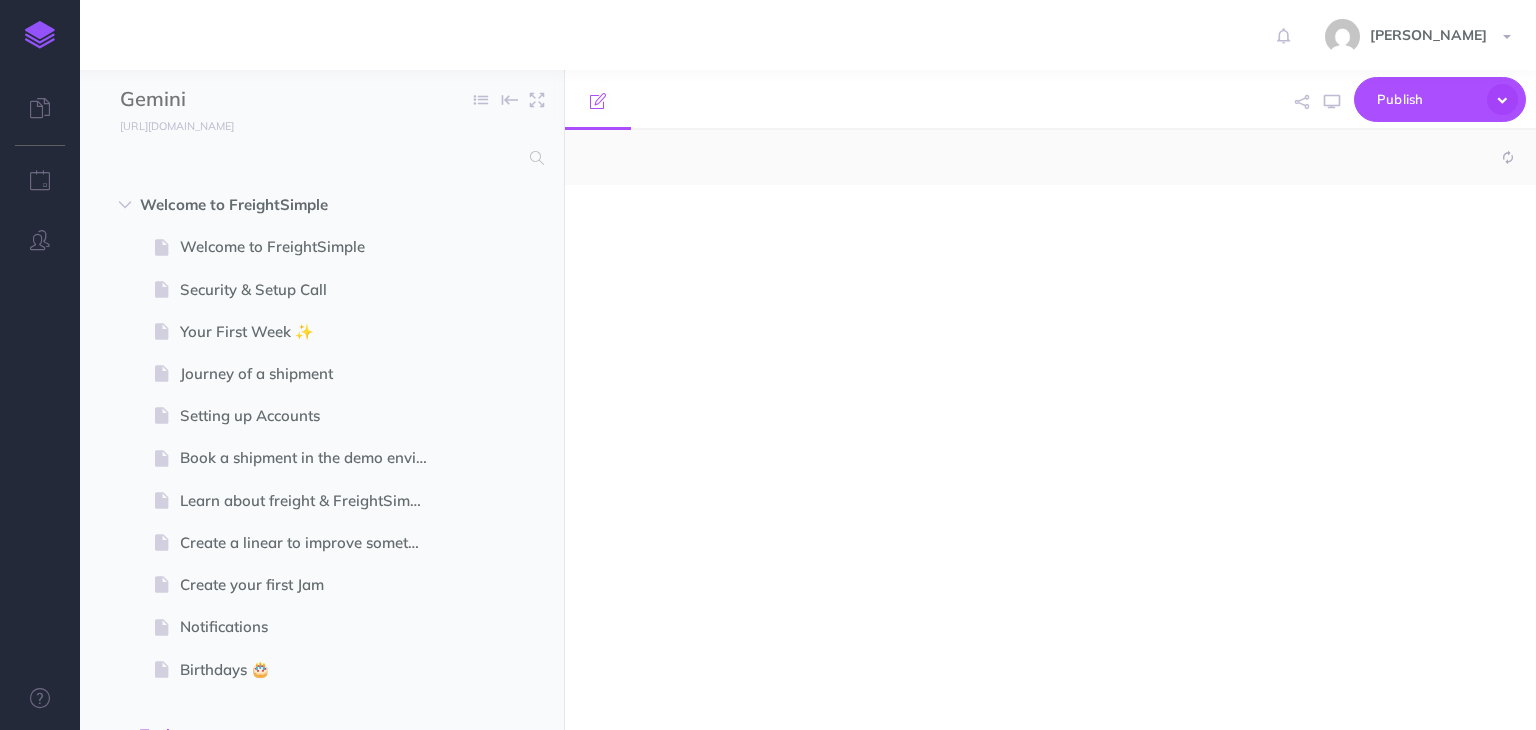 select on "null" 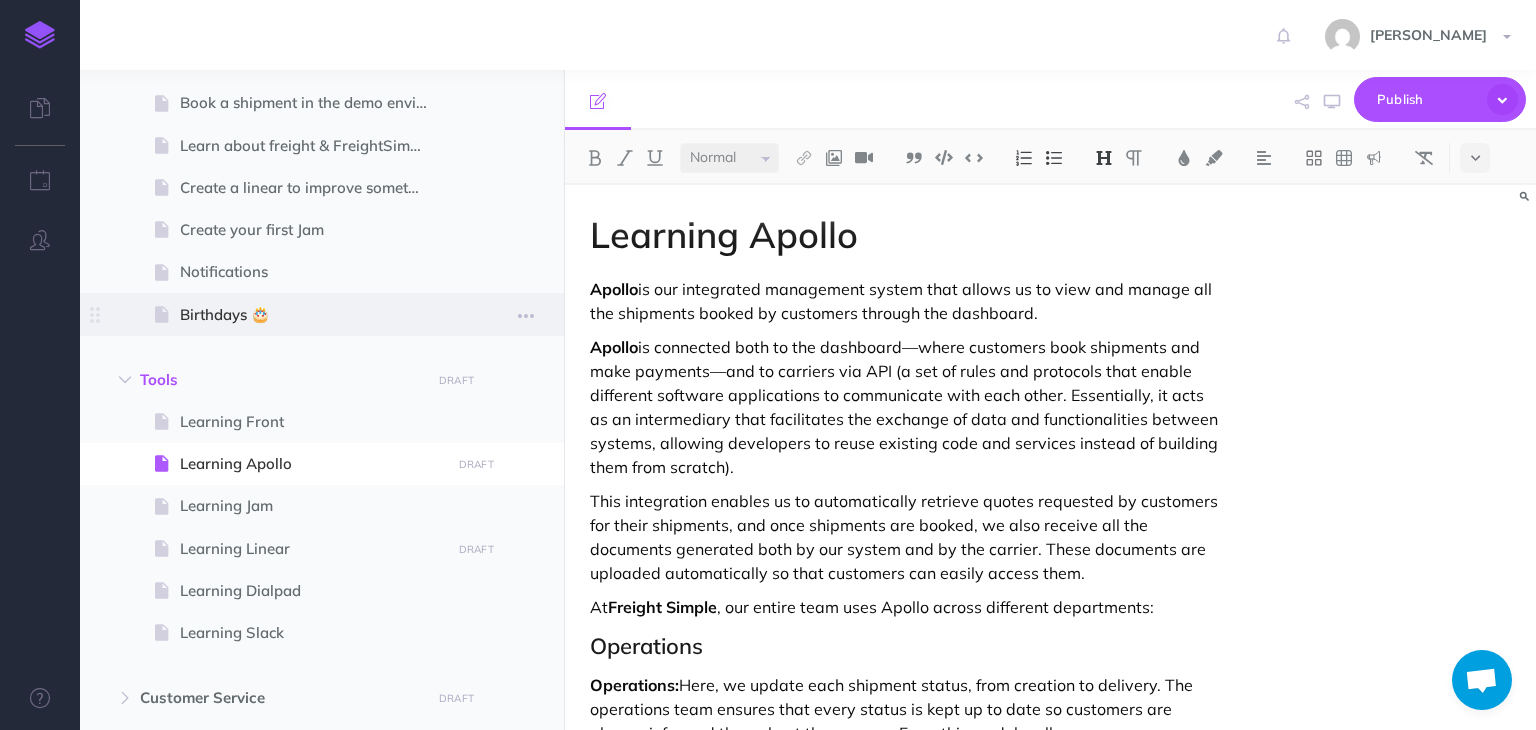 scroll, scrollTop: 400, scrollLeft: 0, axis: vertical 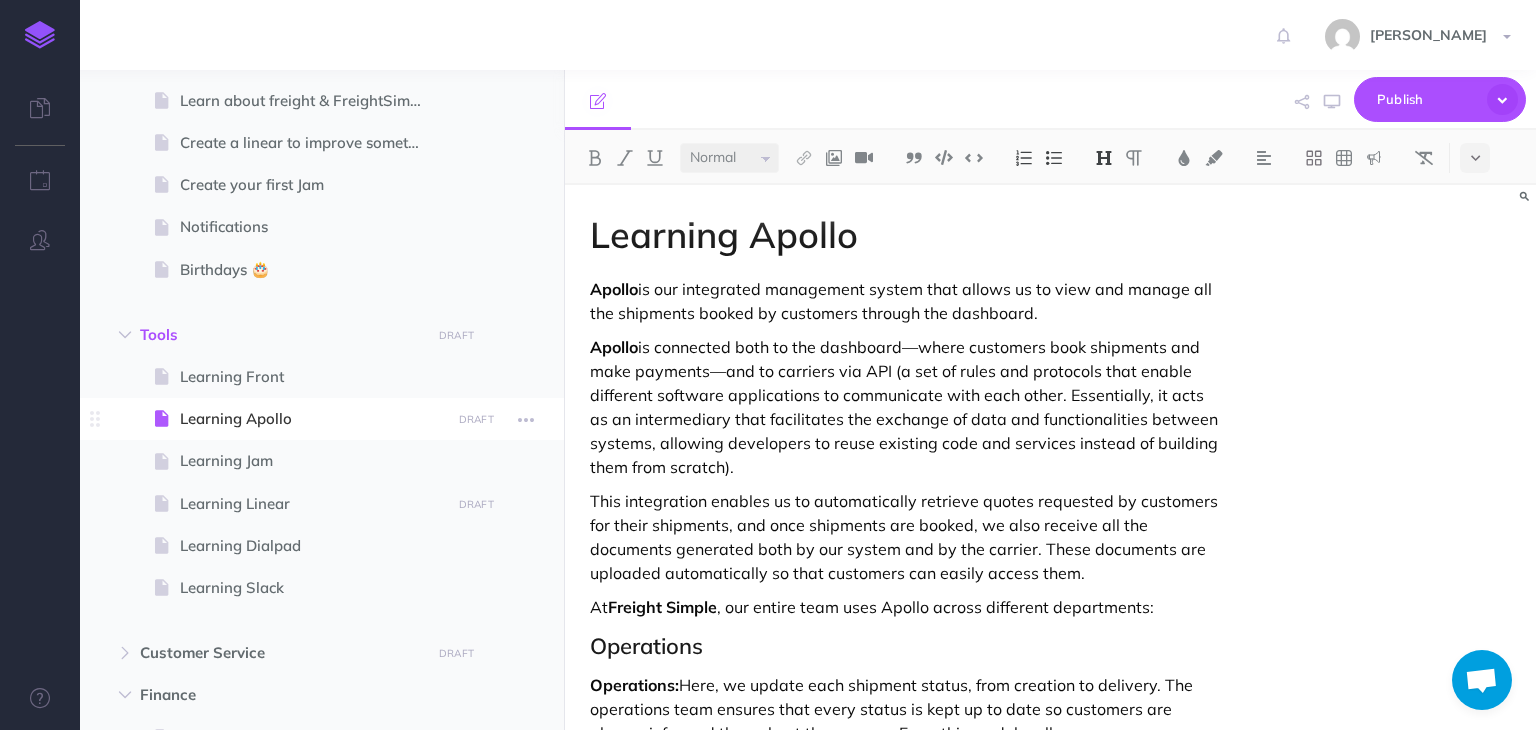 click on "Learning Apollo" at bounding box center (312, 419) 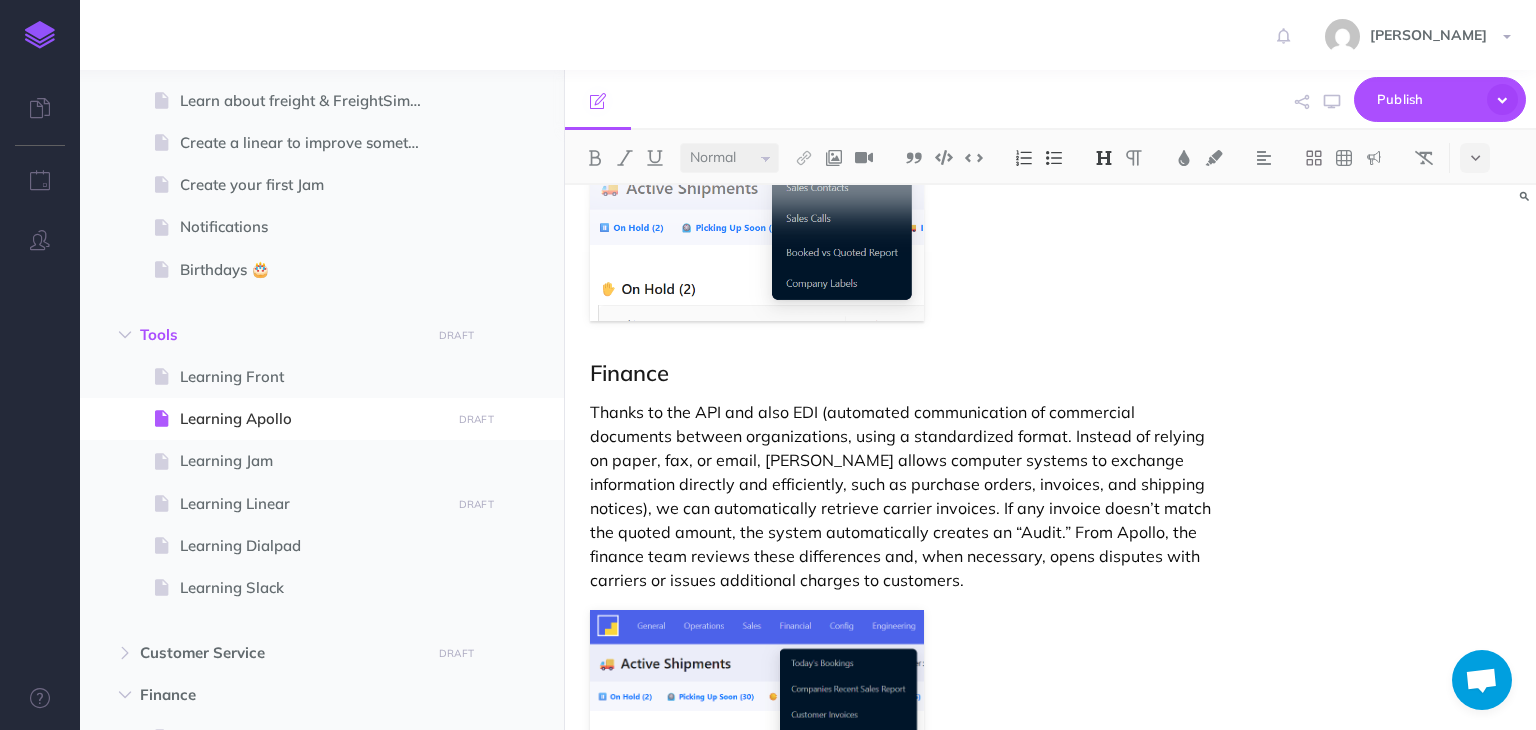 scroll, scrollTop: 1216, scrollLeft: 0, axis: vertical 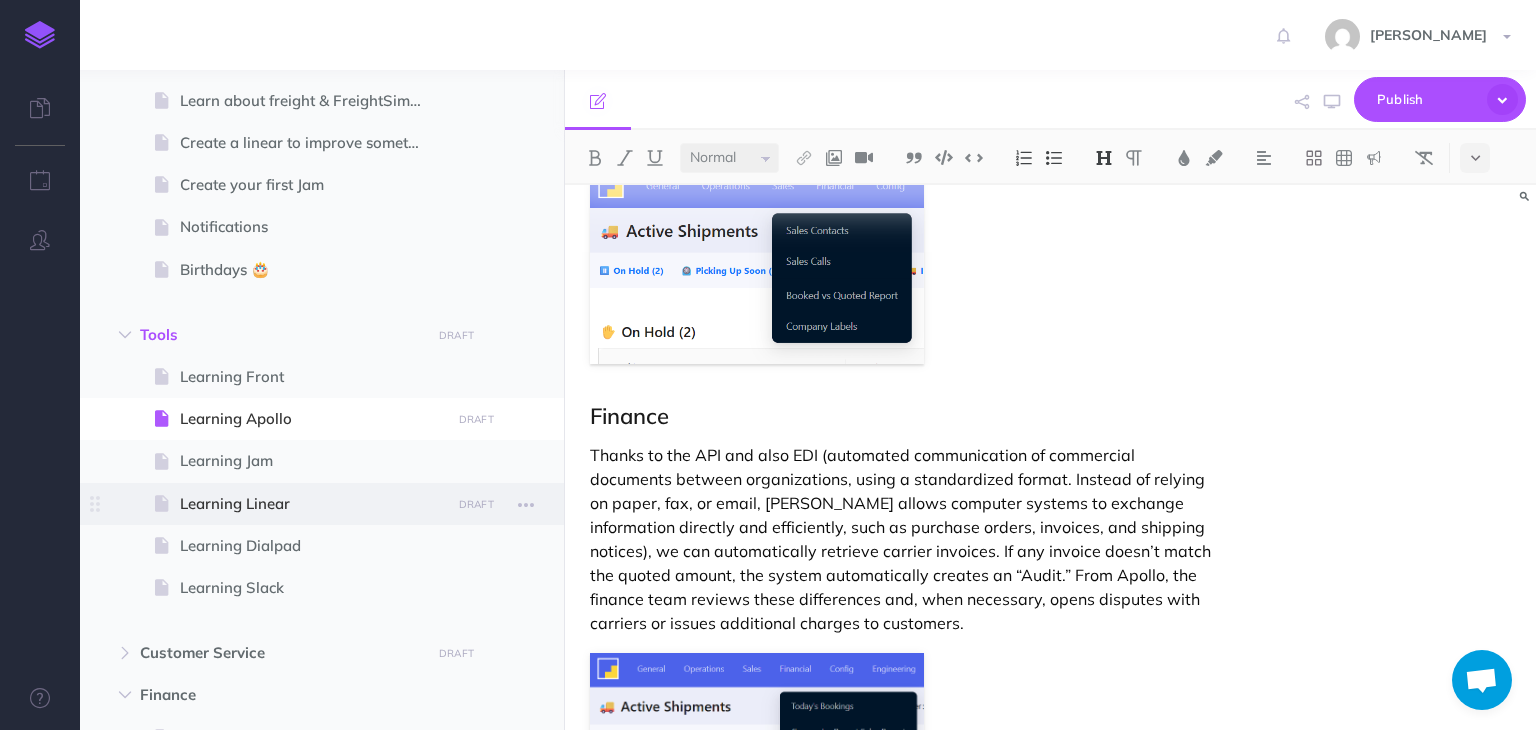 click on "Learning Linear" at bounding box center [312, 504] 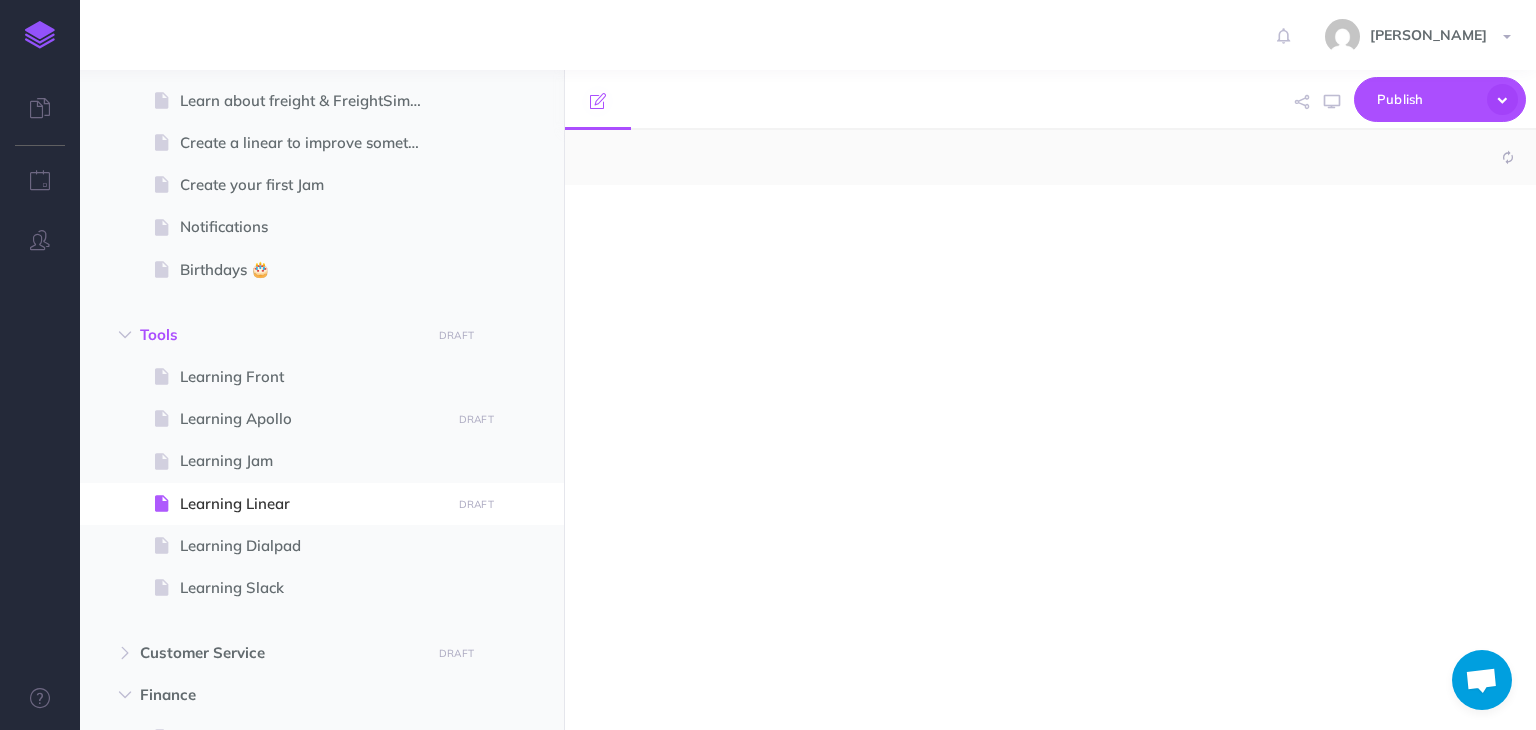 select on "null" 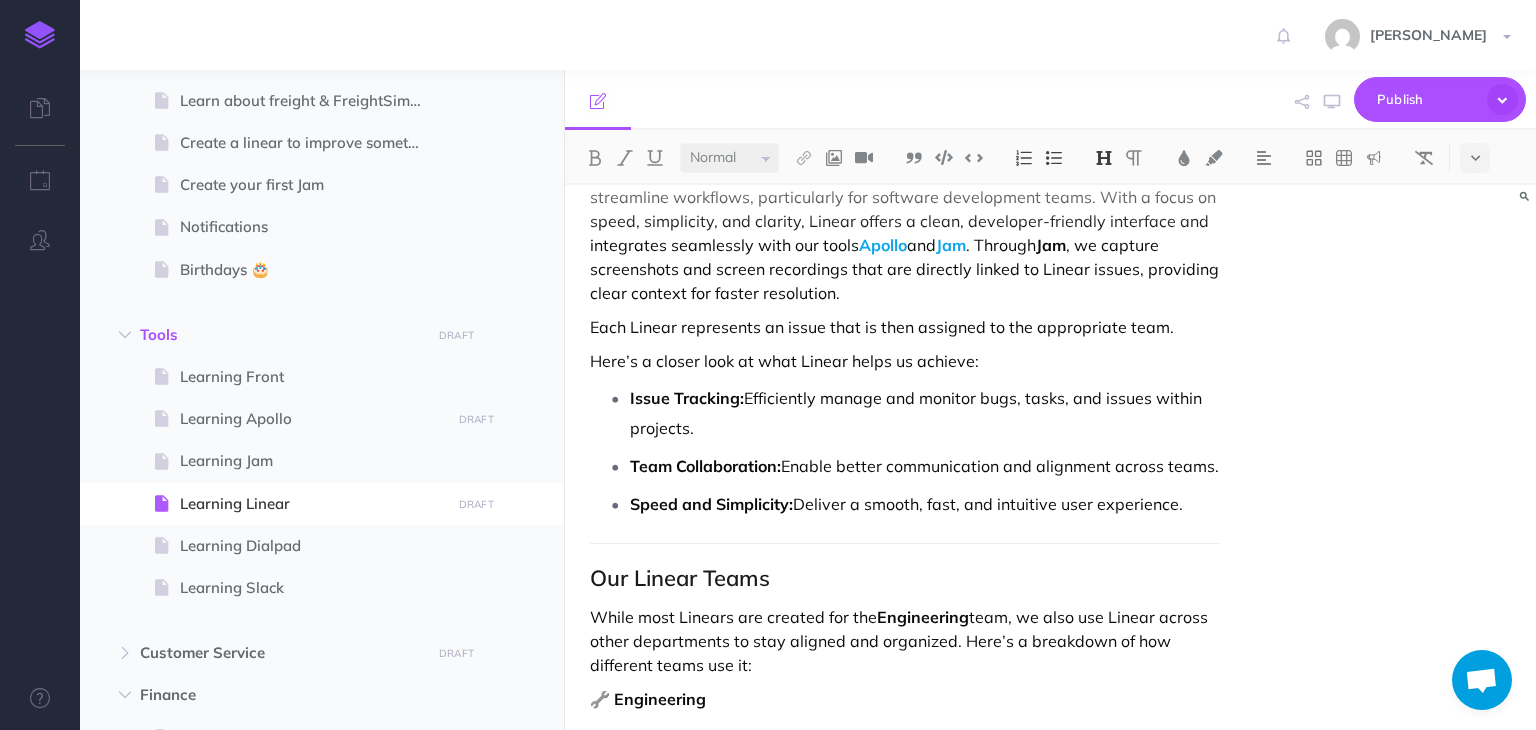scroll, scrollTop: 0, scrollLeft: 0, axis: both 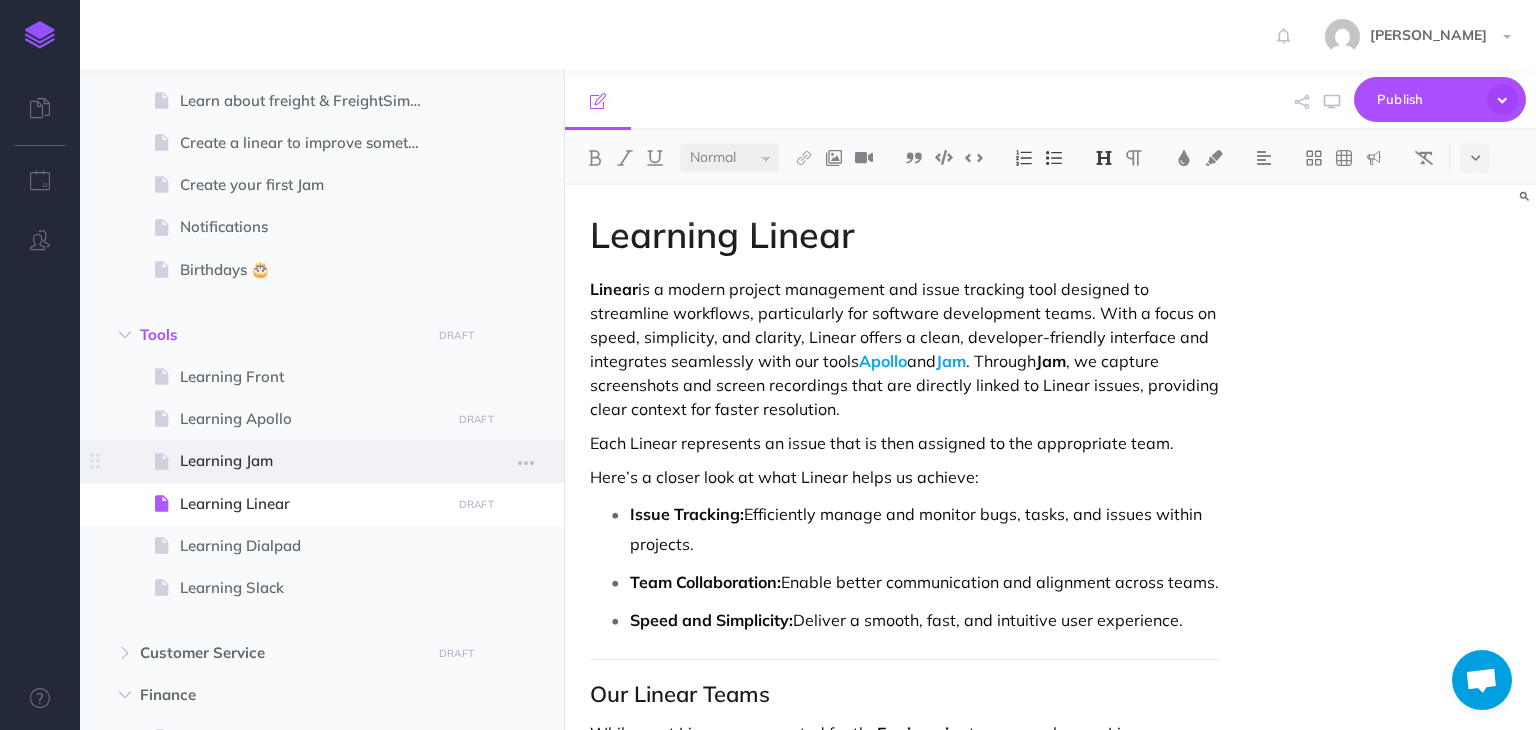 click on "Learning Jam" at bounding box center (312, 461) 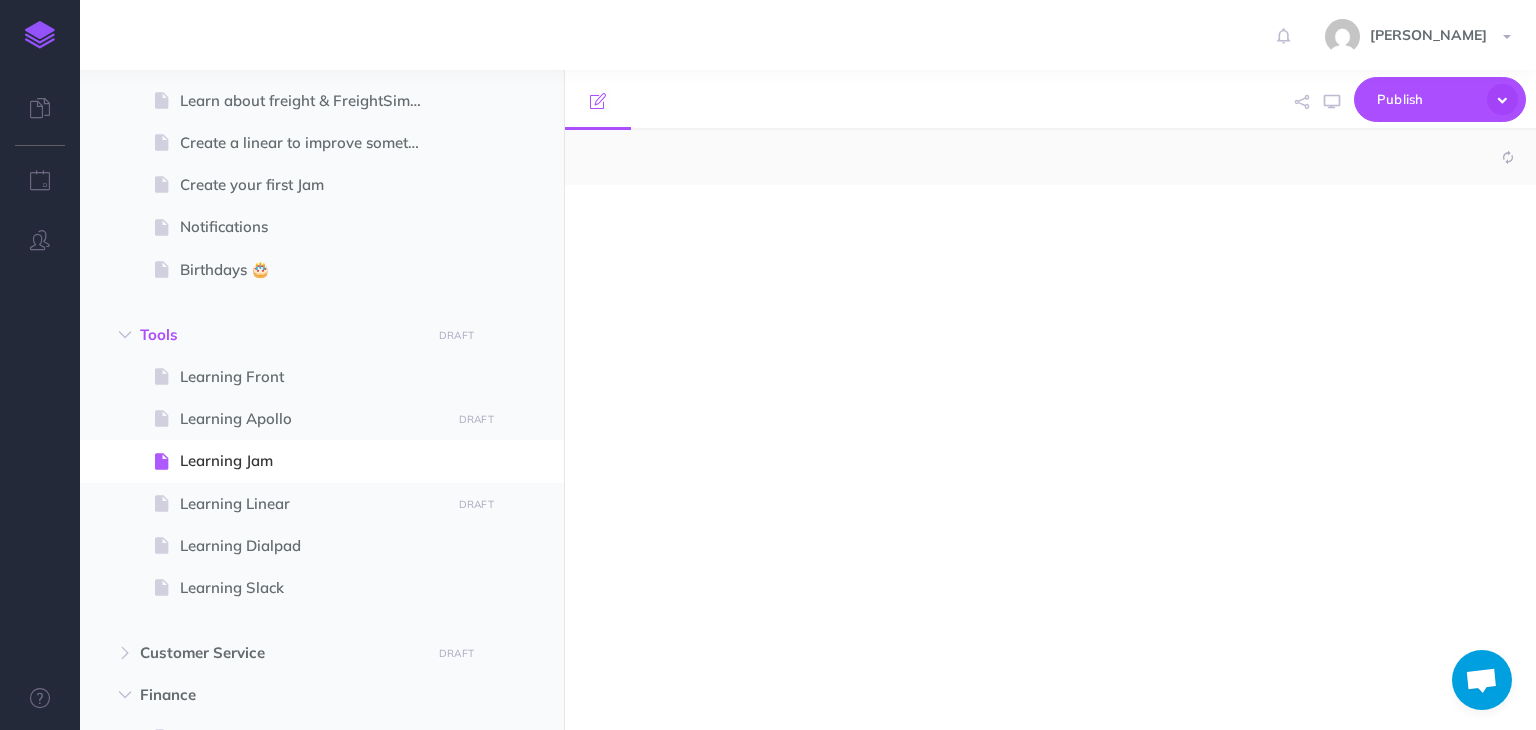 select on "null" 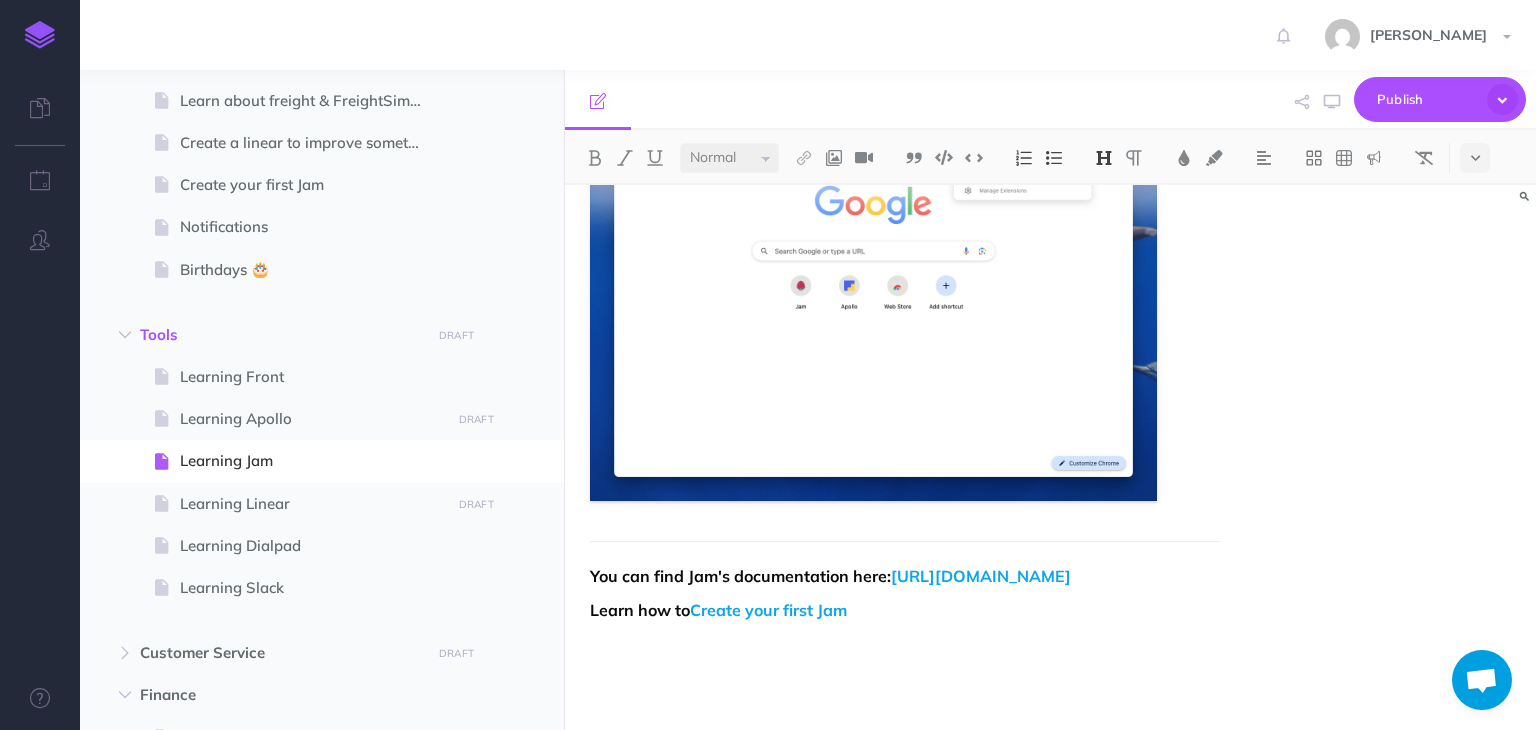scroll, scrollTop: 720, scrollLeft: 0, axis: vertical 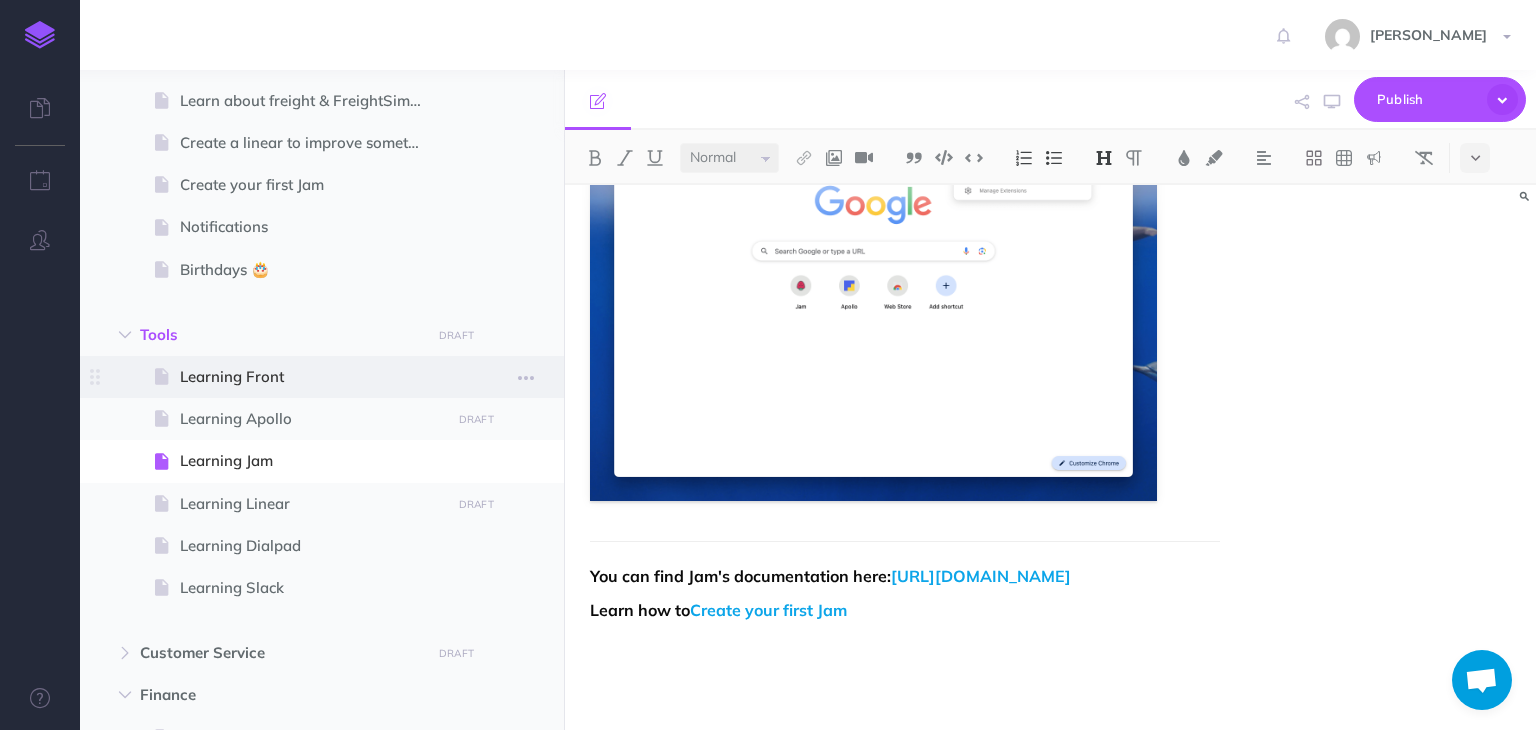 click on "Learning Front" at bounding box center (312, 377) 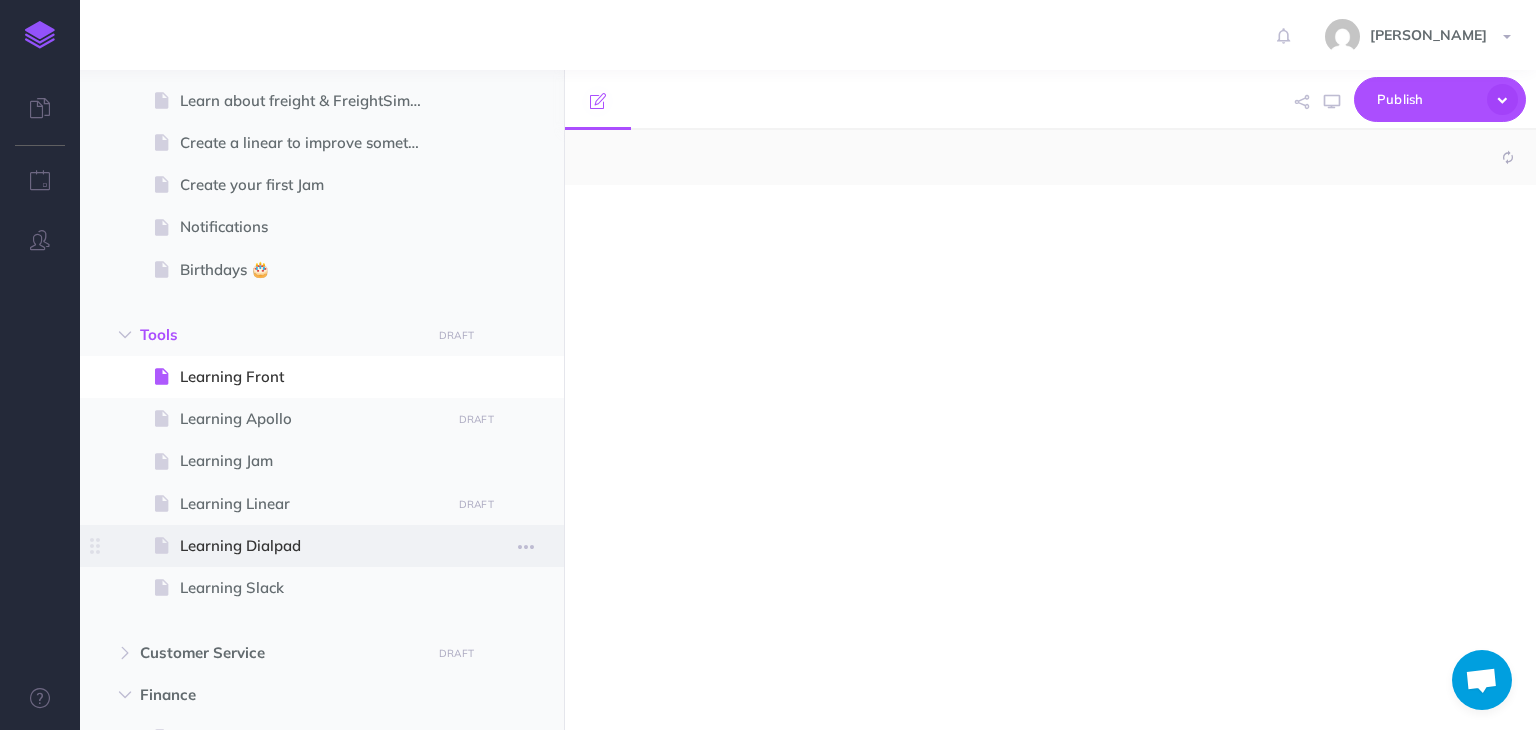 select on "null" 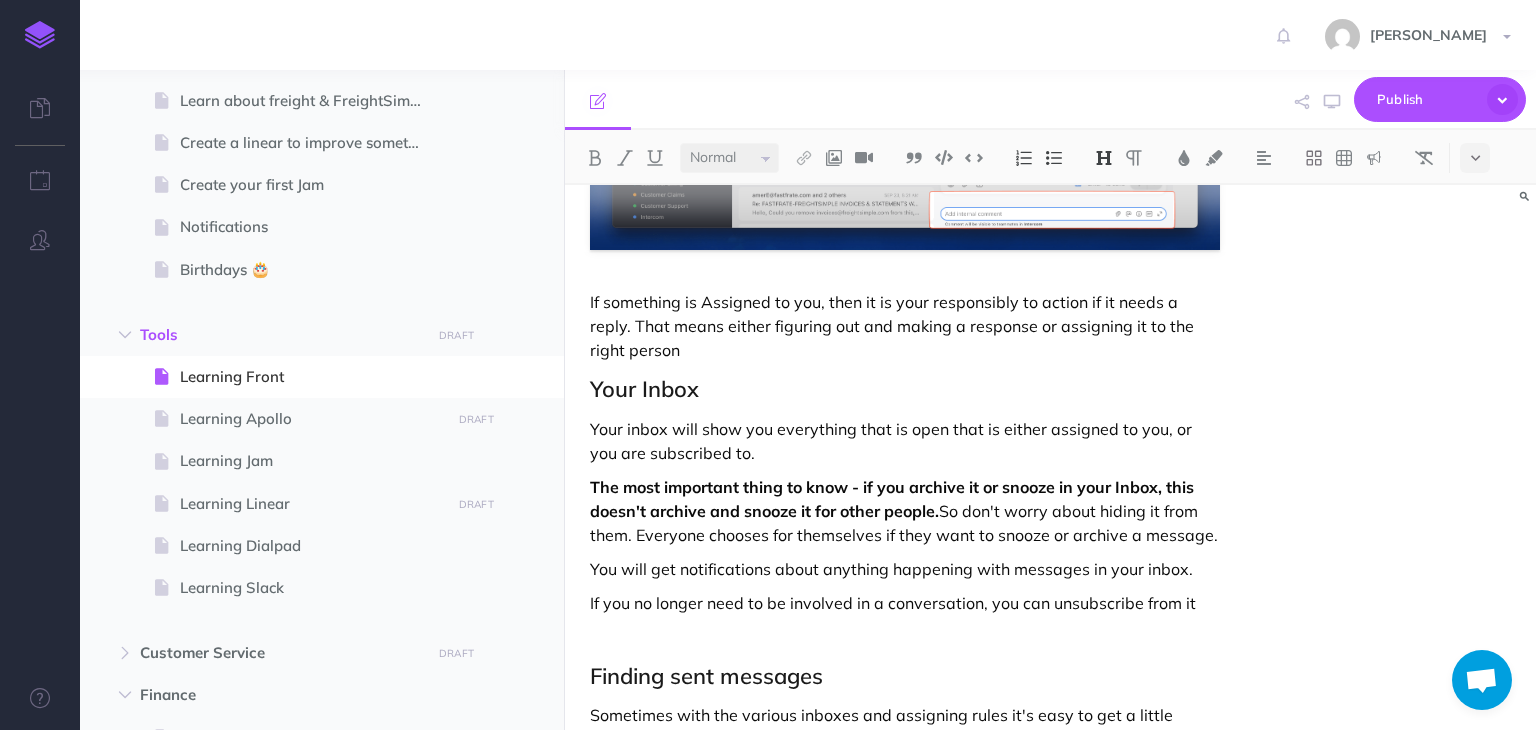scroll, scrollTop: 9100, scrollLeft: 0, axis: vertical 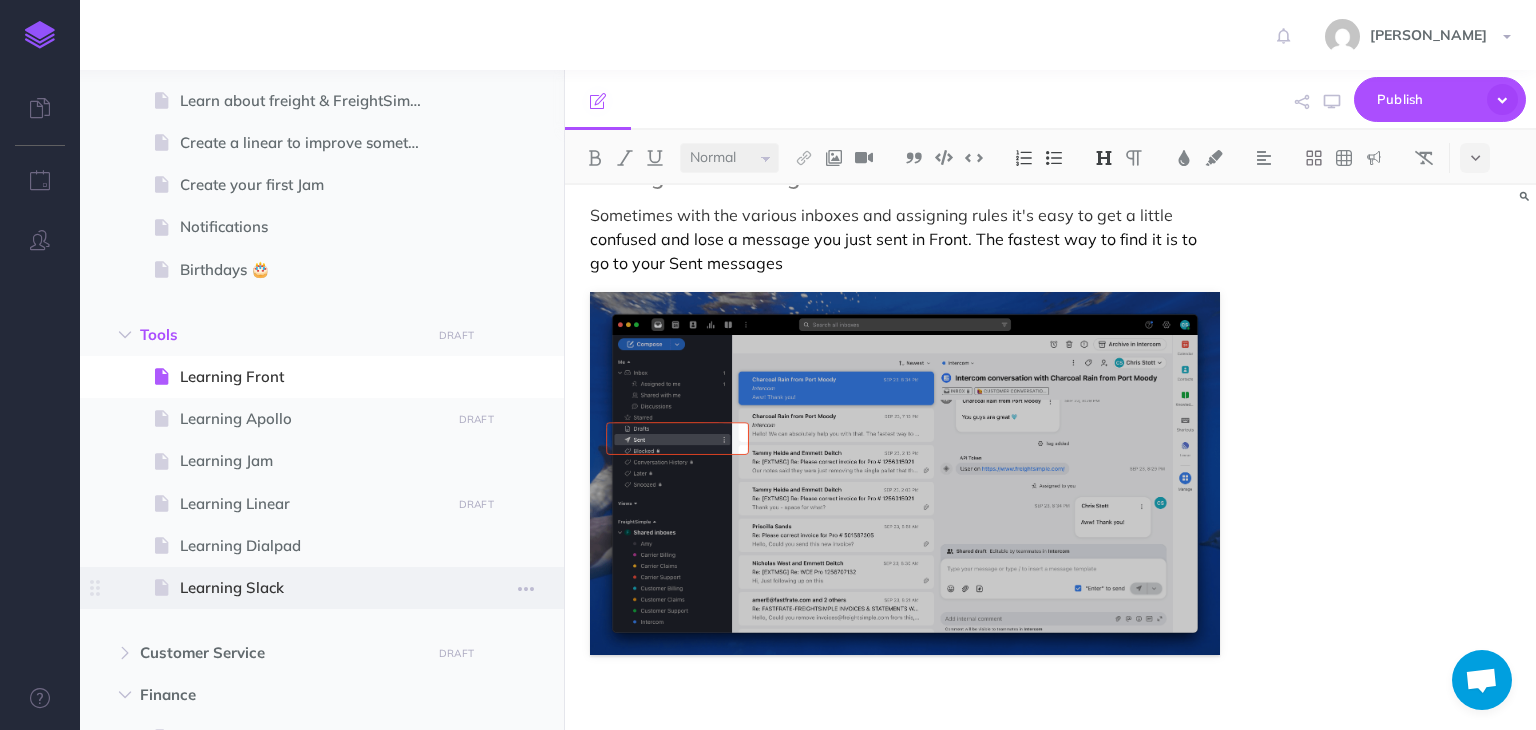 click on "Learning Slack" at bounding box center (312, 588) 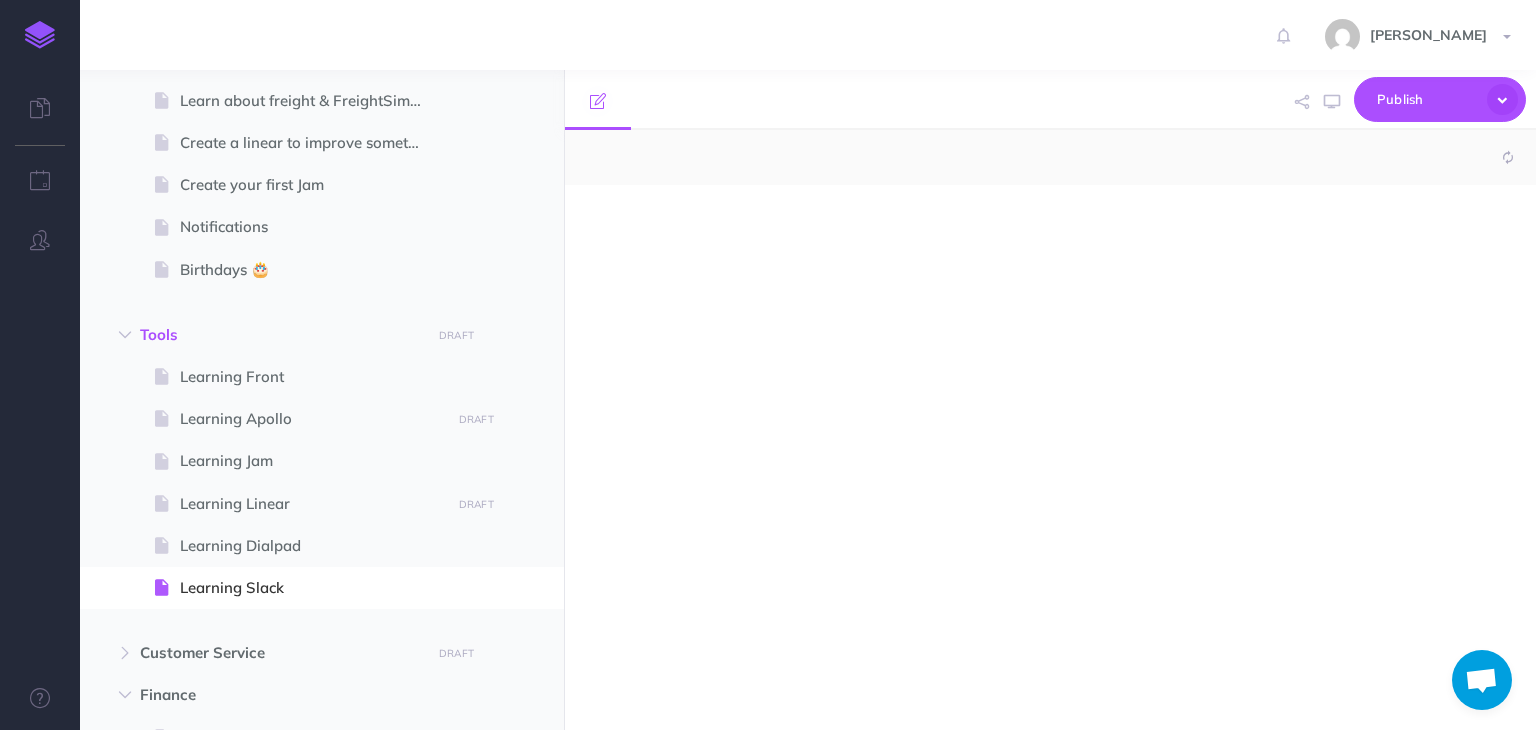 select on "null" 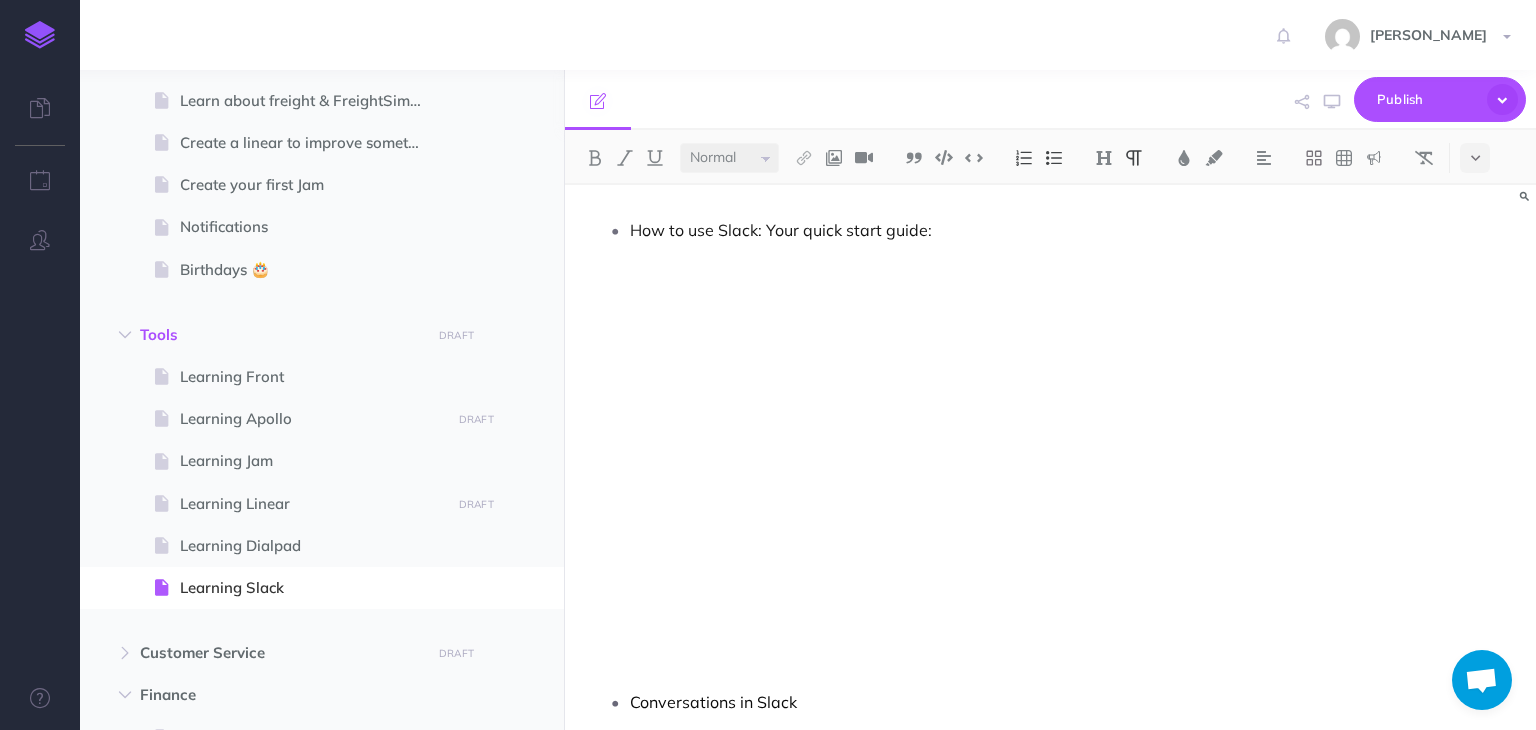 click on "How to use Slack: Your quick start guide:" at bounding box center (924, 230) 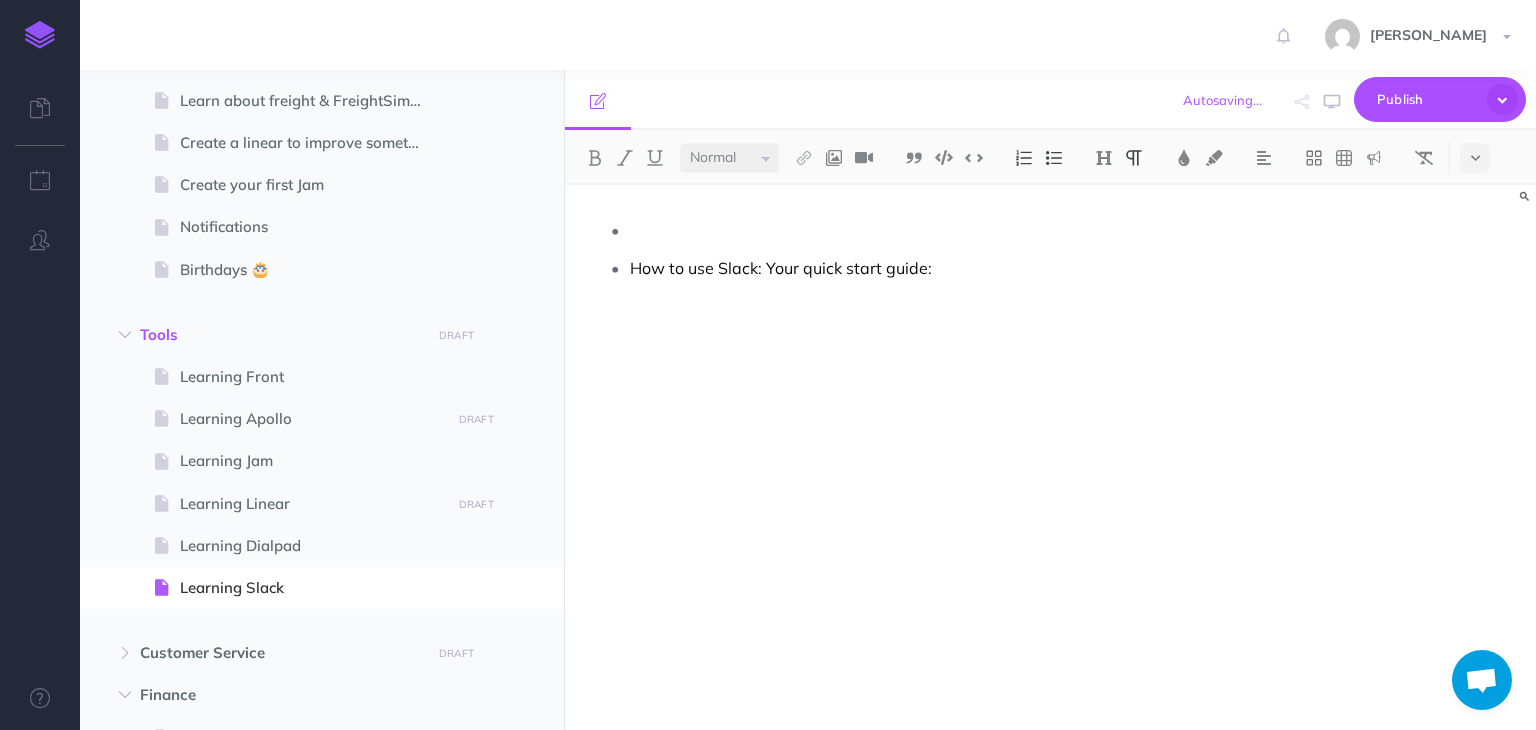 click at bounding box center (924, 230) 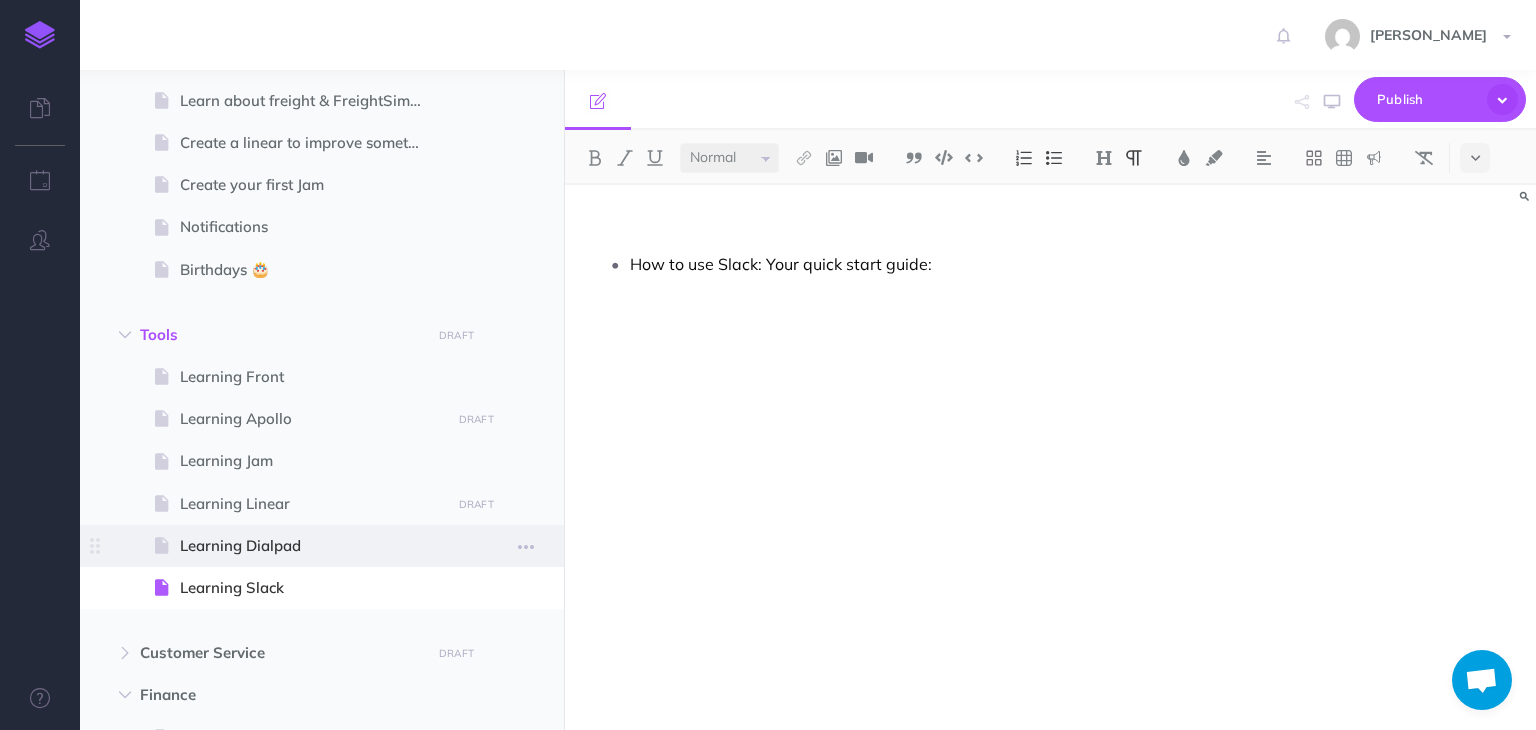 click on "Learning Dialpad" at bounding box center (312, 546) 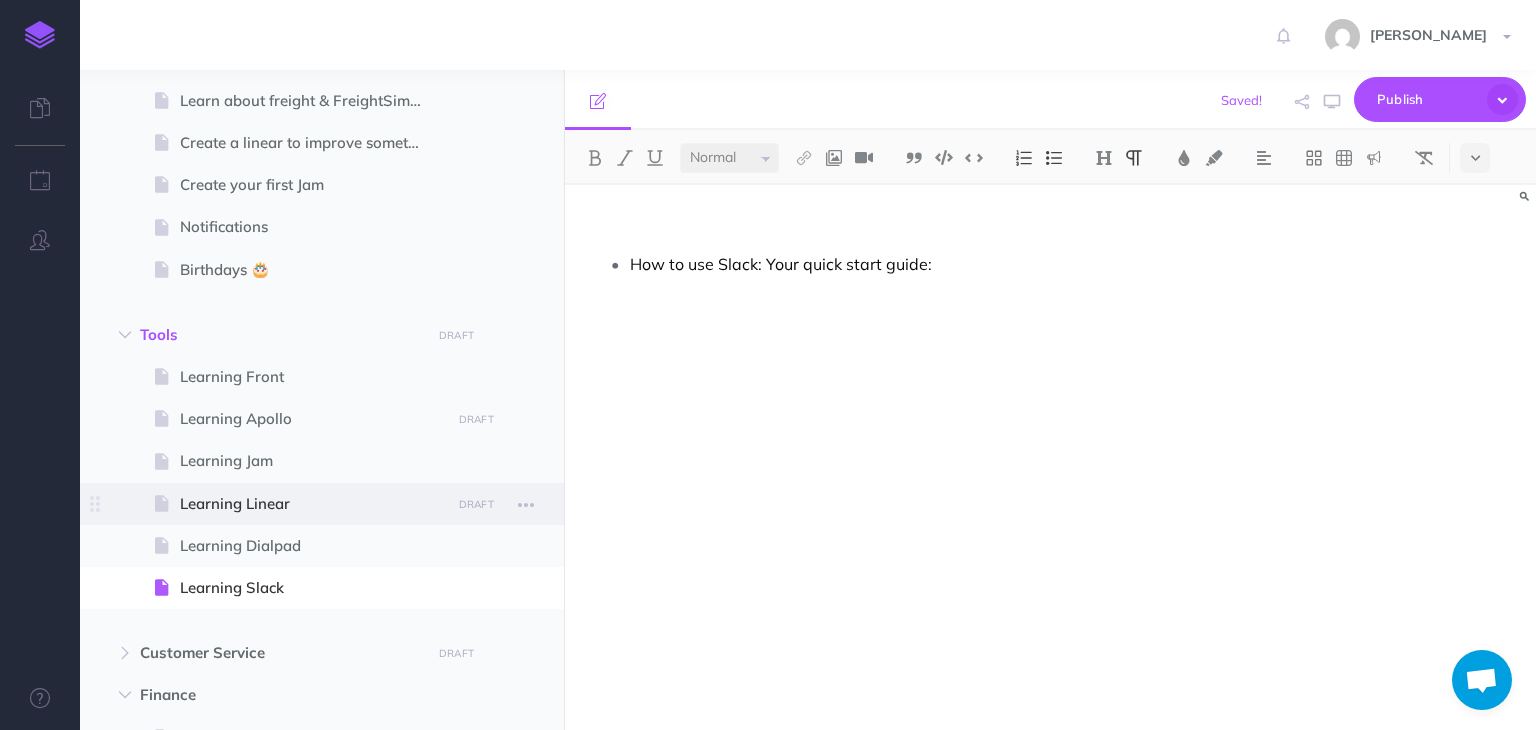 click on "Learning Linear" at bounding box center [312, 504] 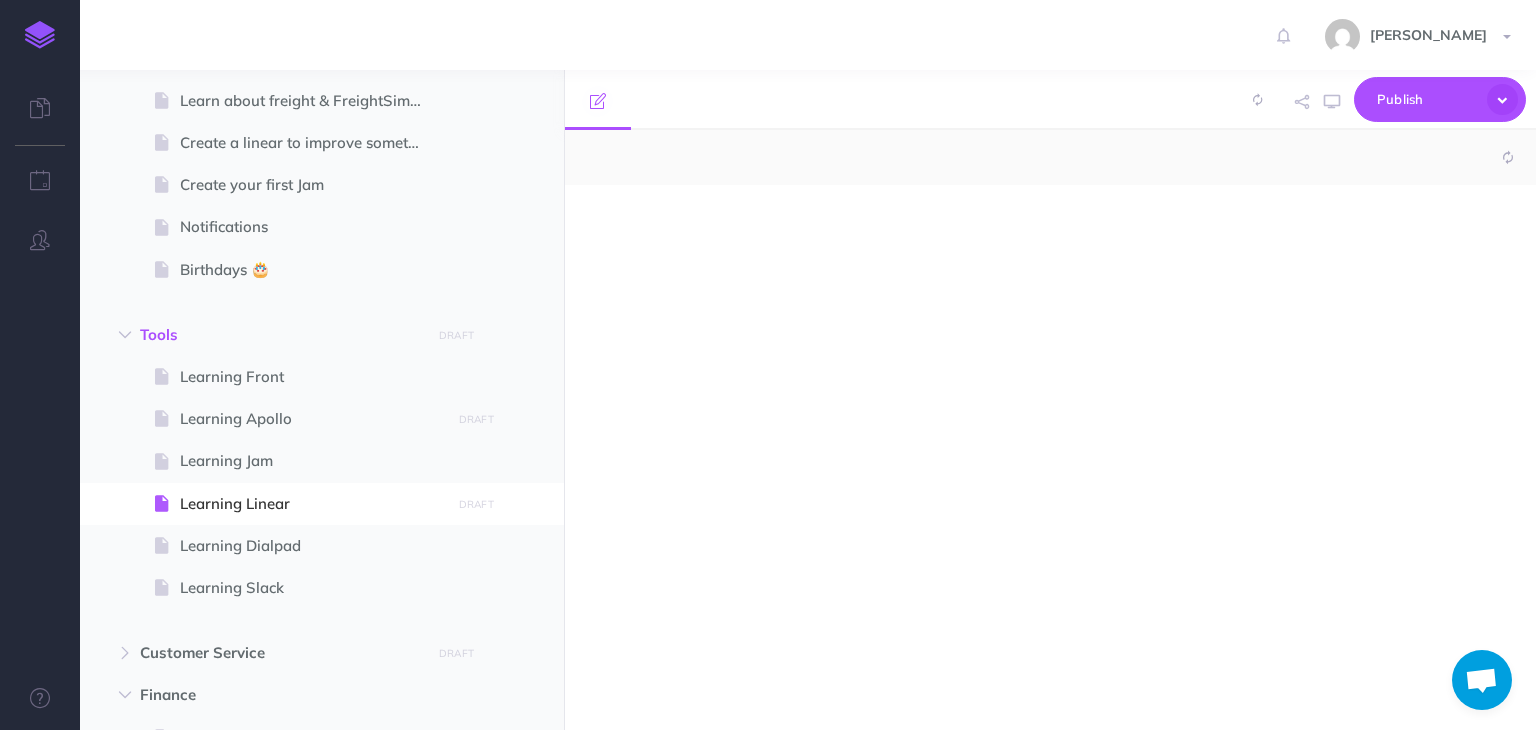 select on "null" 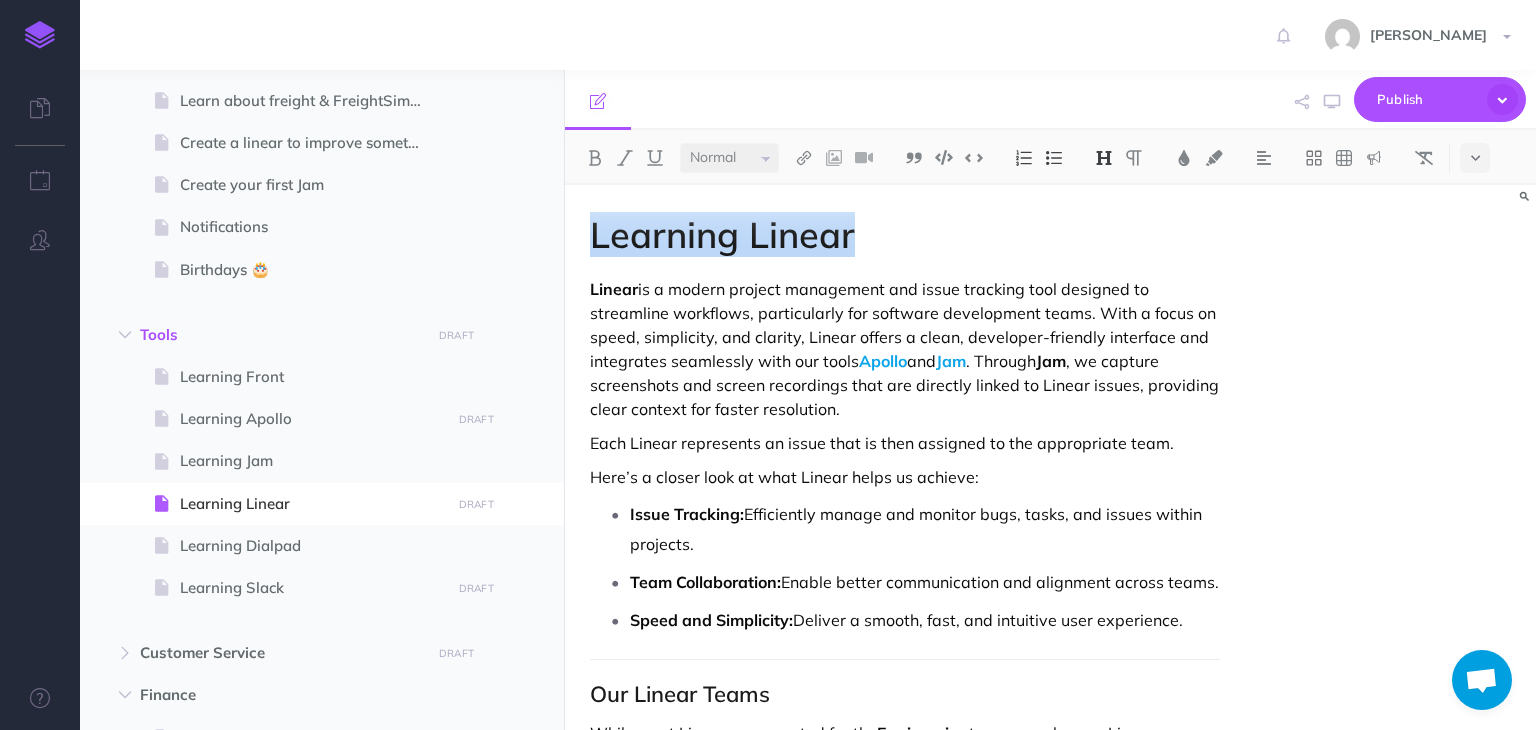 drag, startPoint x: 856, startPoint y: 237, endPoint x: 586, endPoint y: 254, distance: 270.53467 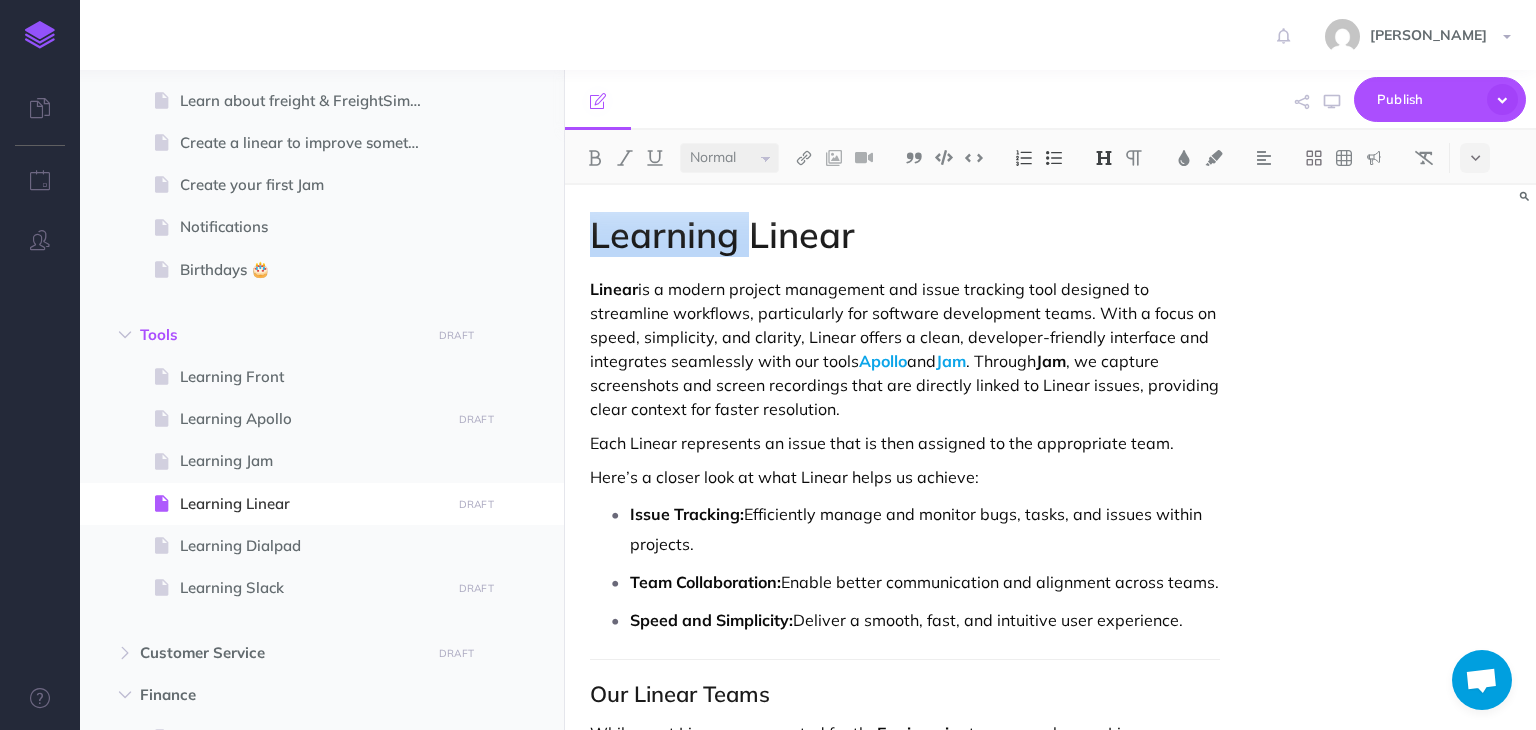 click on "Learning Linear" at bounding box center (904, 235) 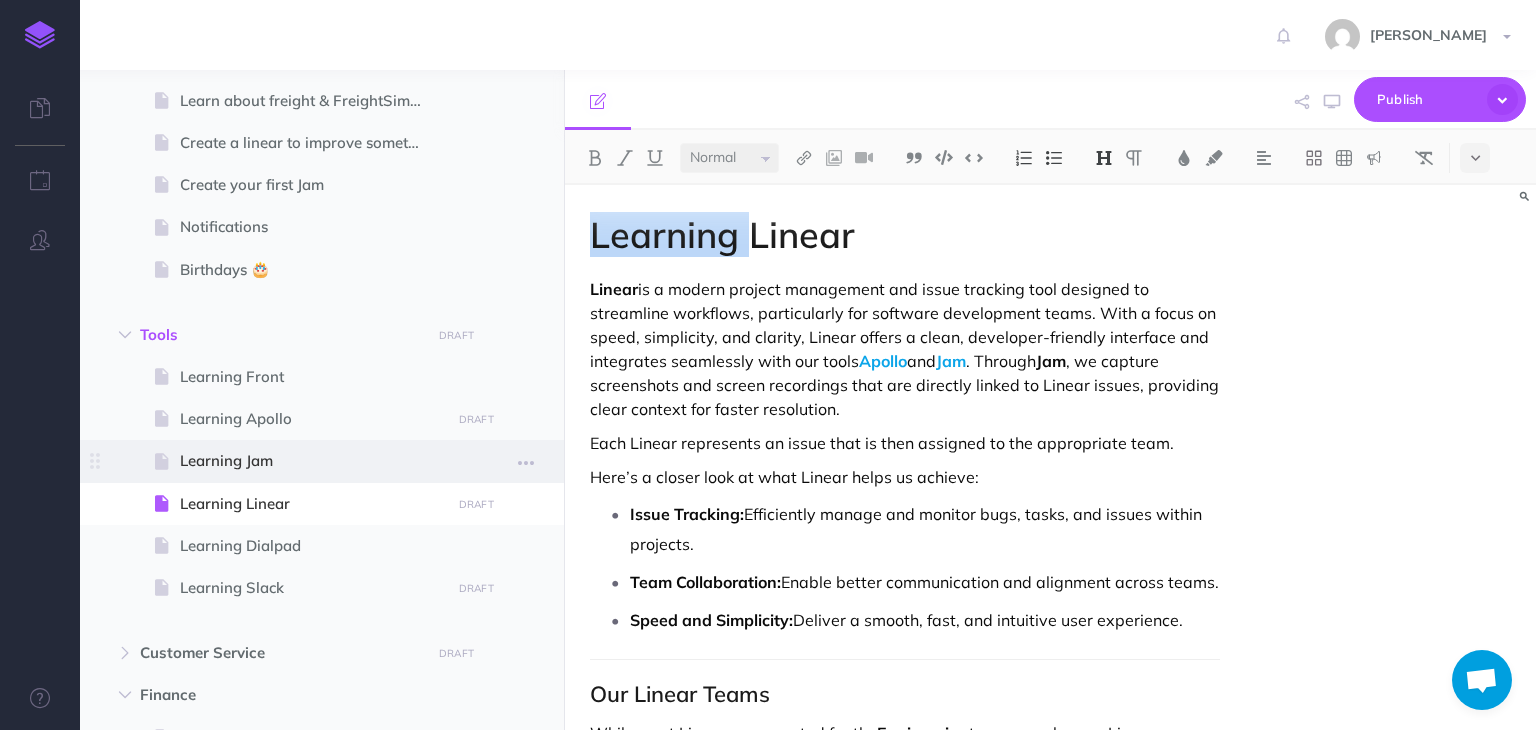 copy on "Learning" 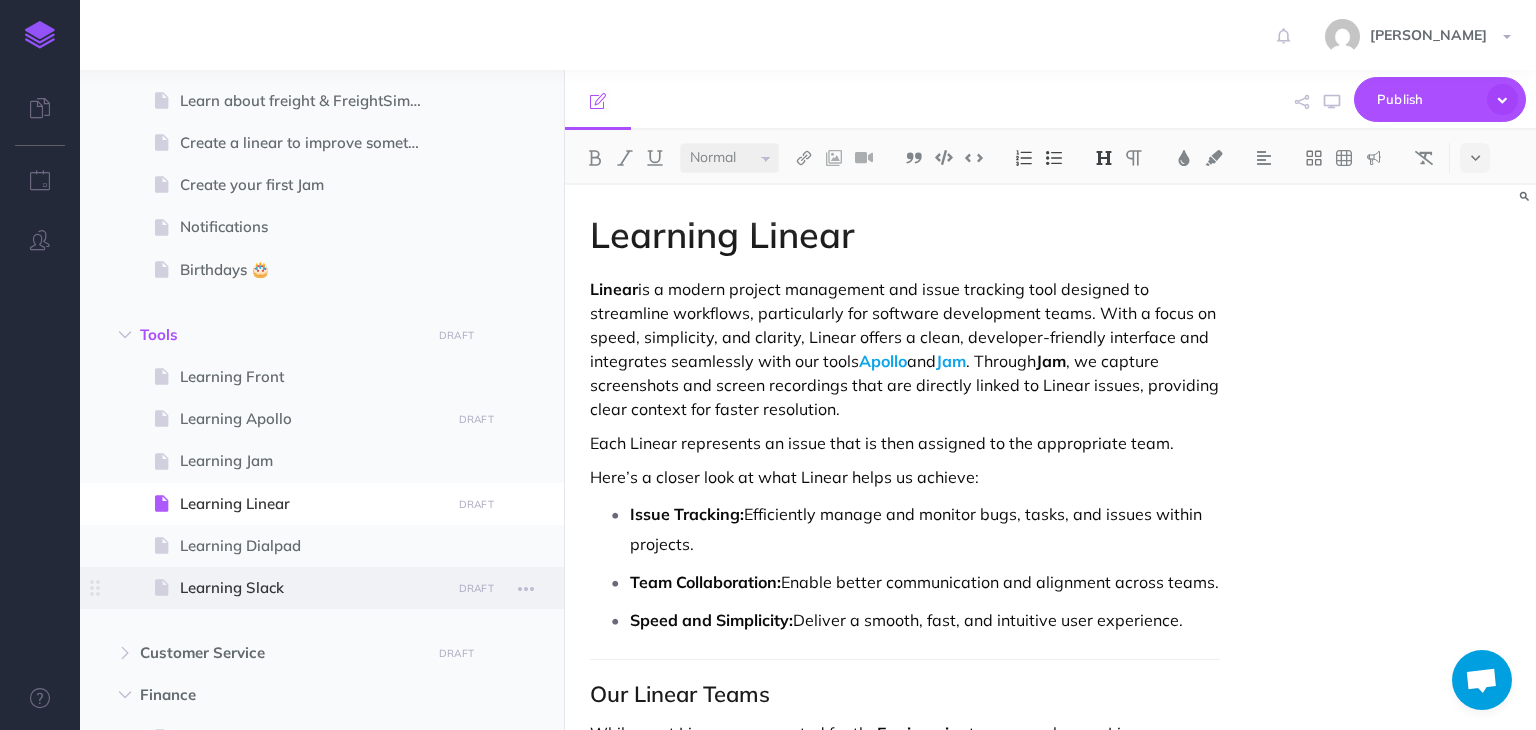 click on "Learning Slack" at bounding box center [312, 588] 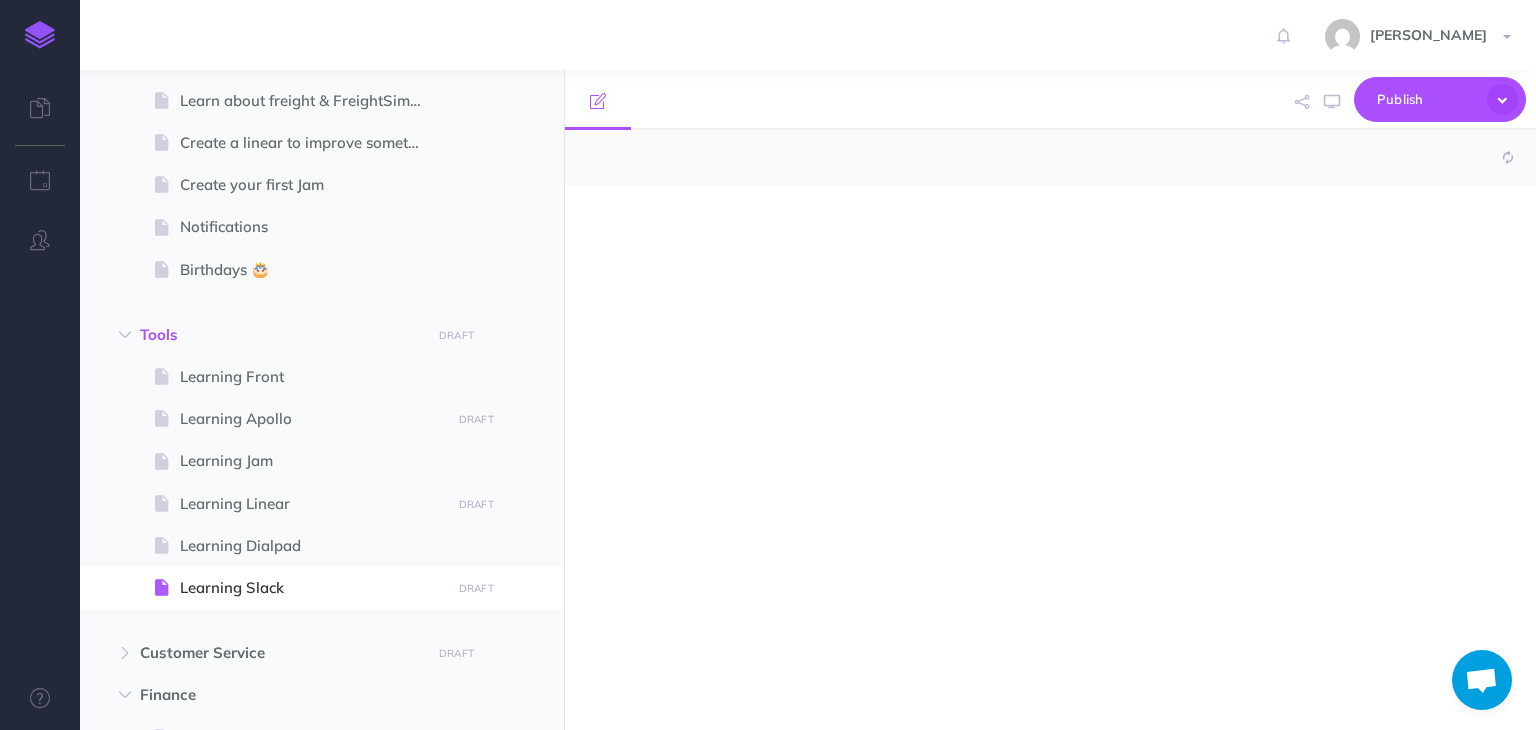 select on "null" 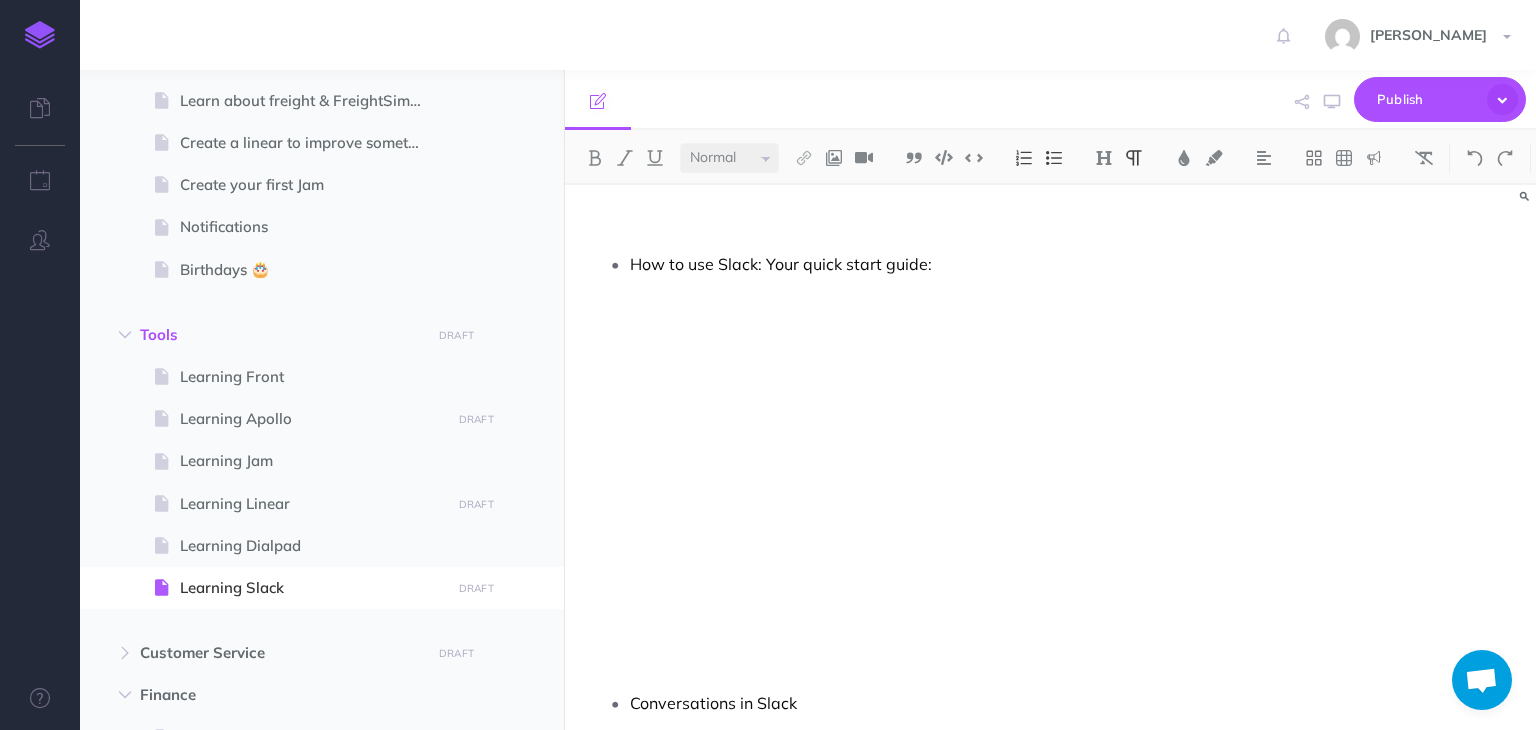 click at bounding box center [904, 227] 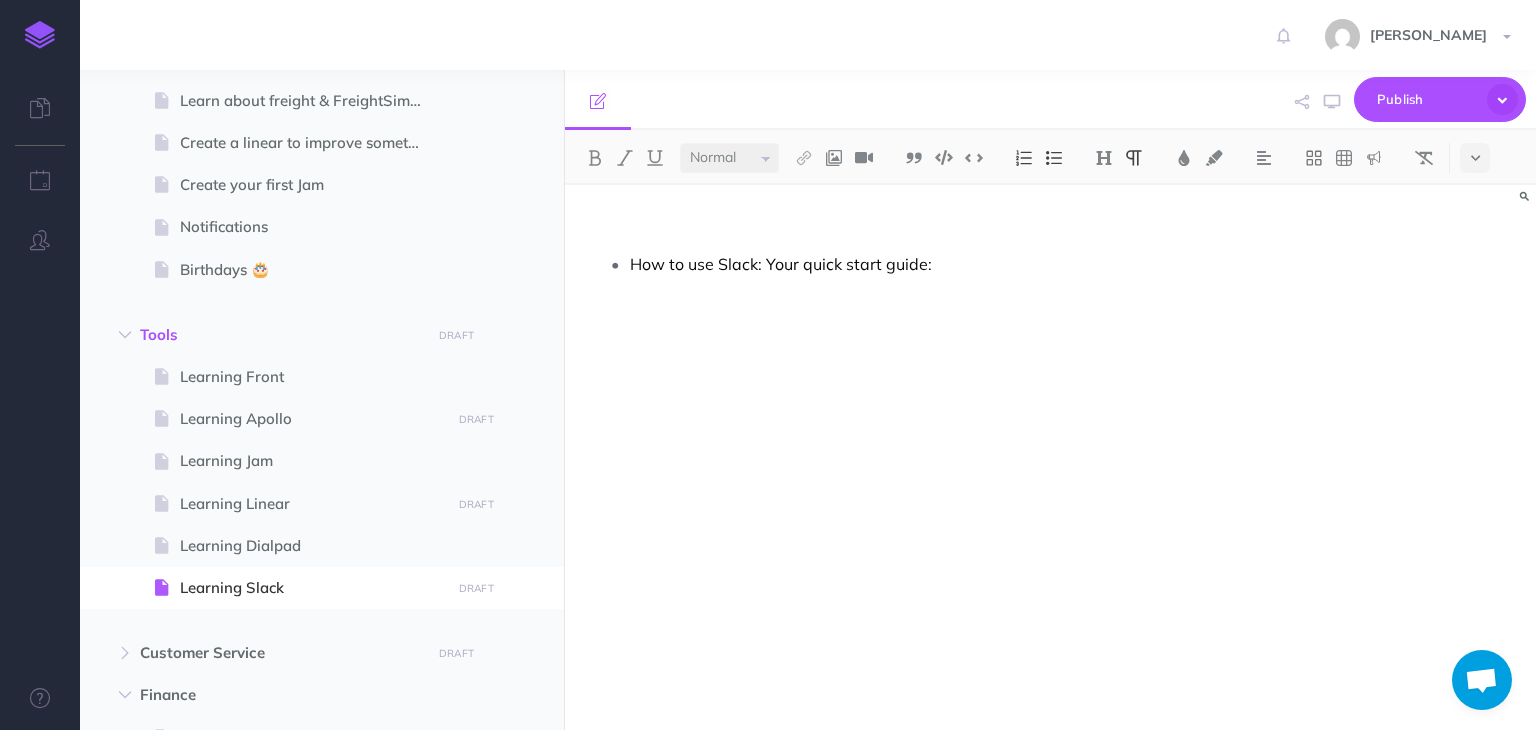 paste 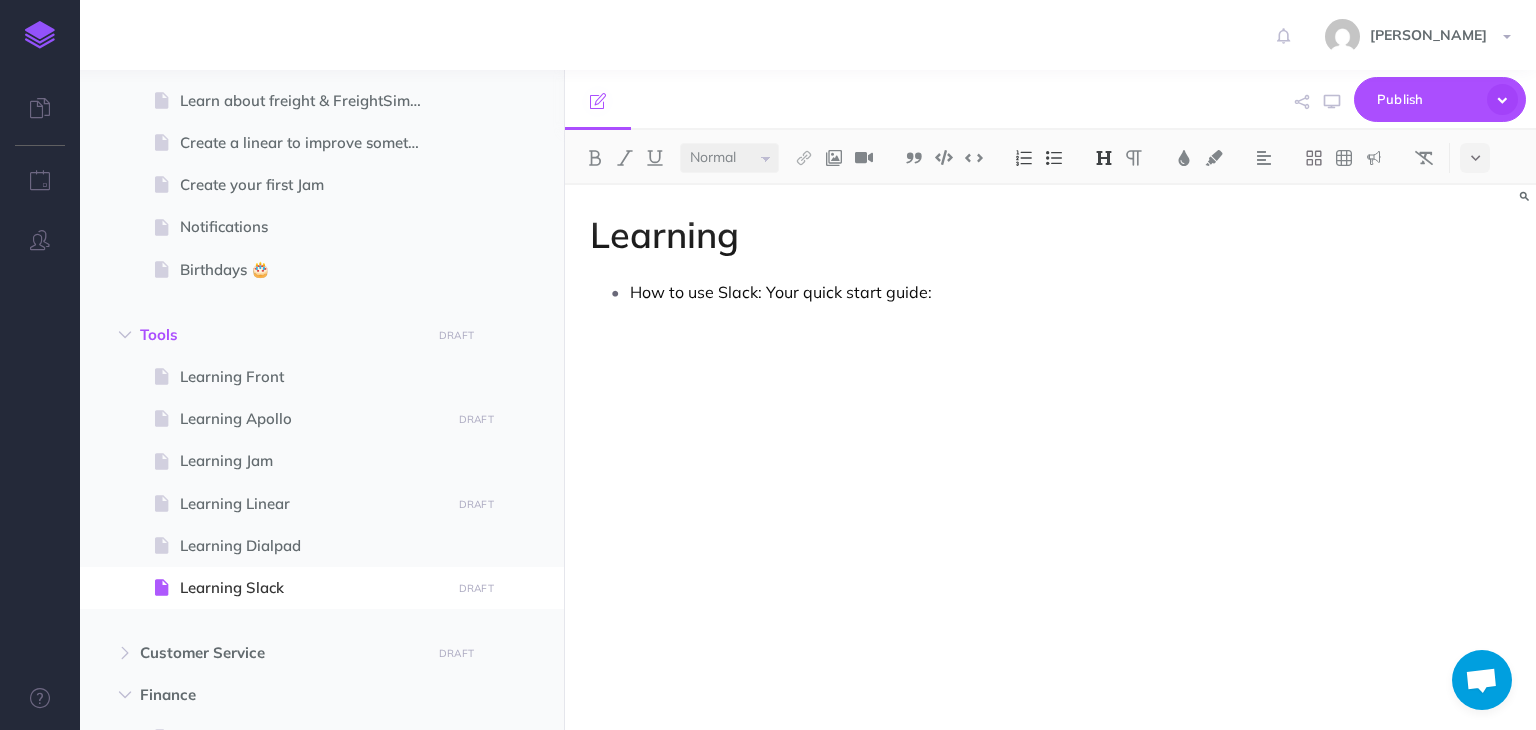 type 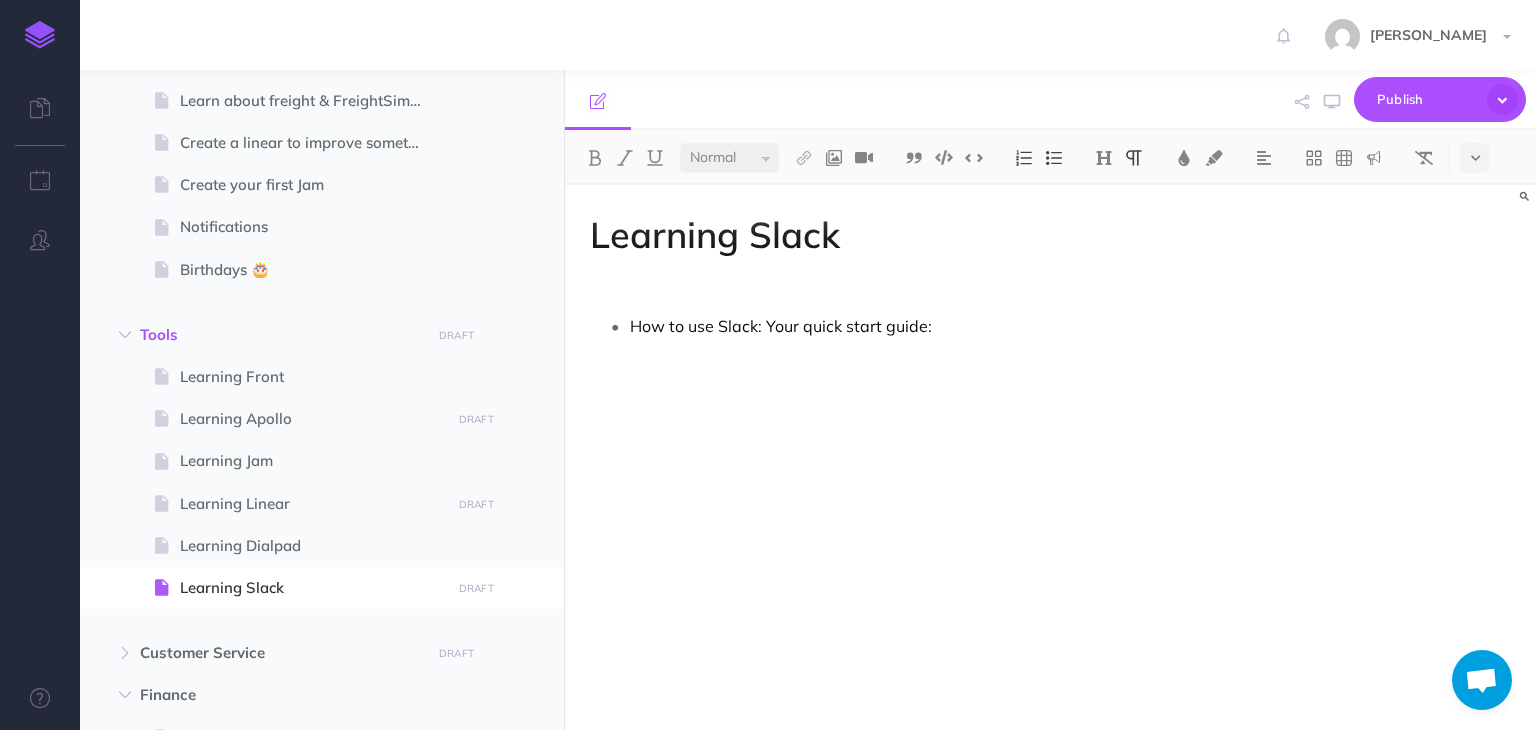 click on "Learning Slack How to use Slack: Your quick start guide: Conversations in Slack Essential guide to Slack notifications Slack emoji reactions for getting work done Search in Slack Organize your conversations in Slack" at bounding box center [1050, 457] 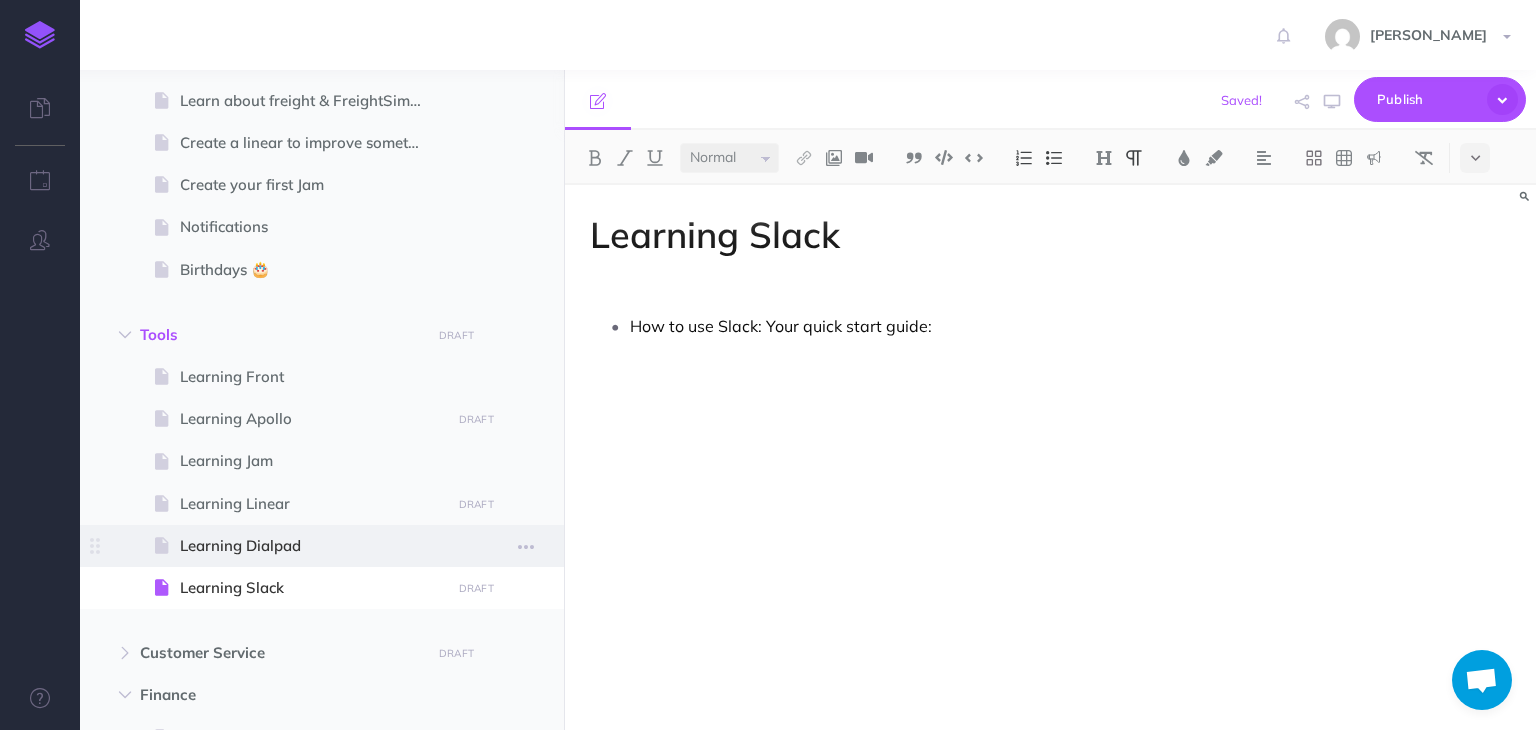 click on "Learning Dialpad" at bounding box center (312, 546) 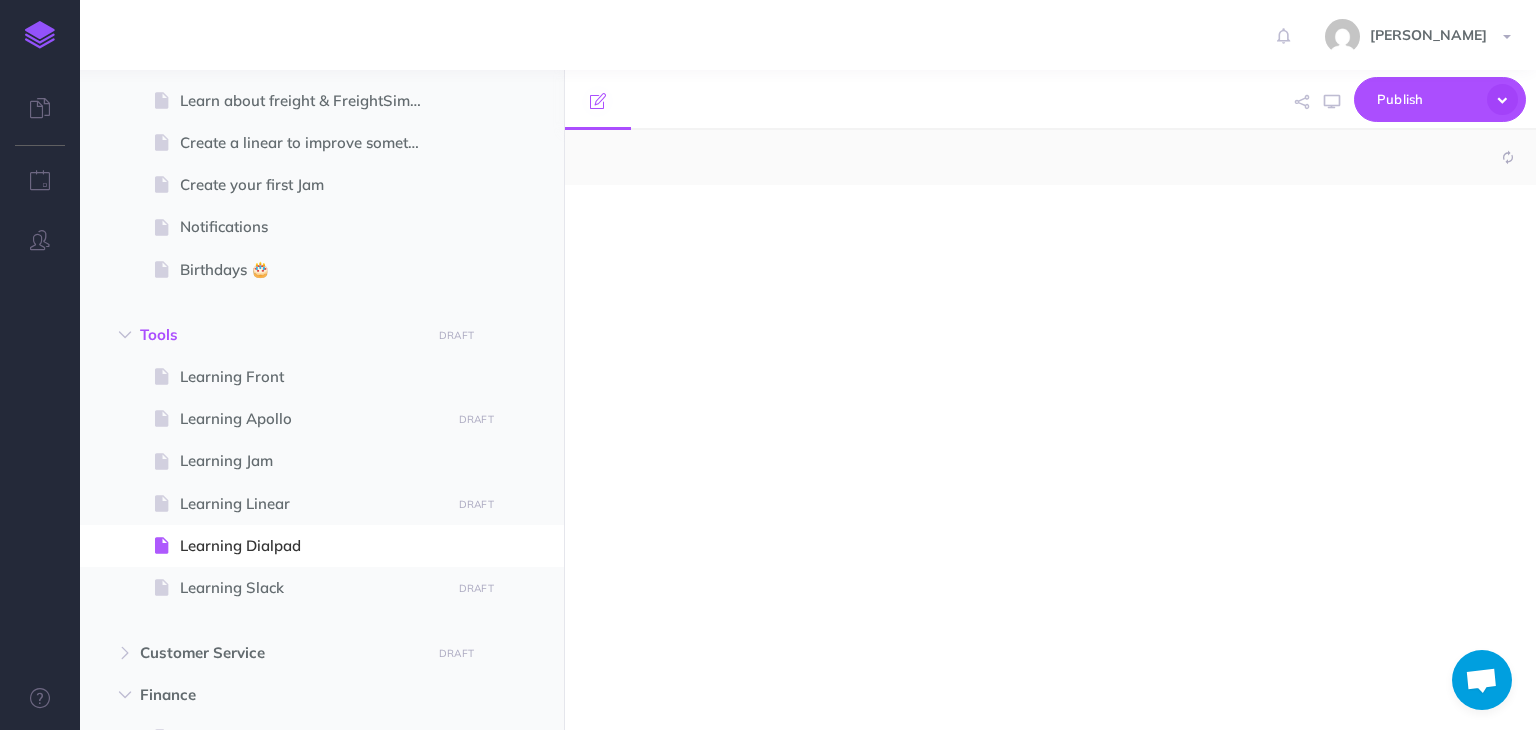 select on "null" 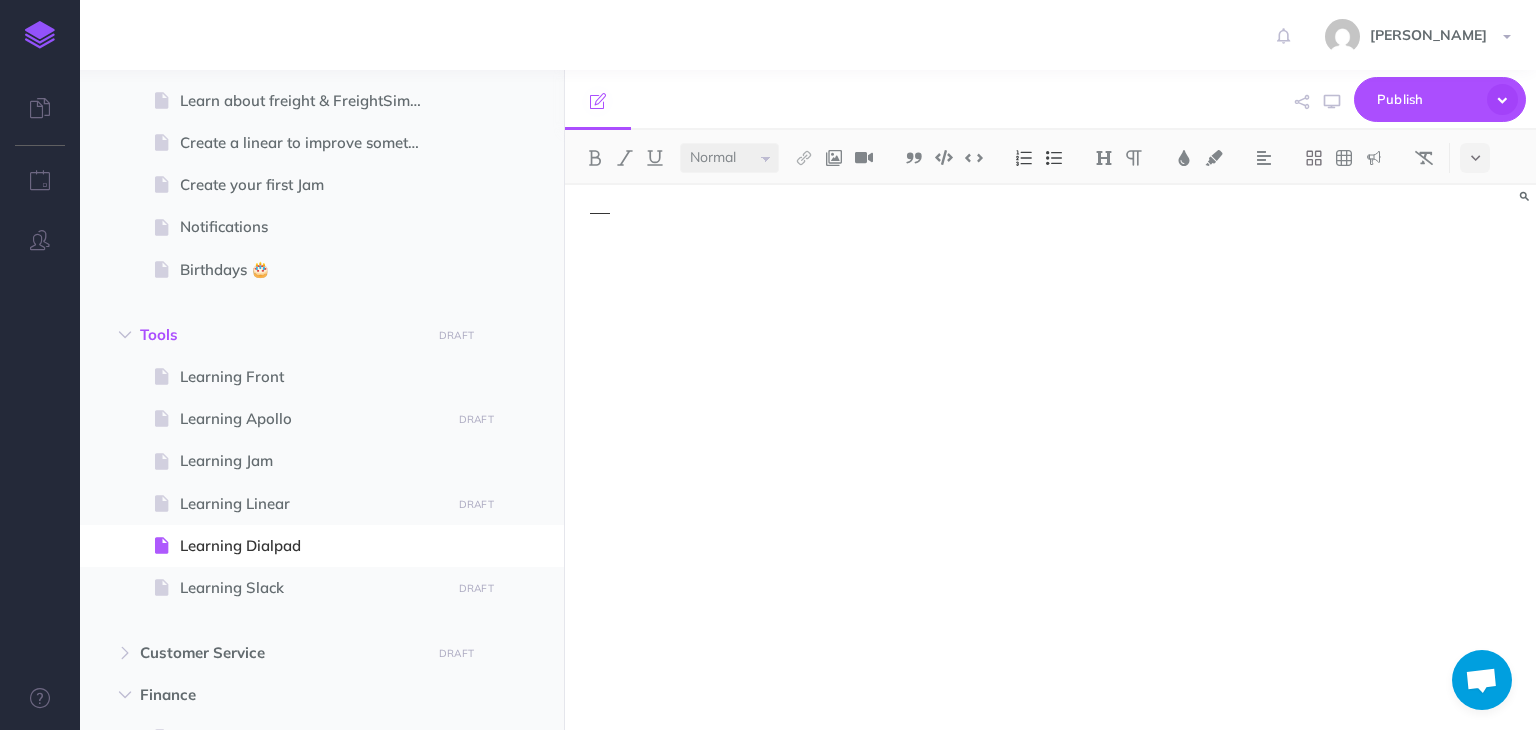 click at bounding box center (904, 447) 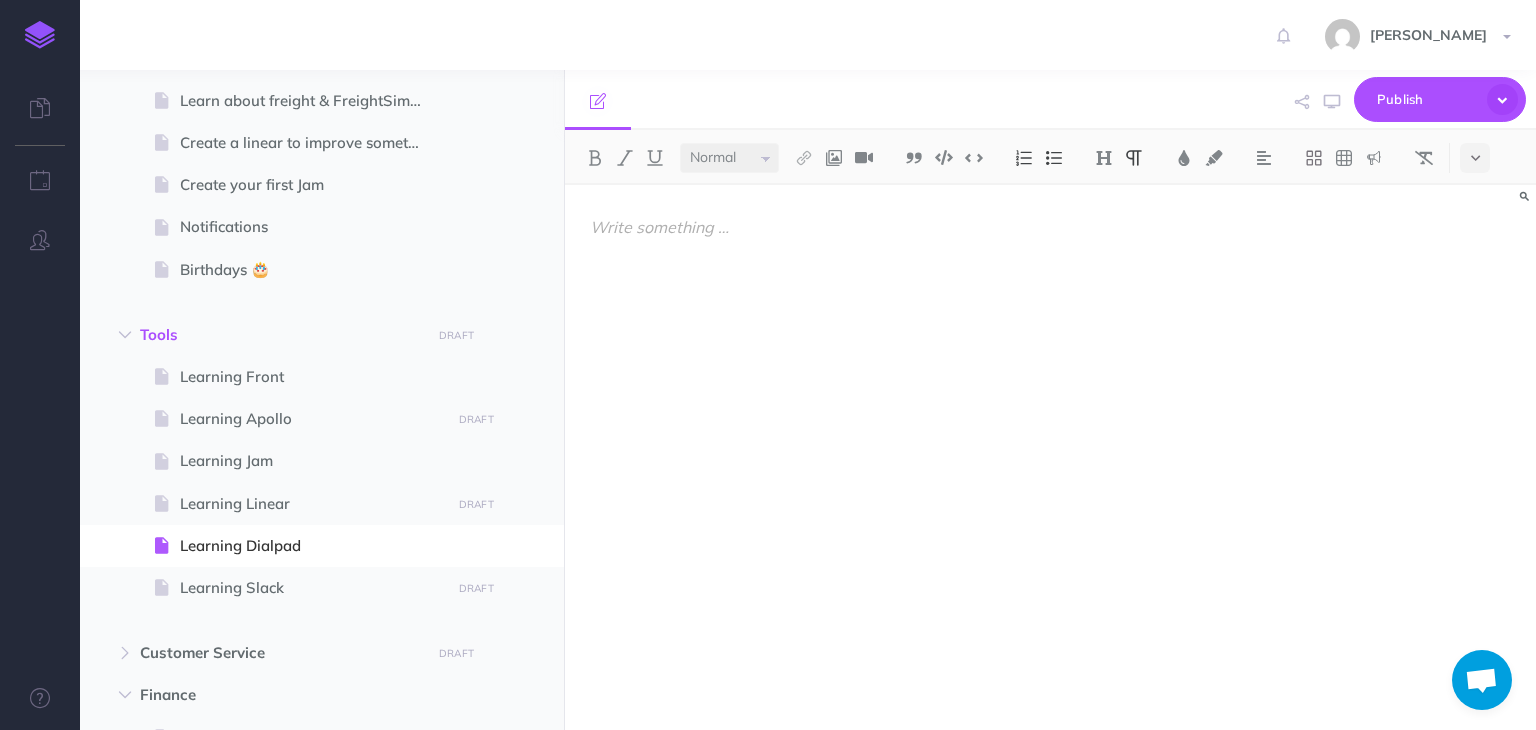 paste 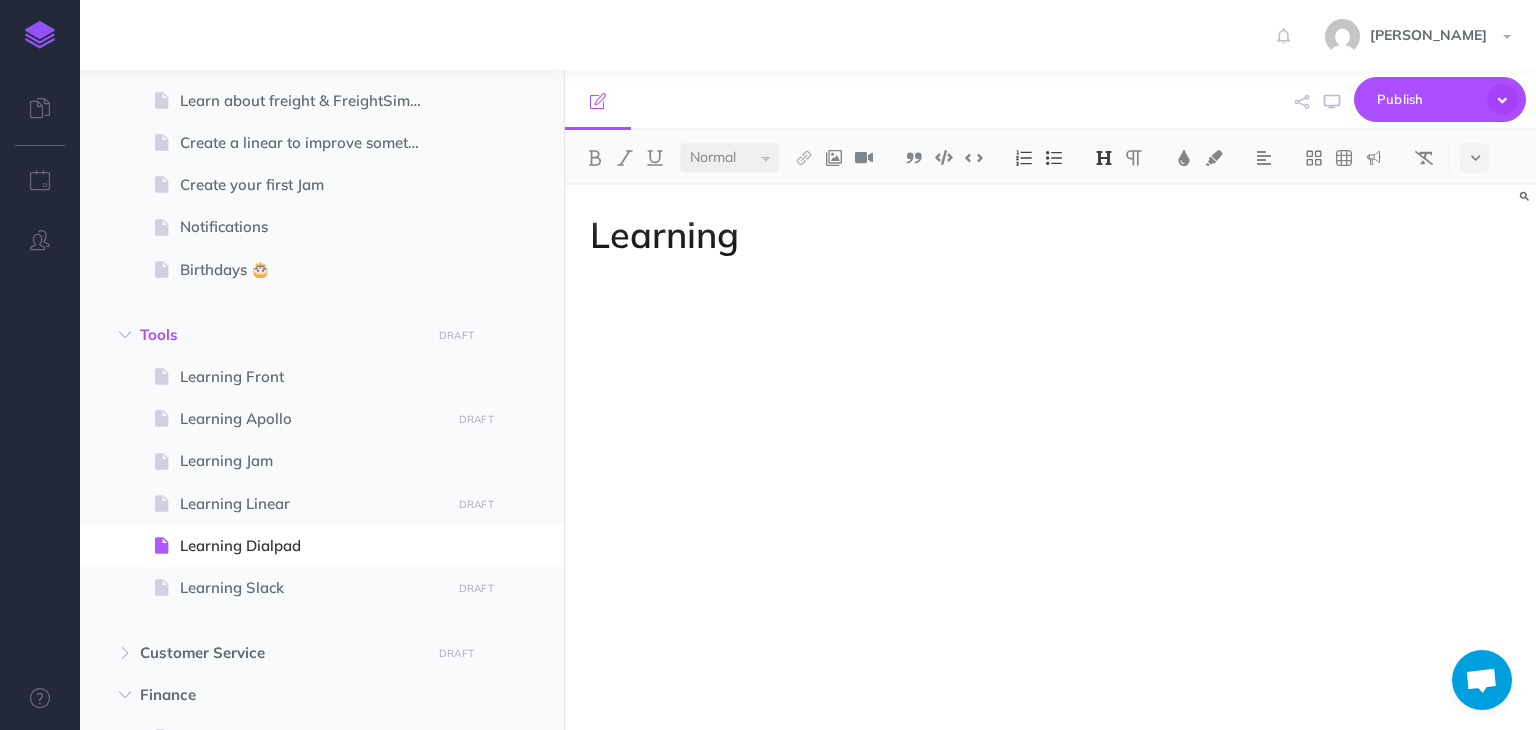 type 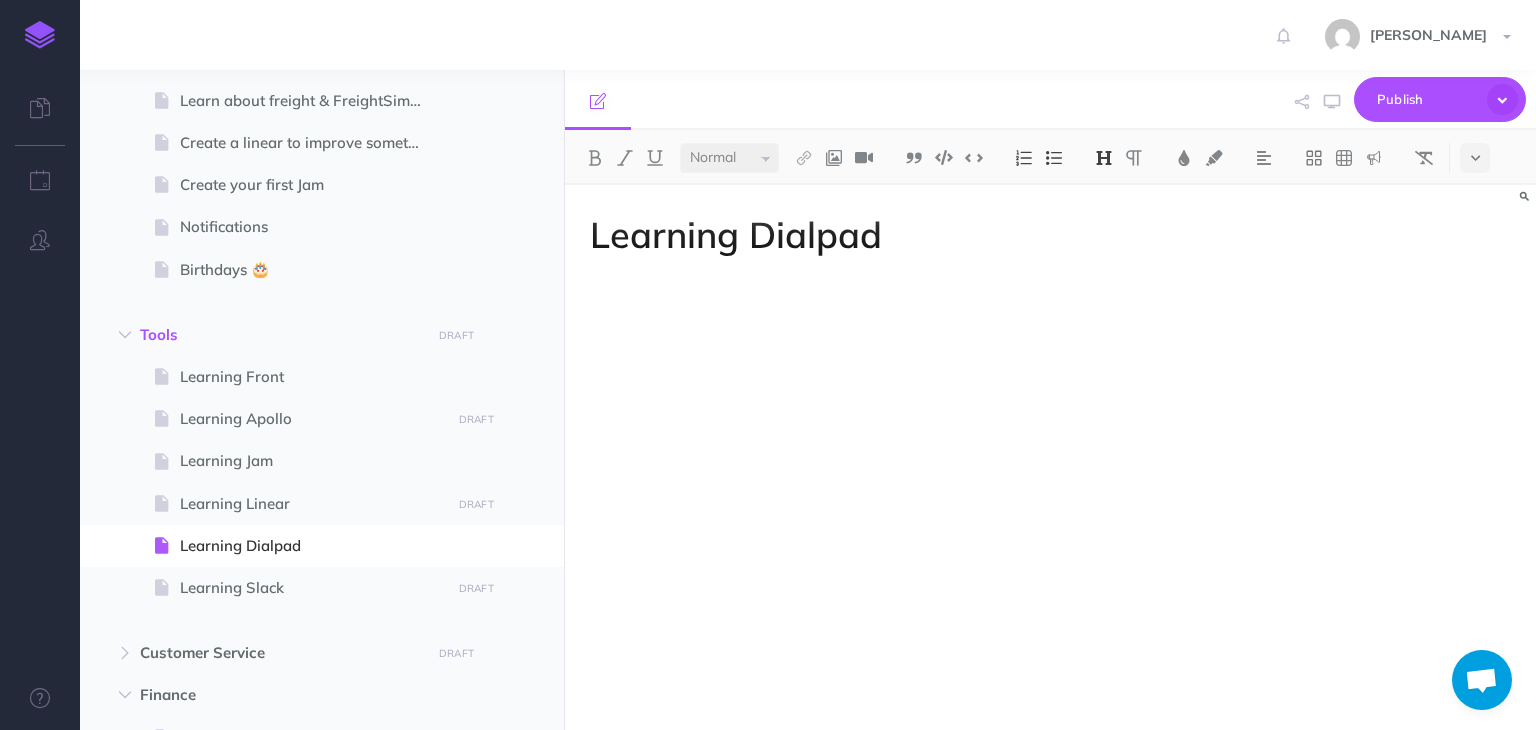 click on "Learning Dialpad" at bounding box center [1050, 457] 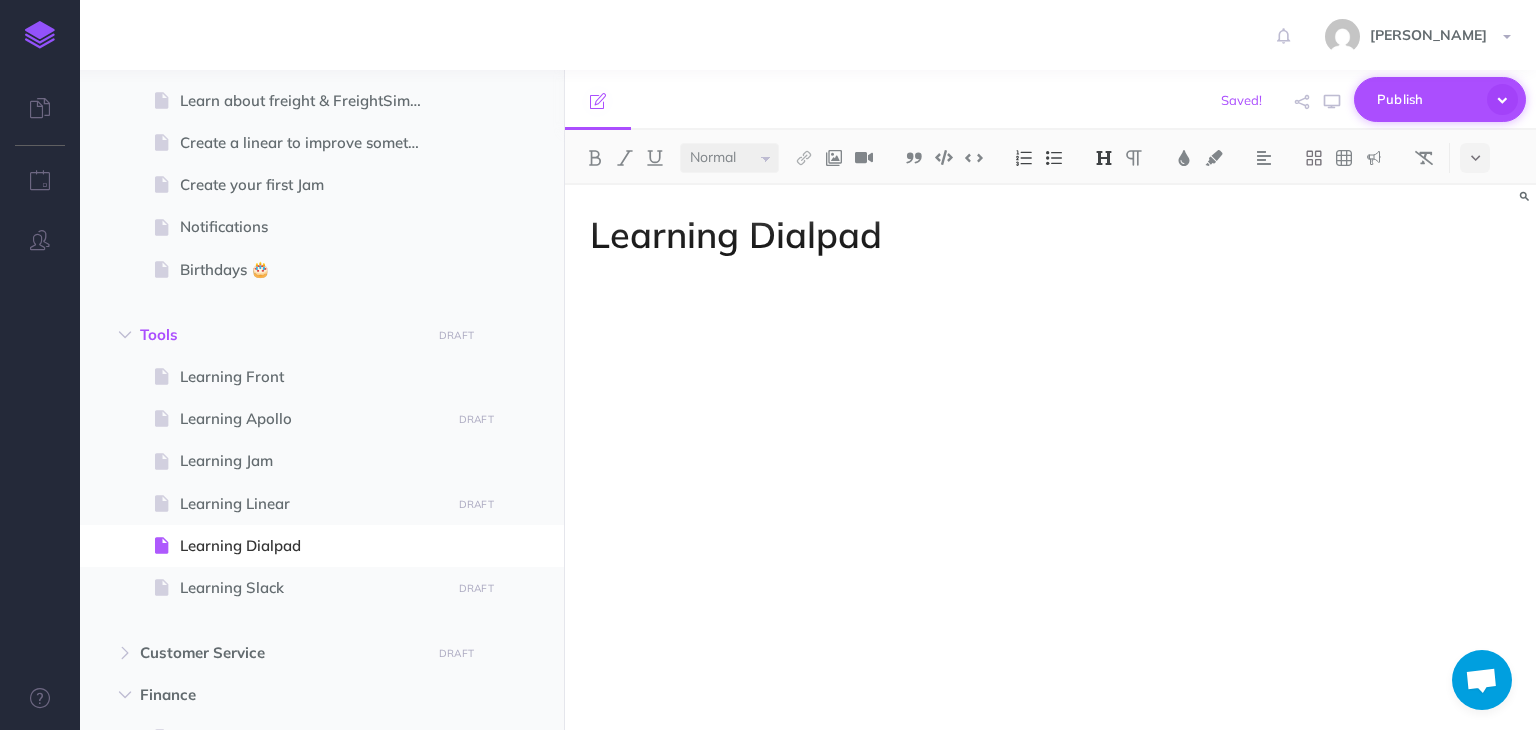 click on "Publish" at bounding box center (1427, 99) 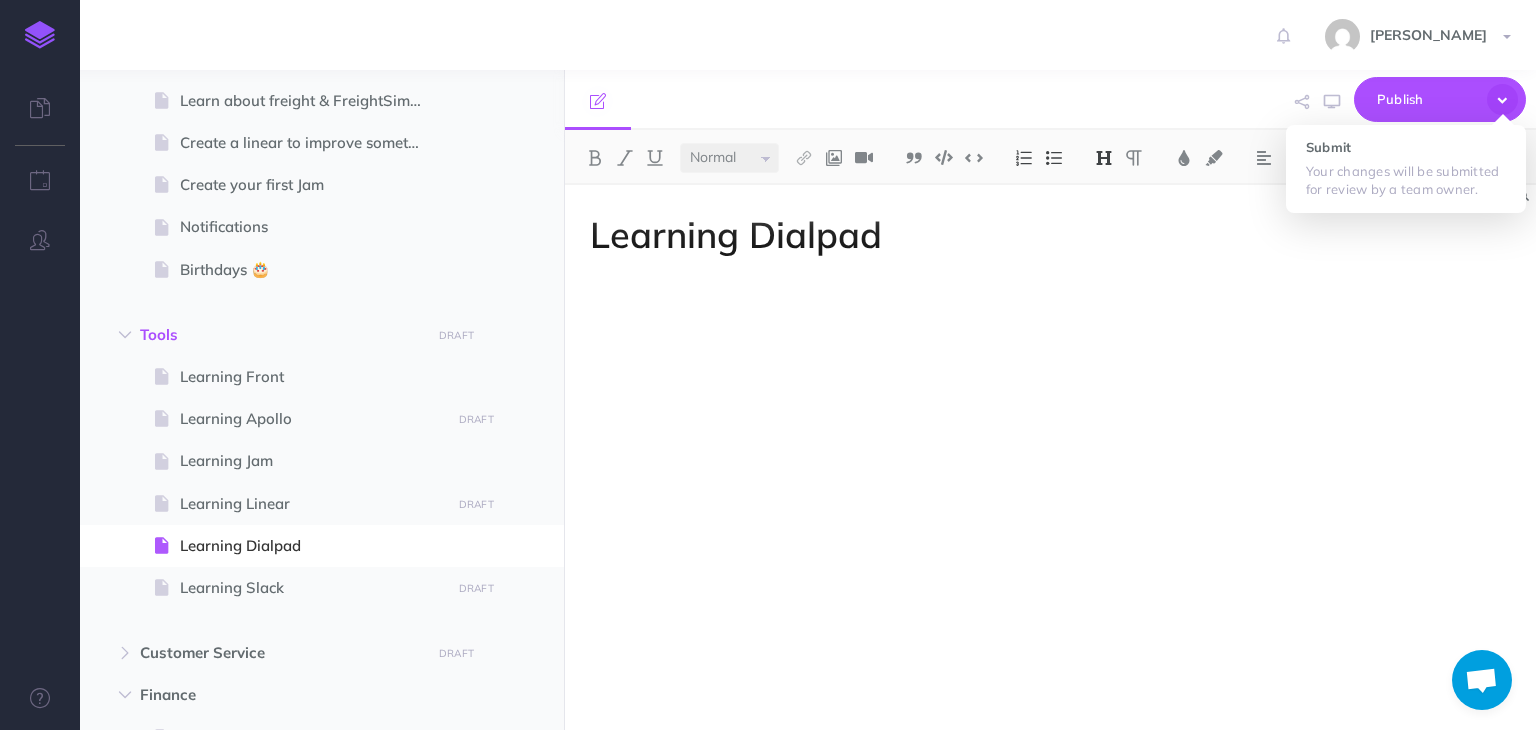 click on "Learning Dialpad" at bounding box center [1050, 457] 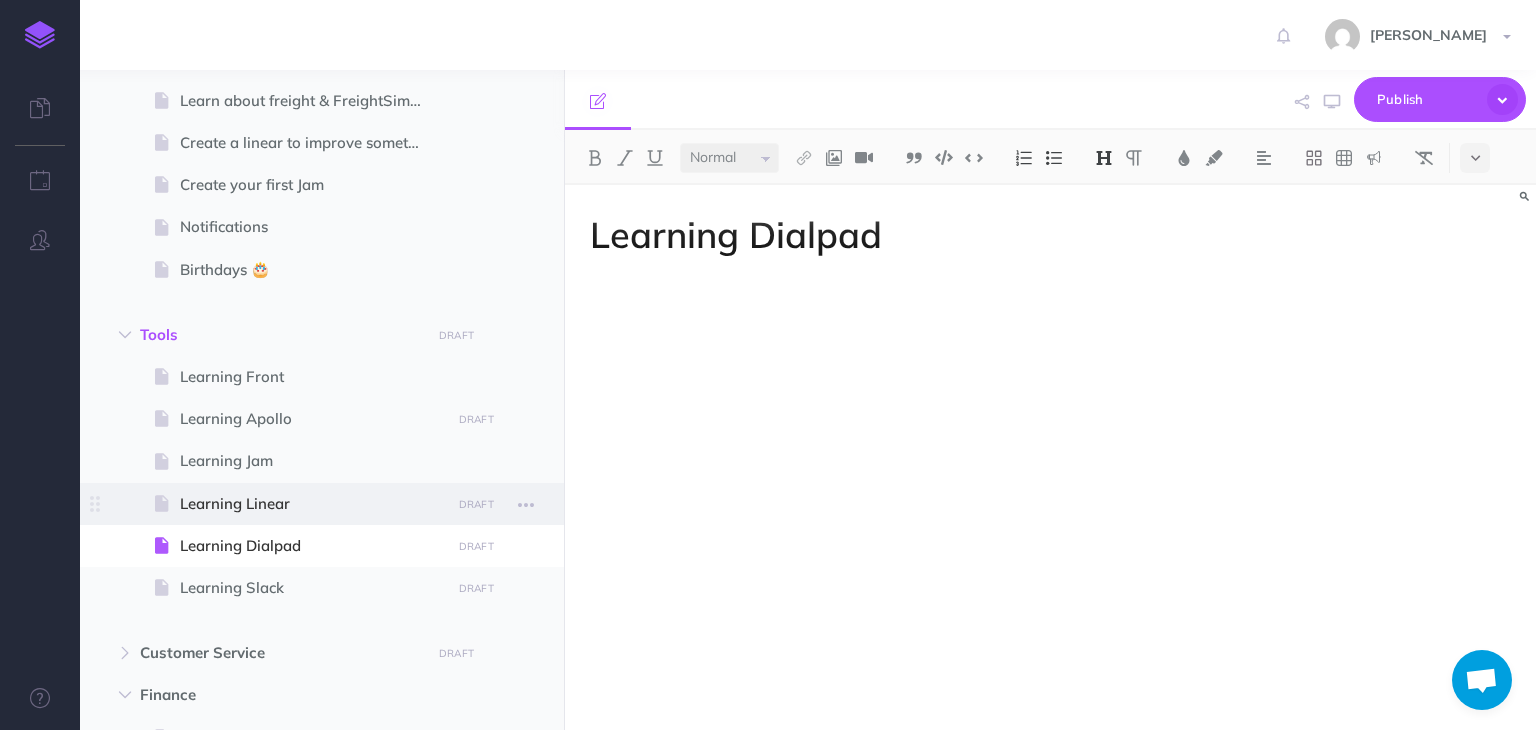 click on "Learning Linear" at bounding box center [312, 504] 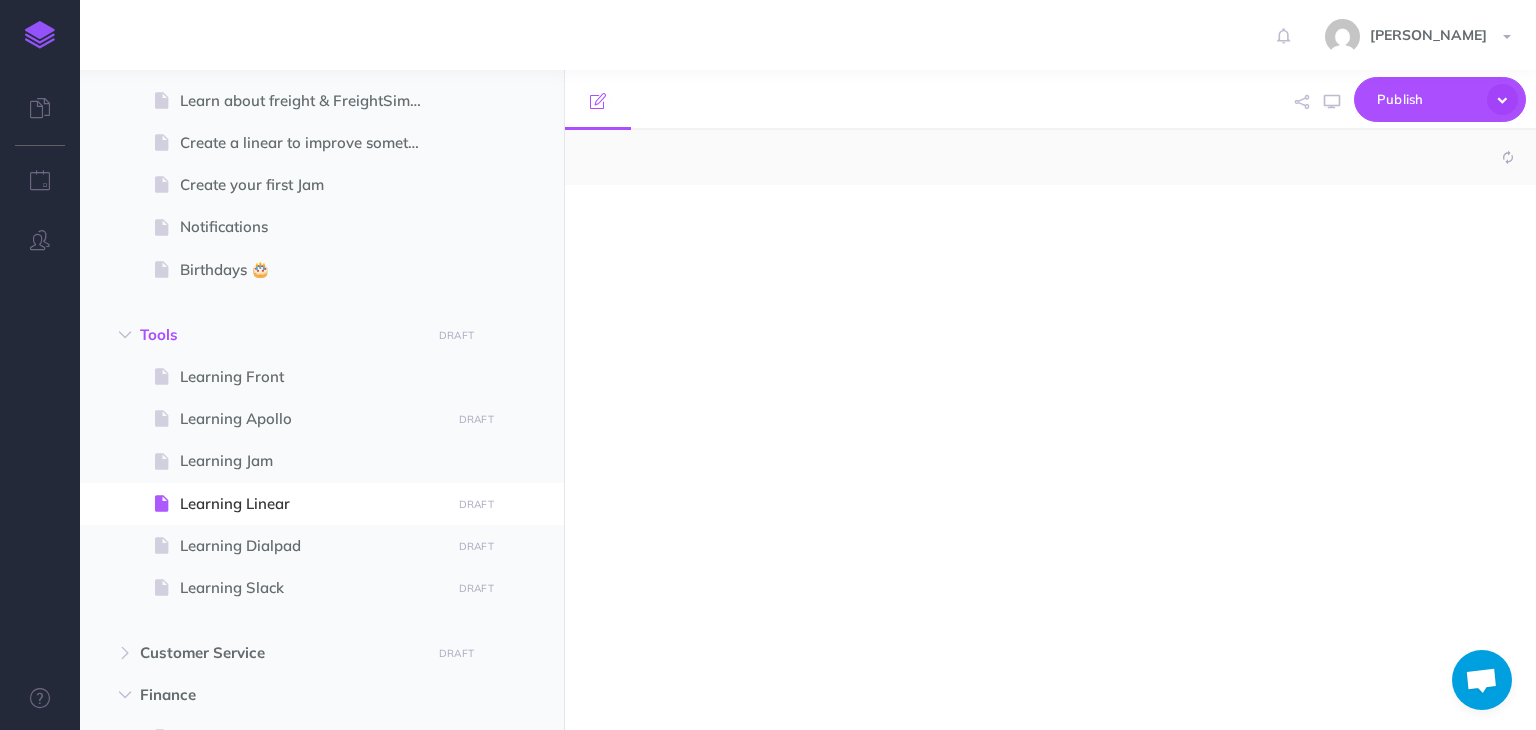 select on "null" 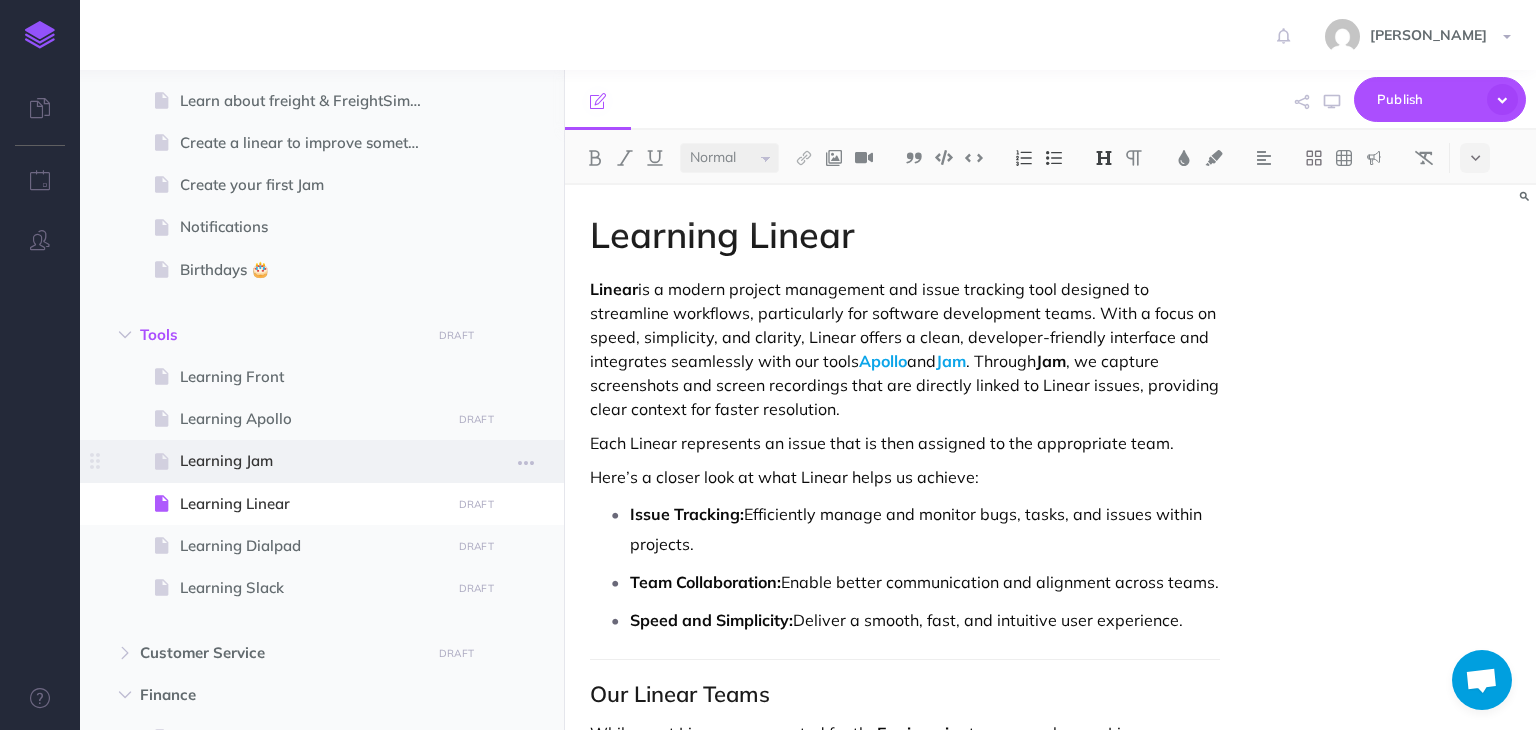 click at bounding box center [322, 461] 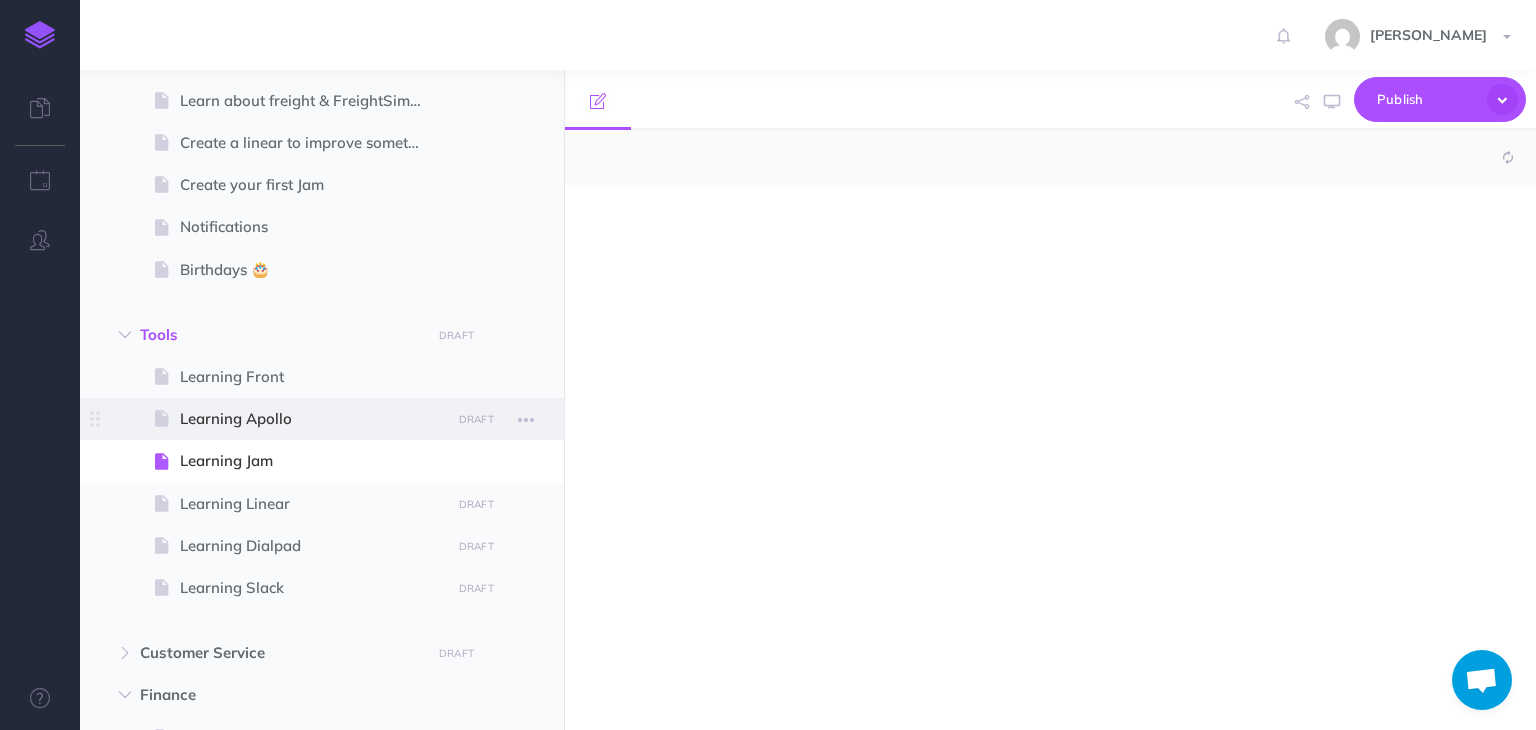 select on "null" 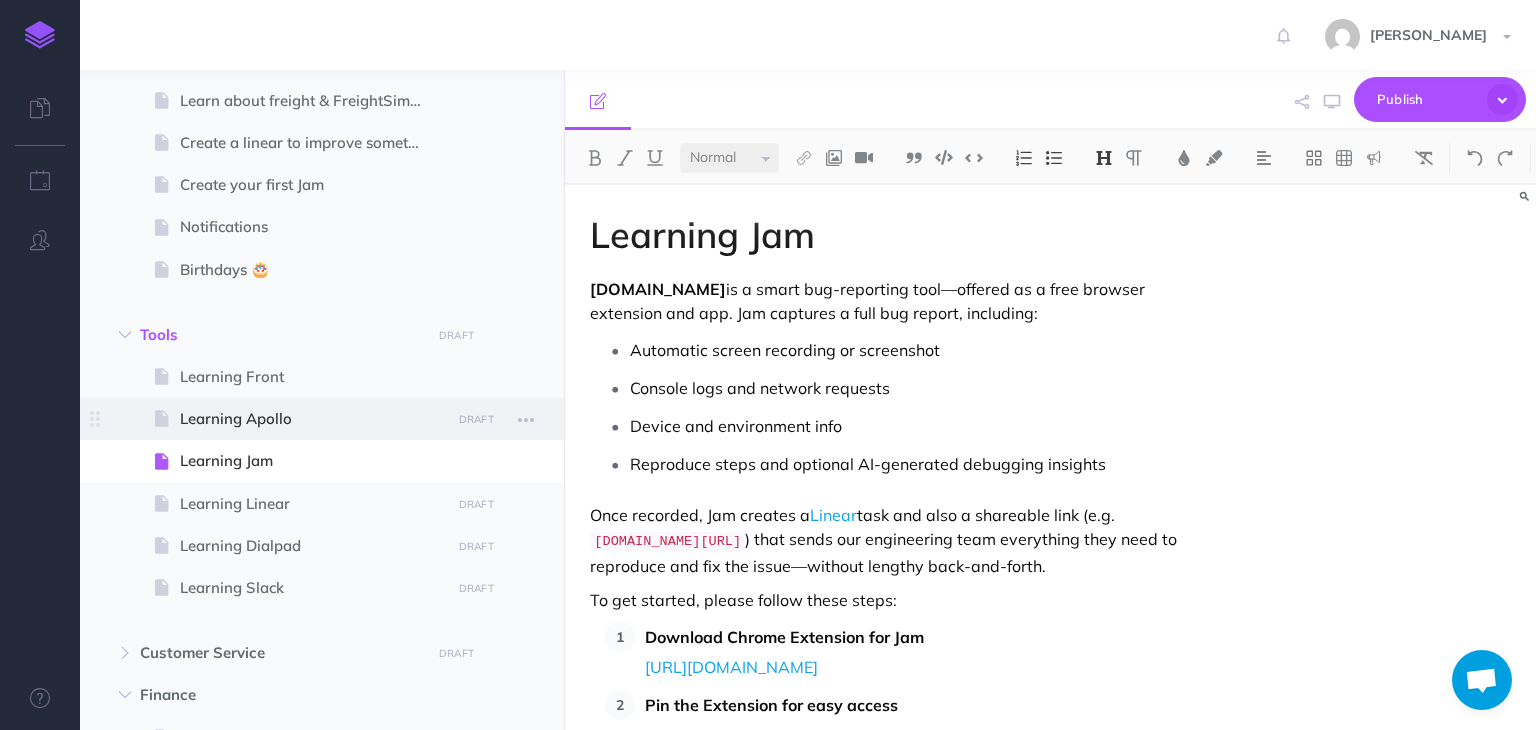 click on "Learning Apollo" at bounding box center [312, 419] 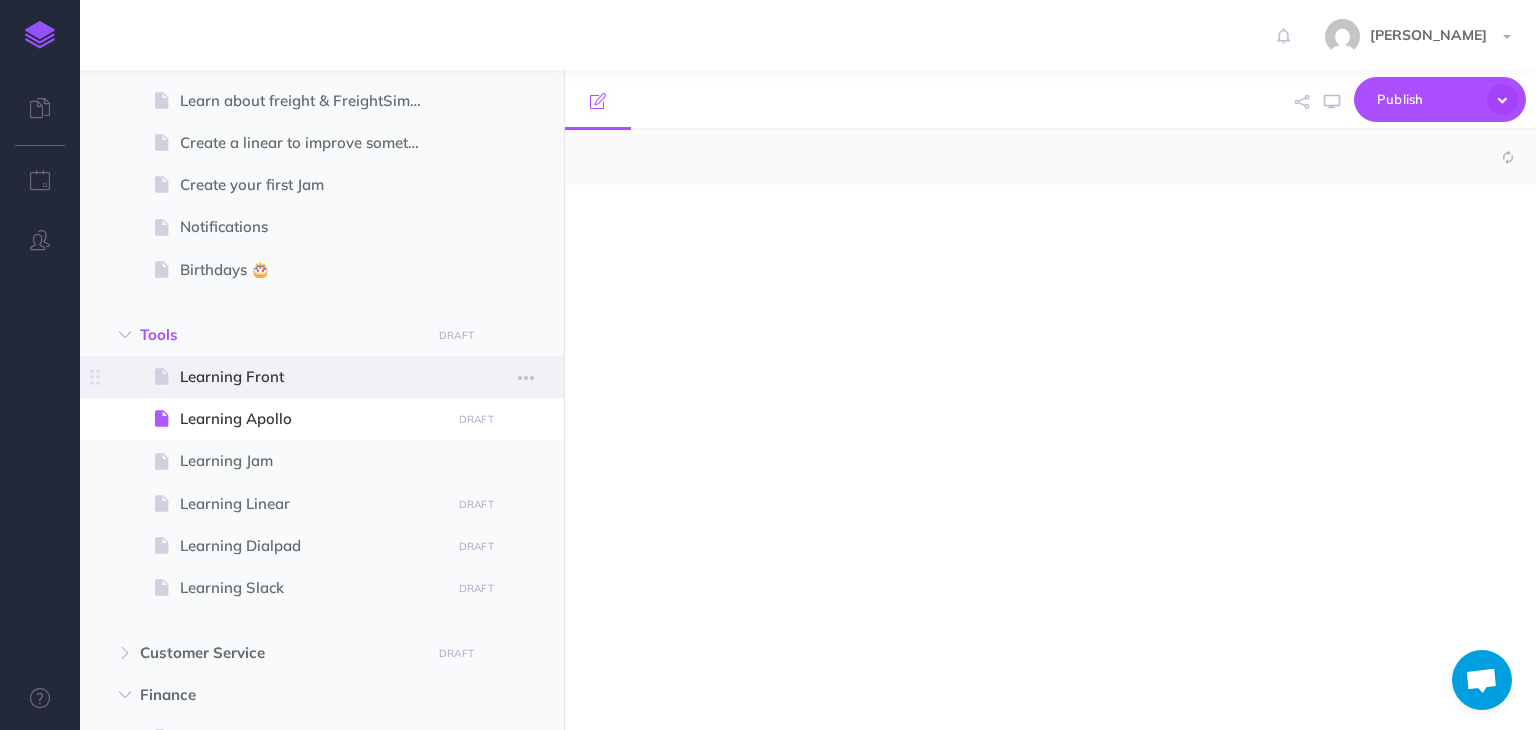 select on "null" 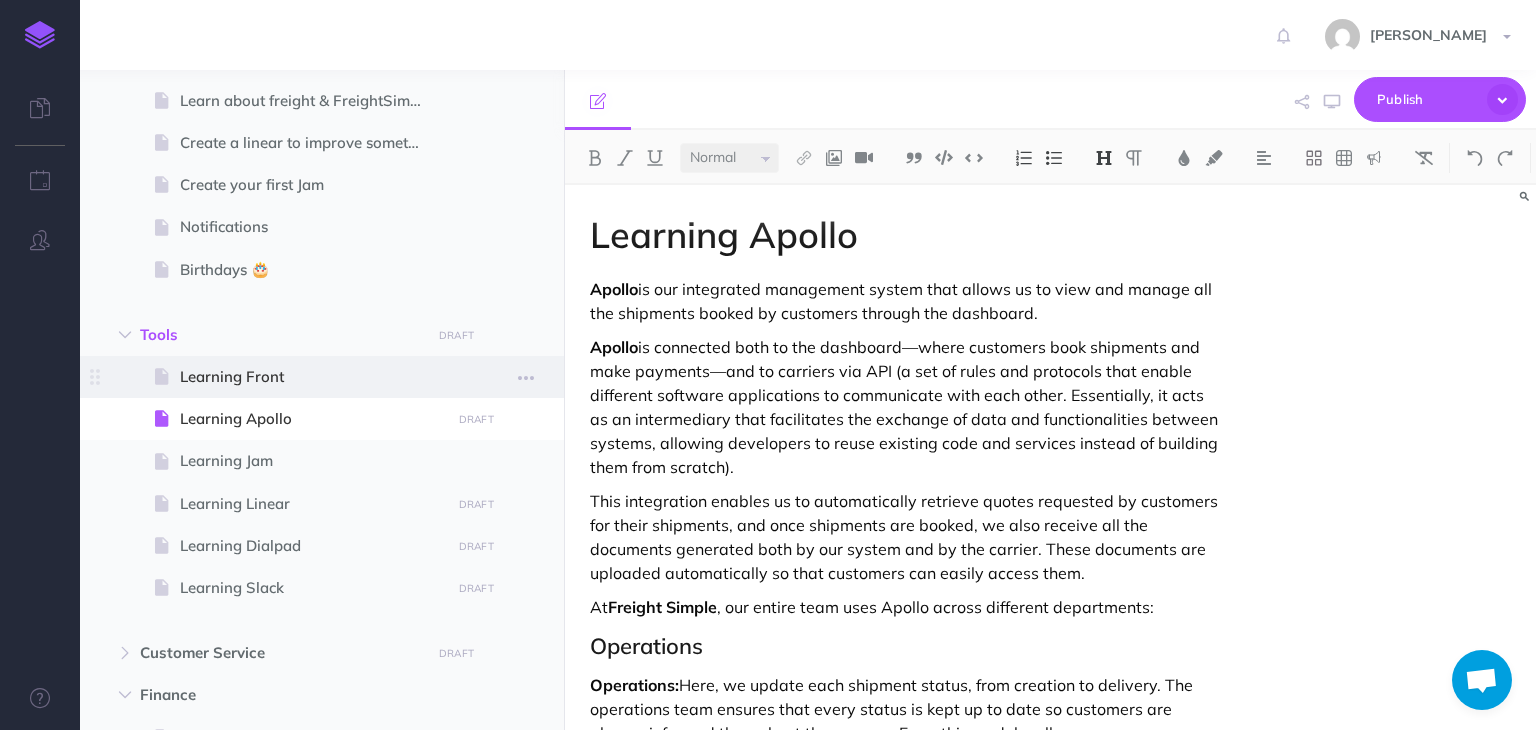 click on "Learning Front" at bounding box center [312, 377] 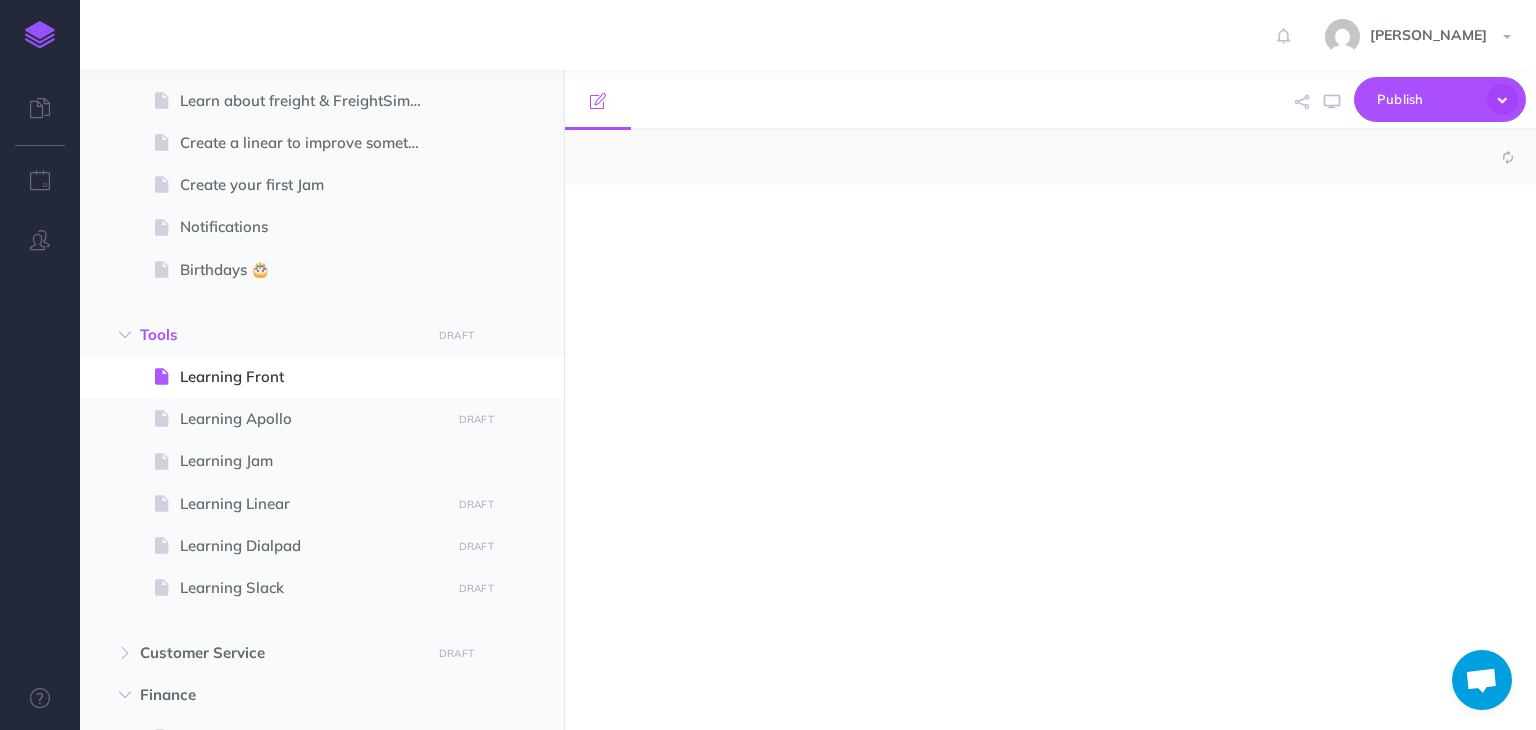 select on "null" 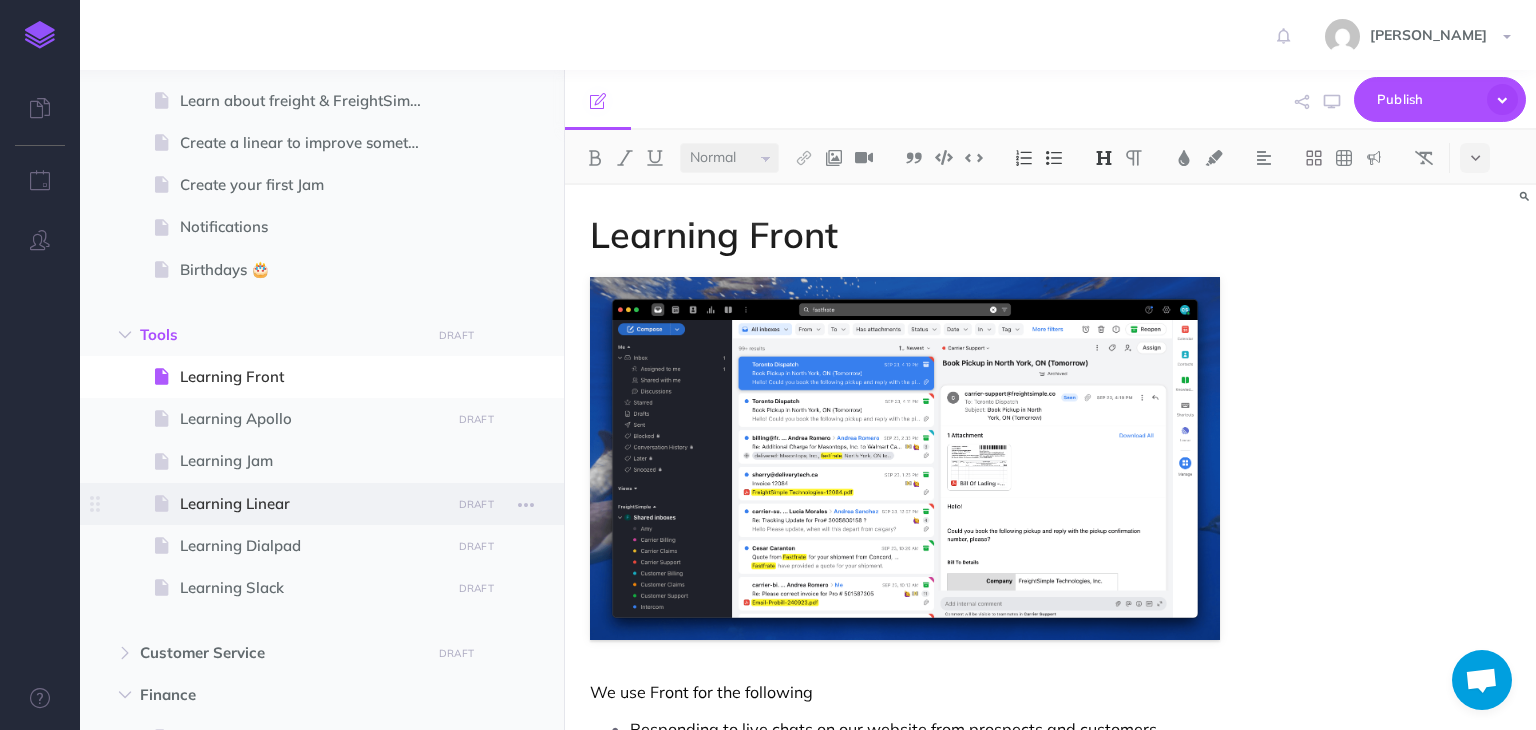 click on "Learning Linear" at bounding box center [312, 504] 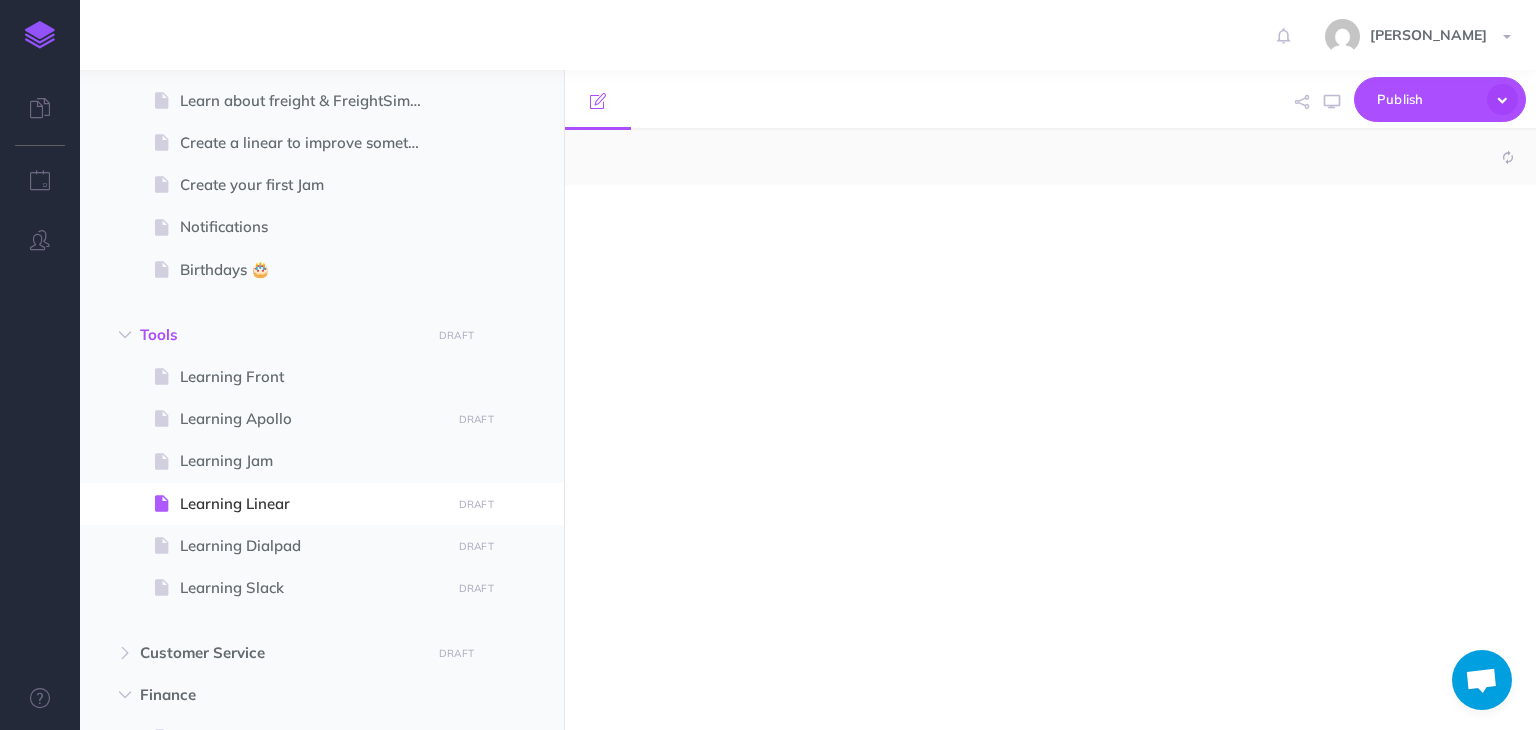 select on "null" 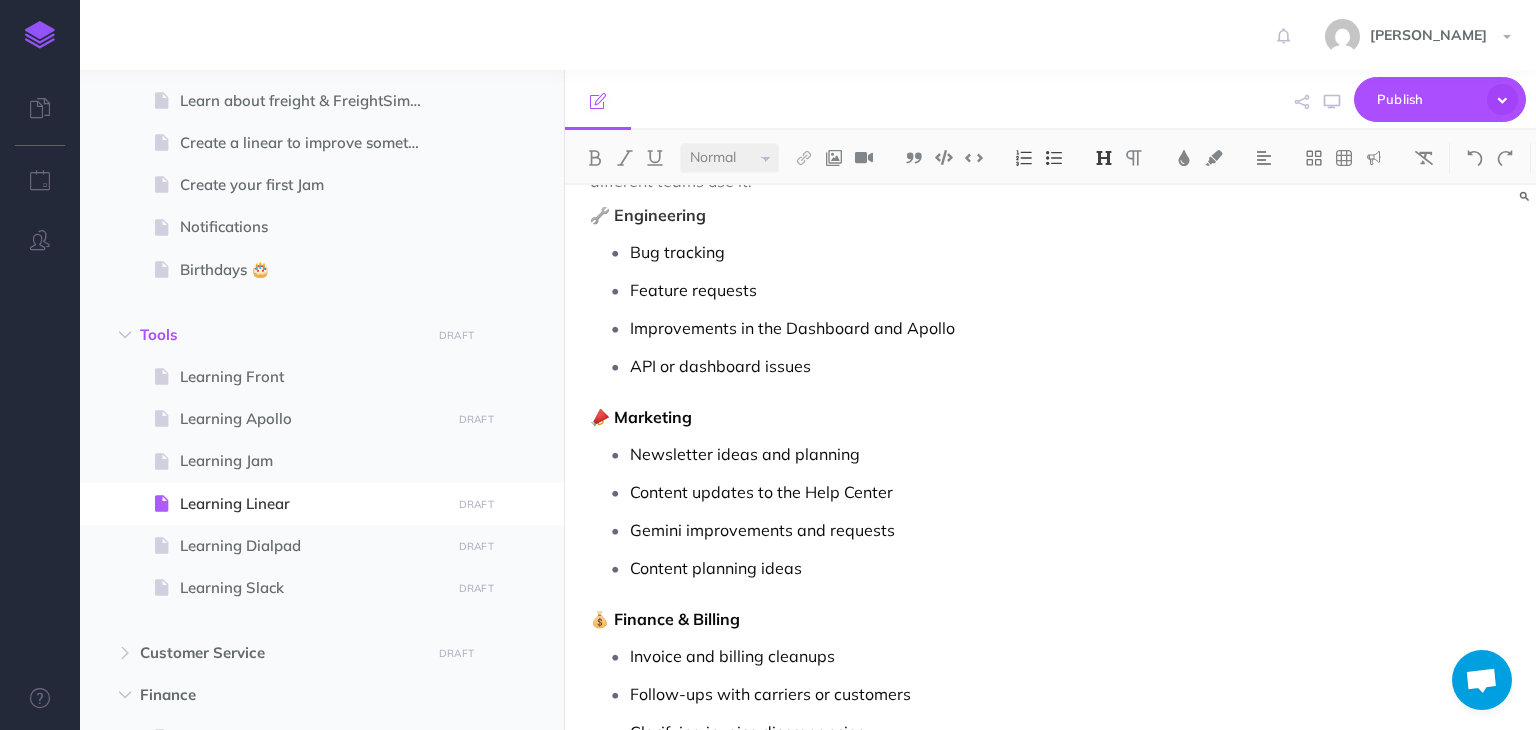 scroll, scrollTop: 500, scrollLeft: 0, axis: vertical 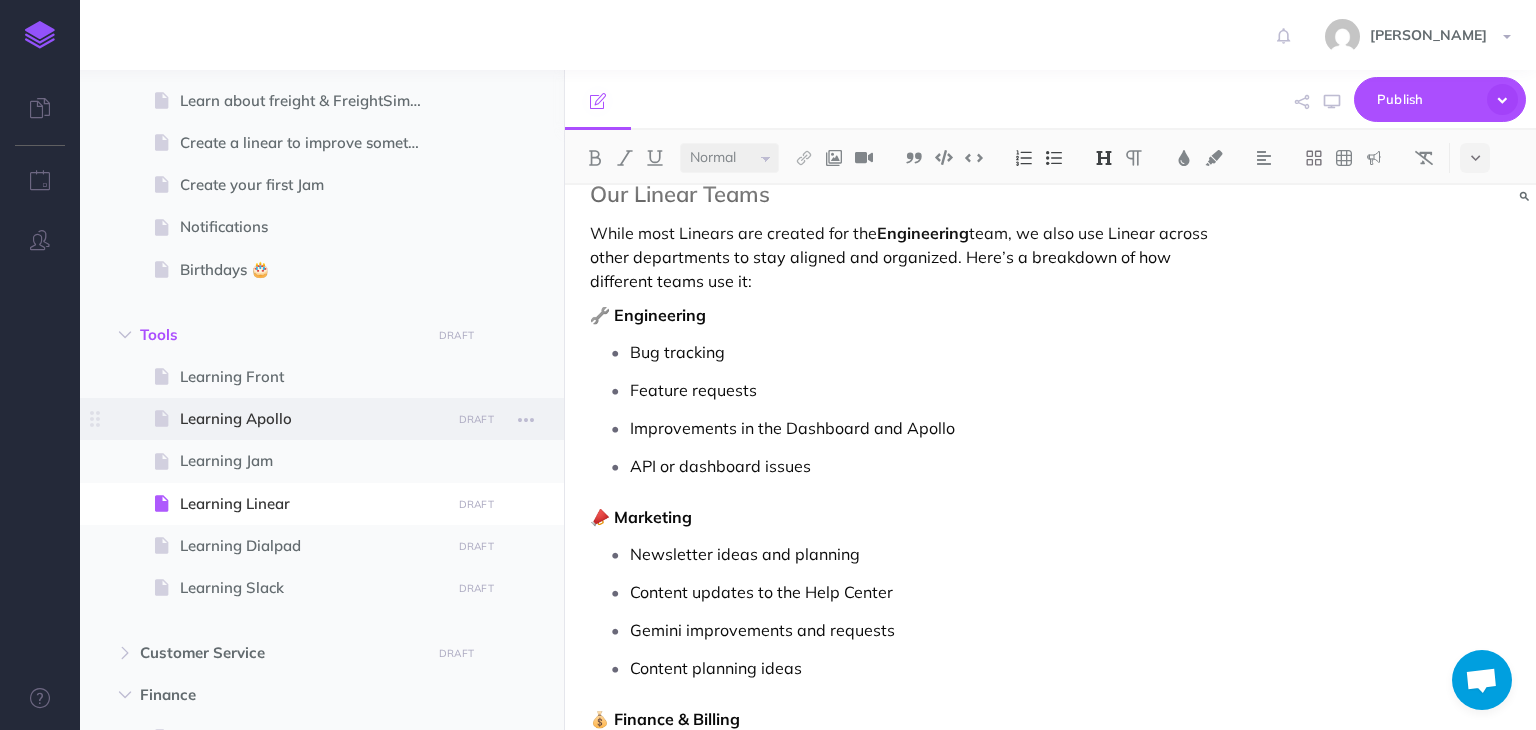 click on "Learning Apollo" at bounding box center [312, 419] 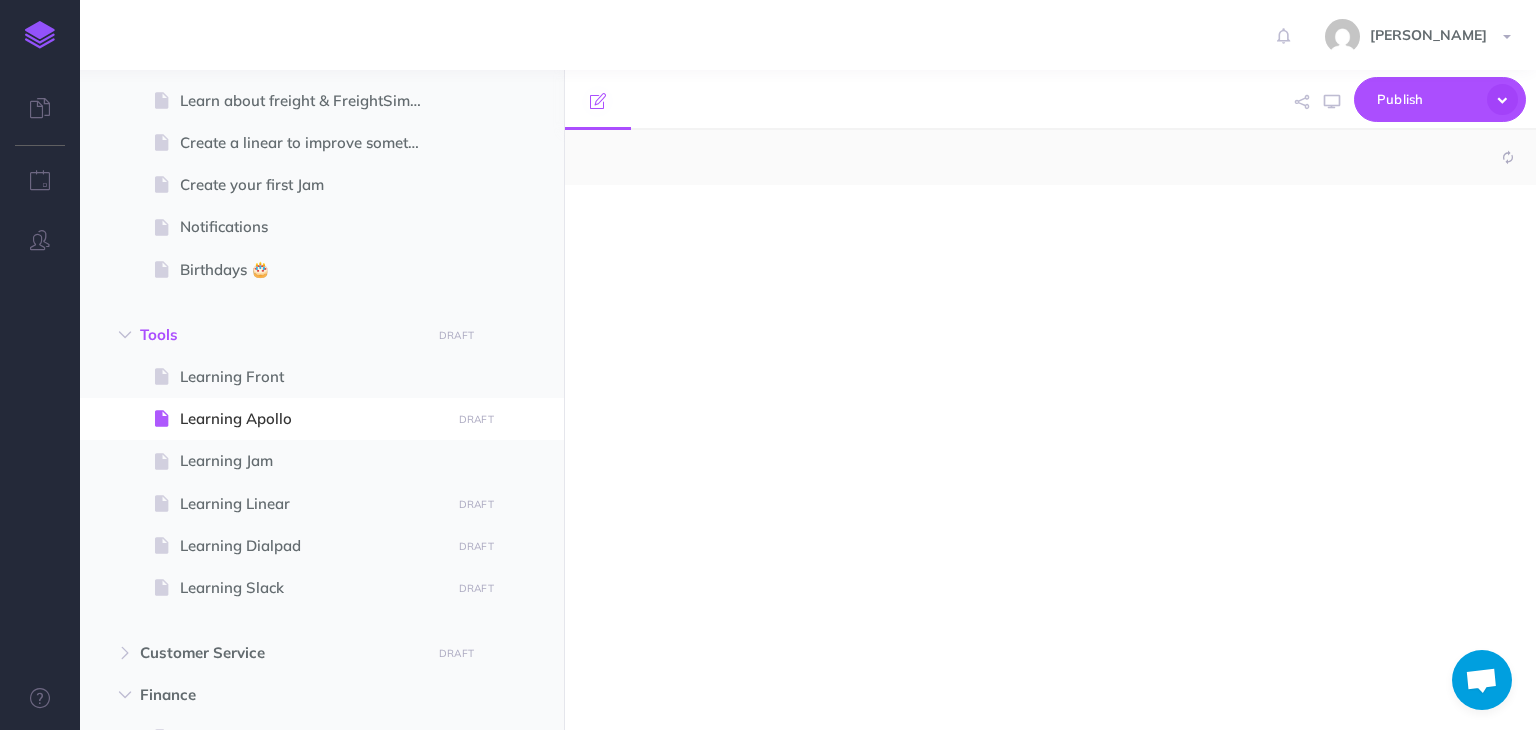 select on "null" 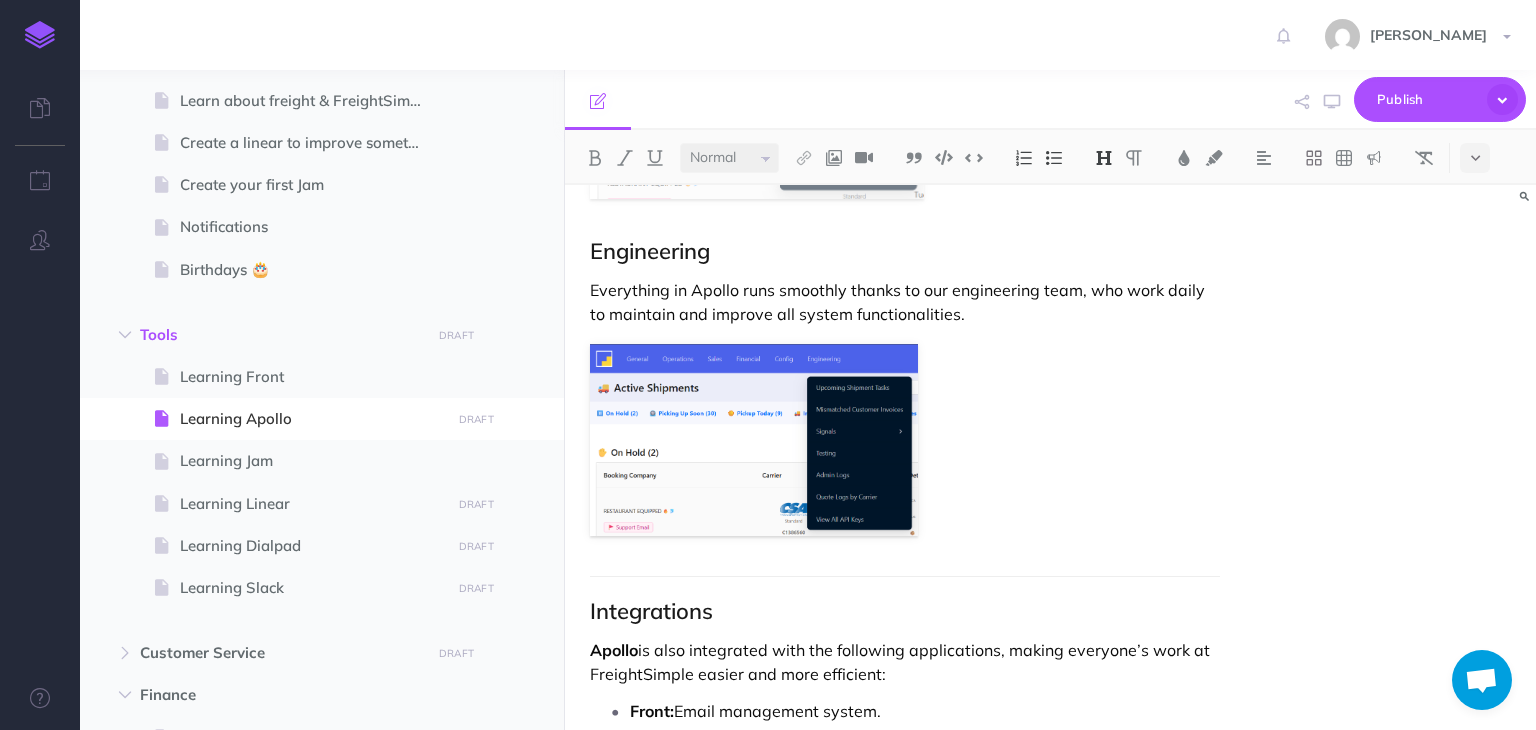 scroll, scrollTop: 2316, scrollLeft: 0, axis: vertical 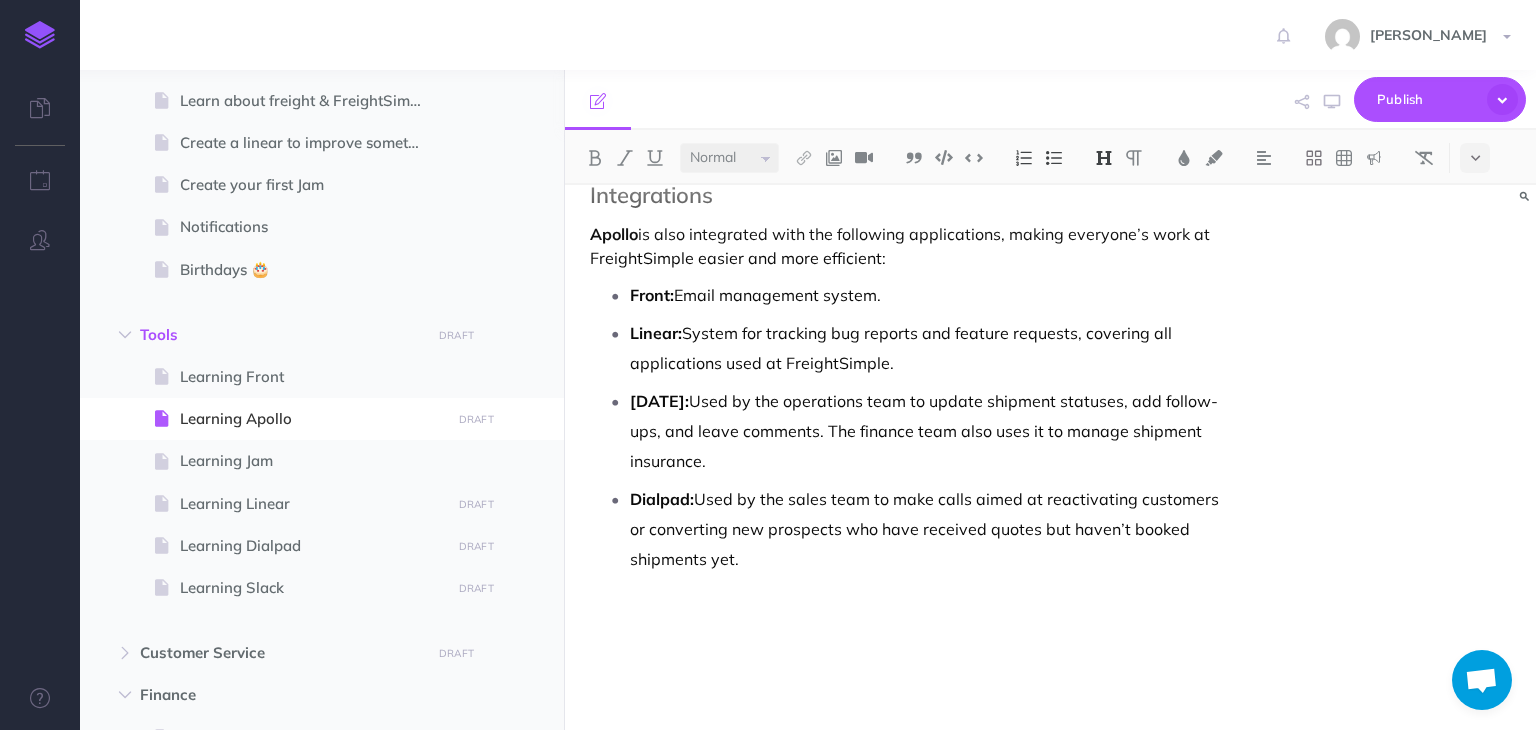 click on "Front:" at bounding box center (652, 295) 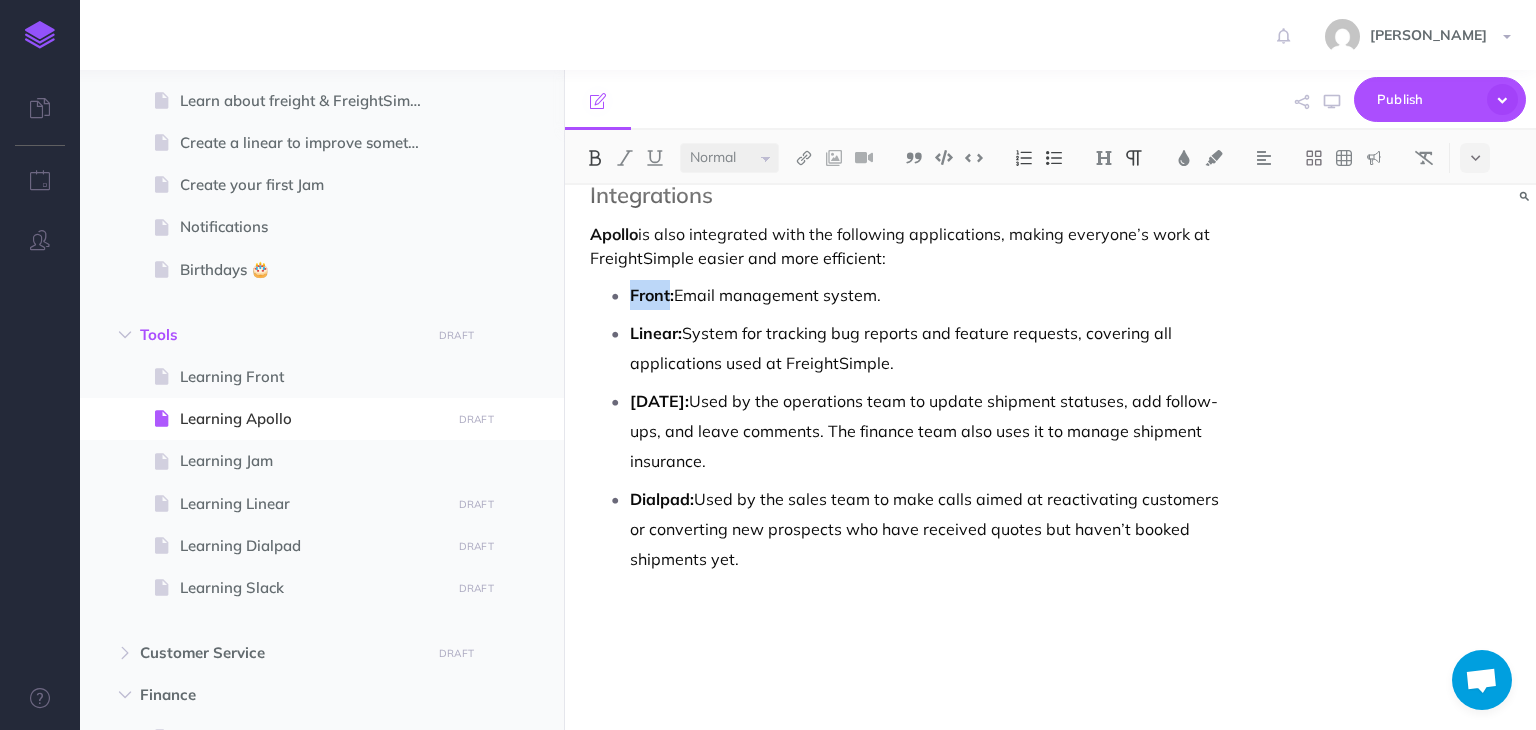 click on "Front:" at bounding box center [652, 295] 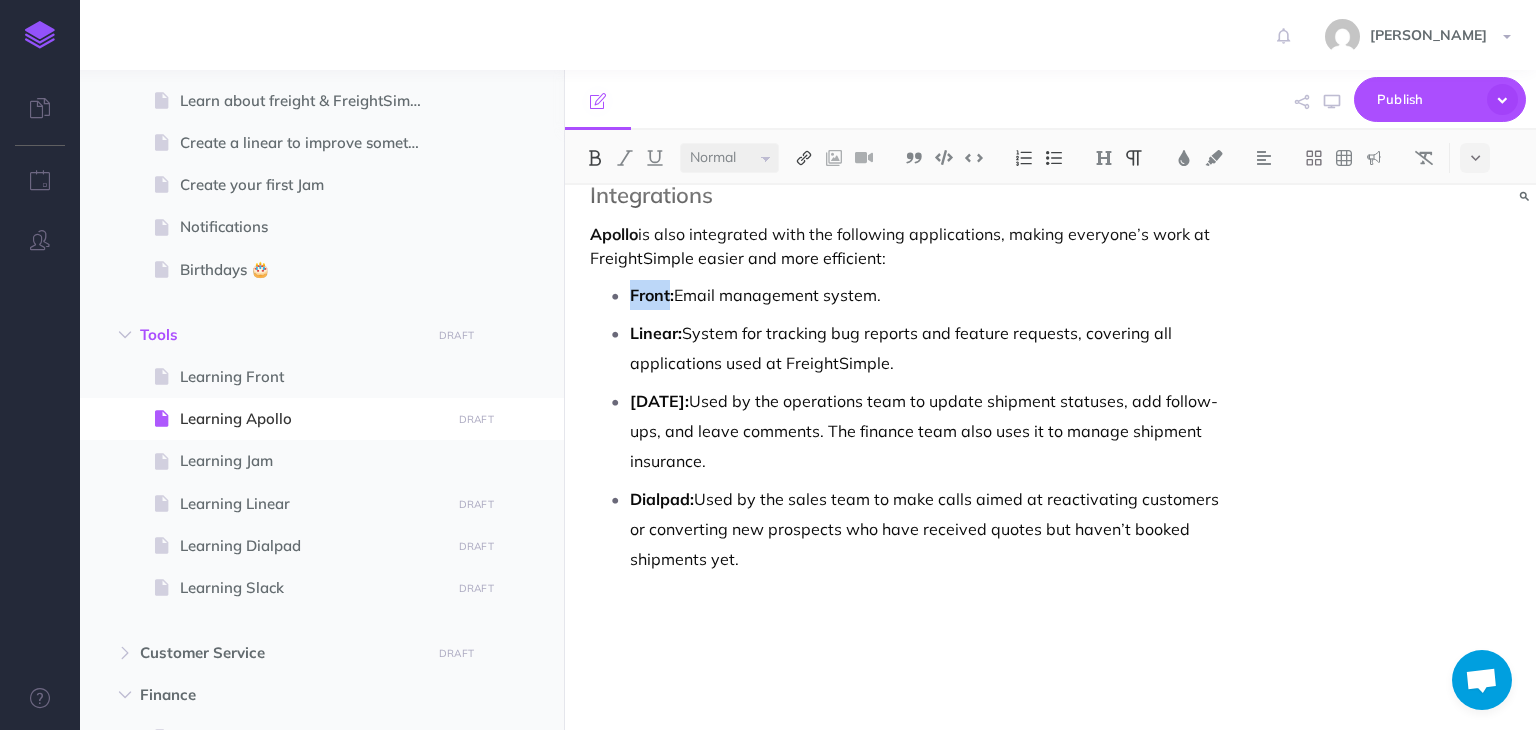 click at bounding box center (804, 158) 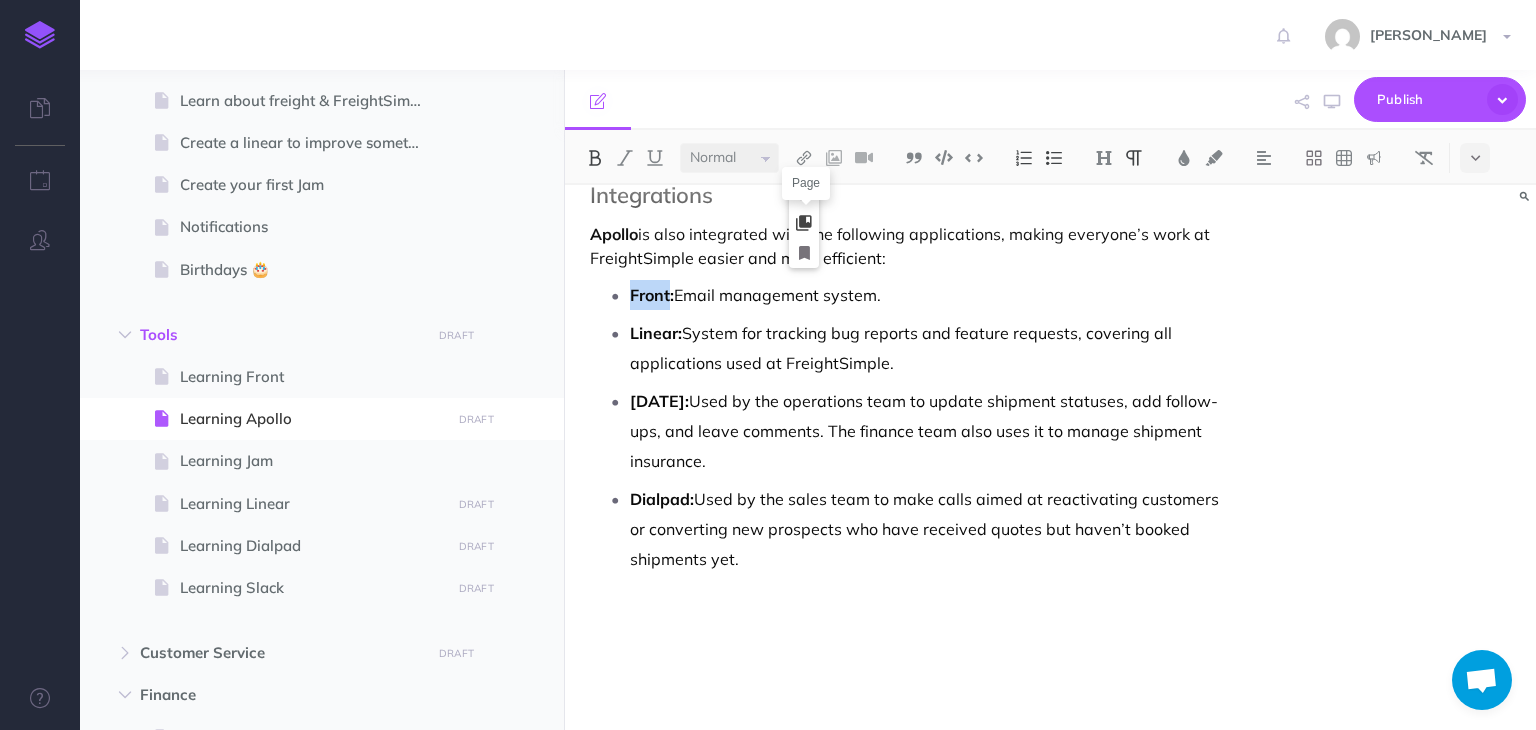 click at bounding box center [804, 223] 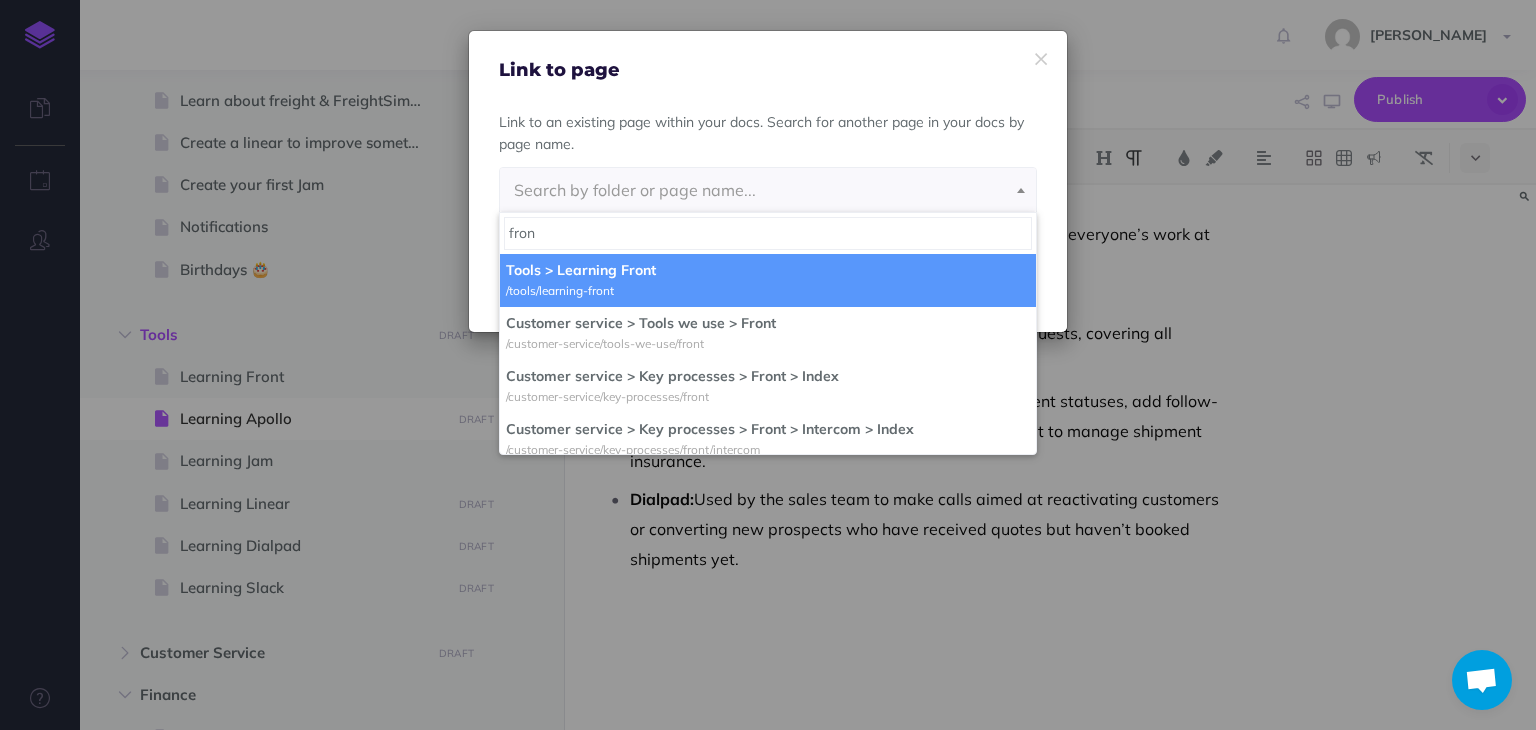 type on "fron" 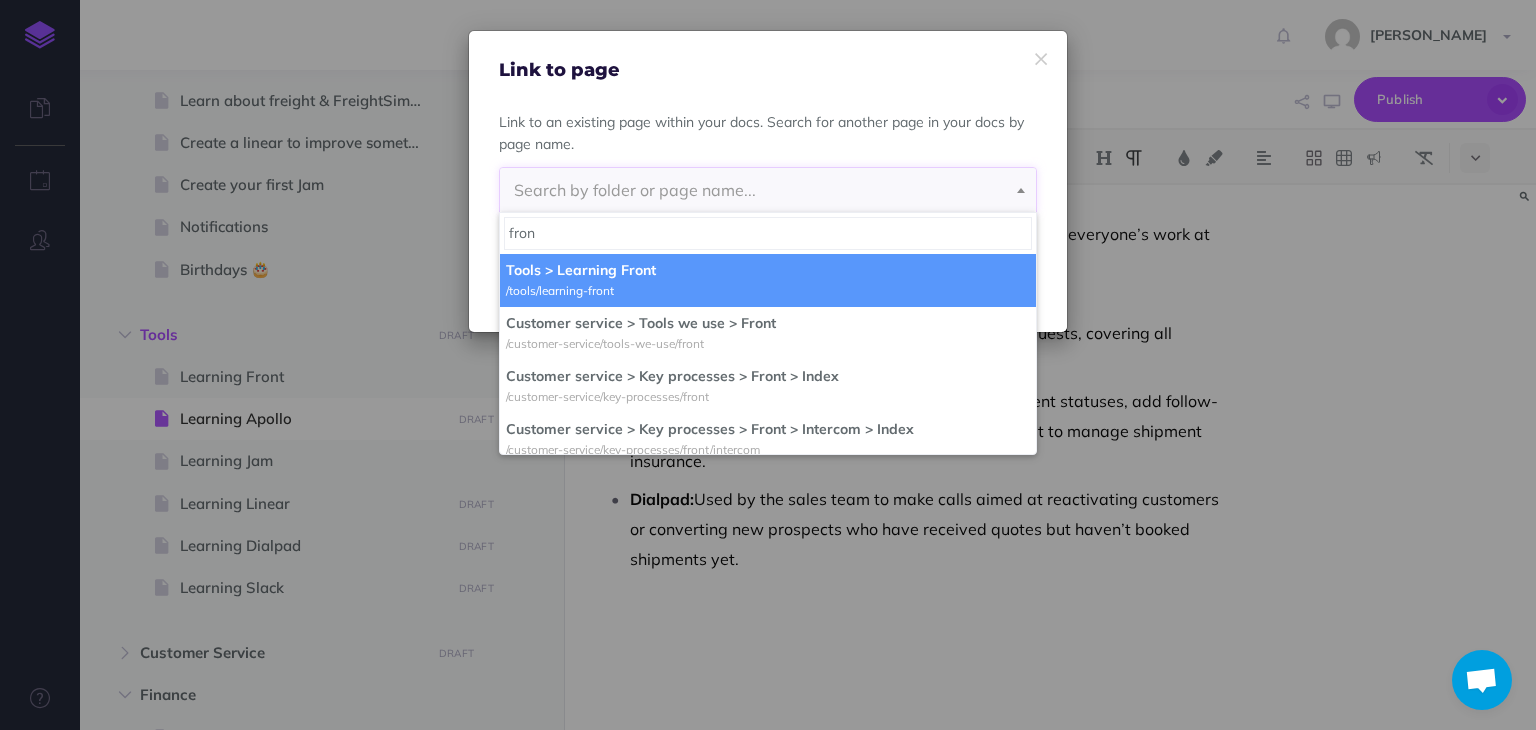 select on "4VB-EIZY-[PERSON_NAME]-7RF" 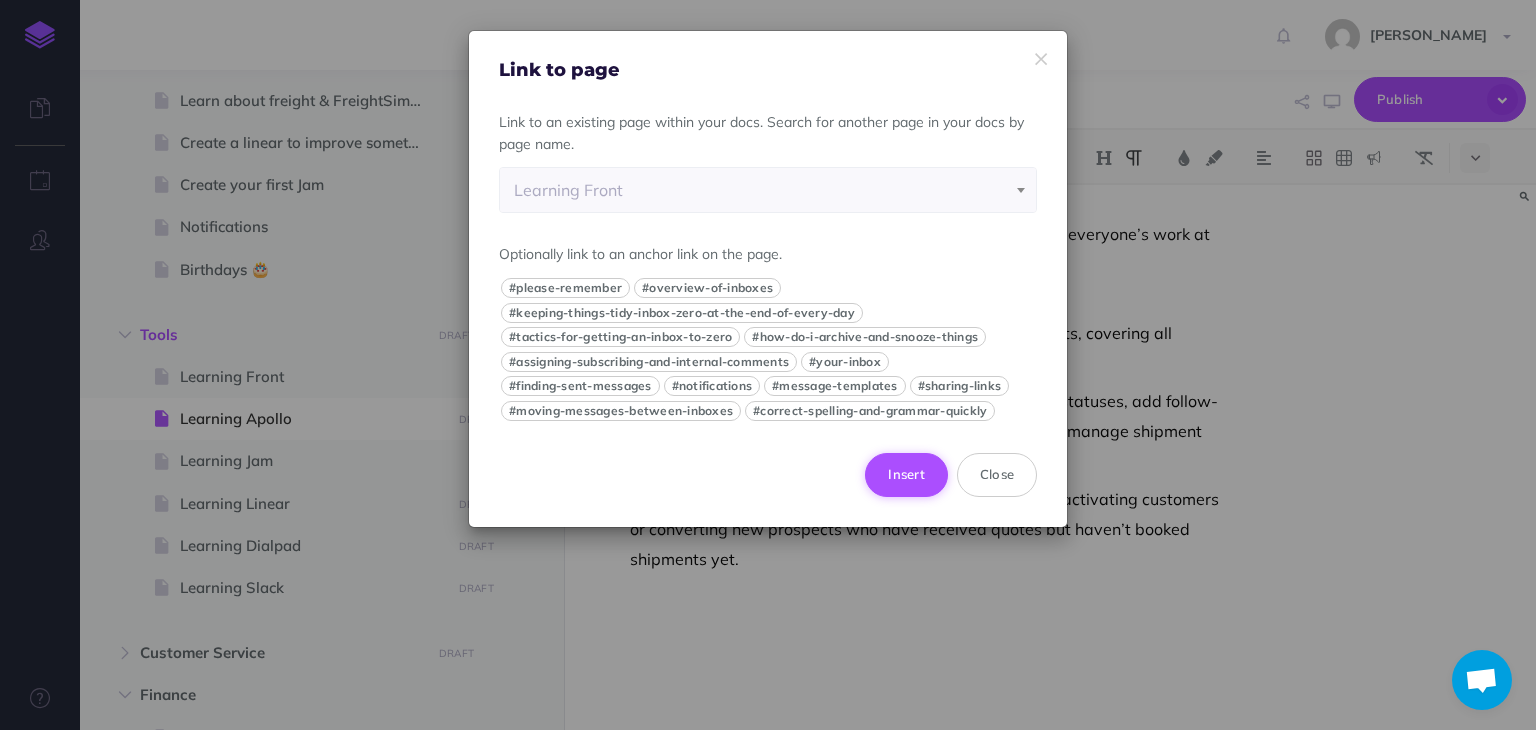 click on "Insert" at bounding box center [906, 475] 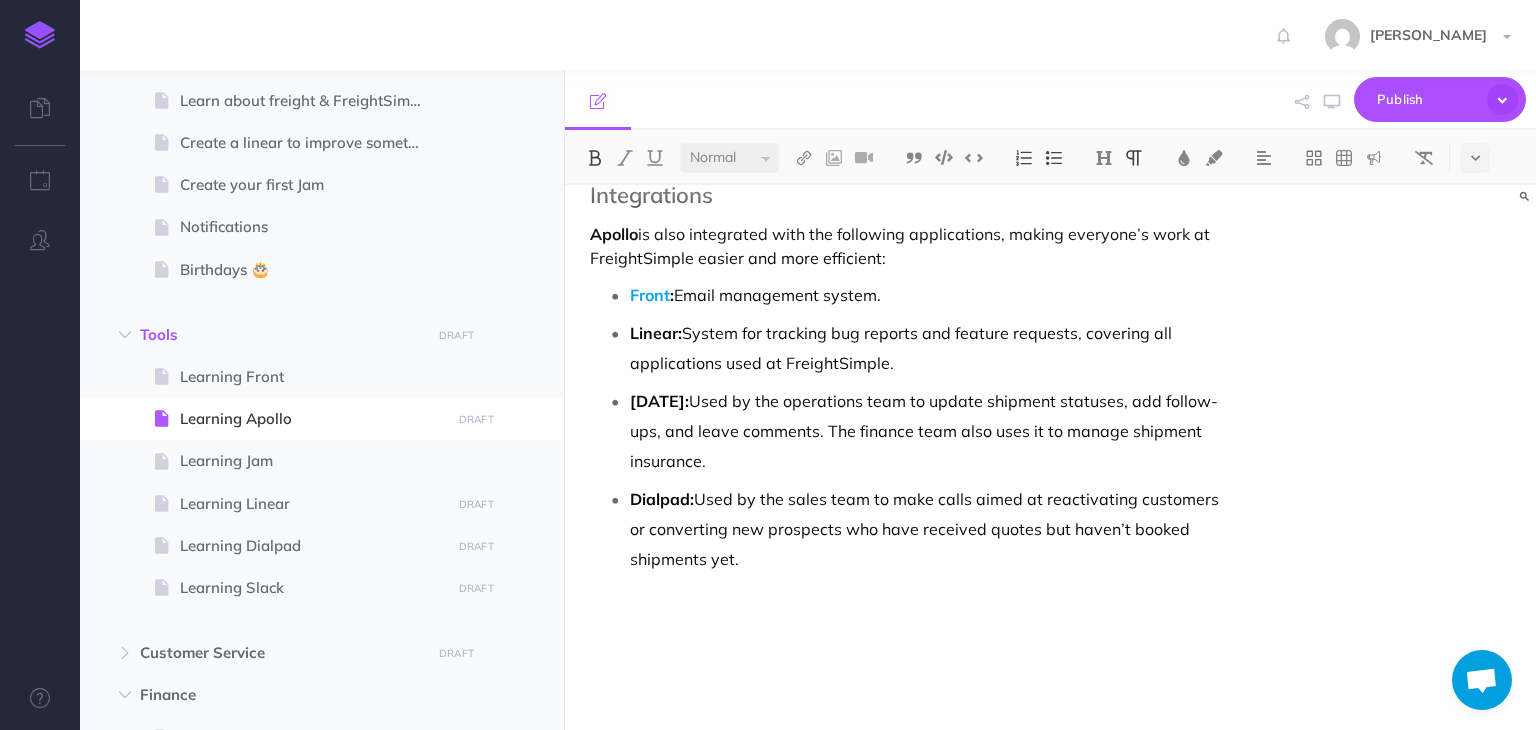 click on "Dialpad:  Used by the sales team to make calls aimed at reactivating customers or converting new prospects who have received quotes but haven’t booked shipments yet." at bounding box center [924, 529] 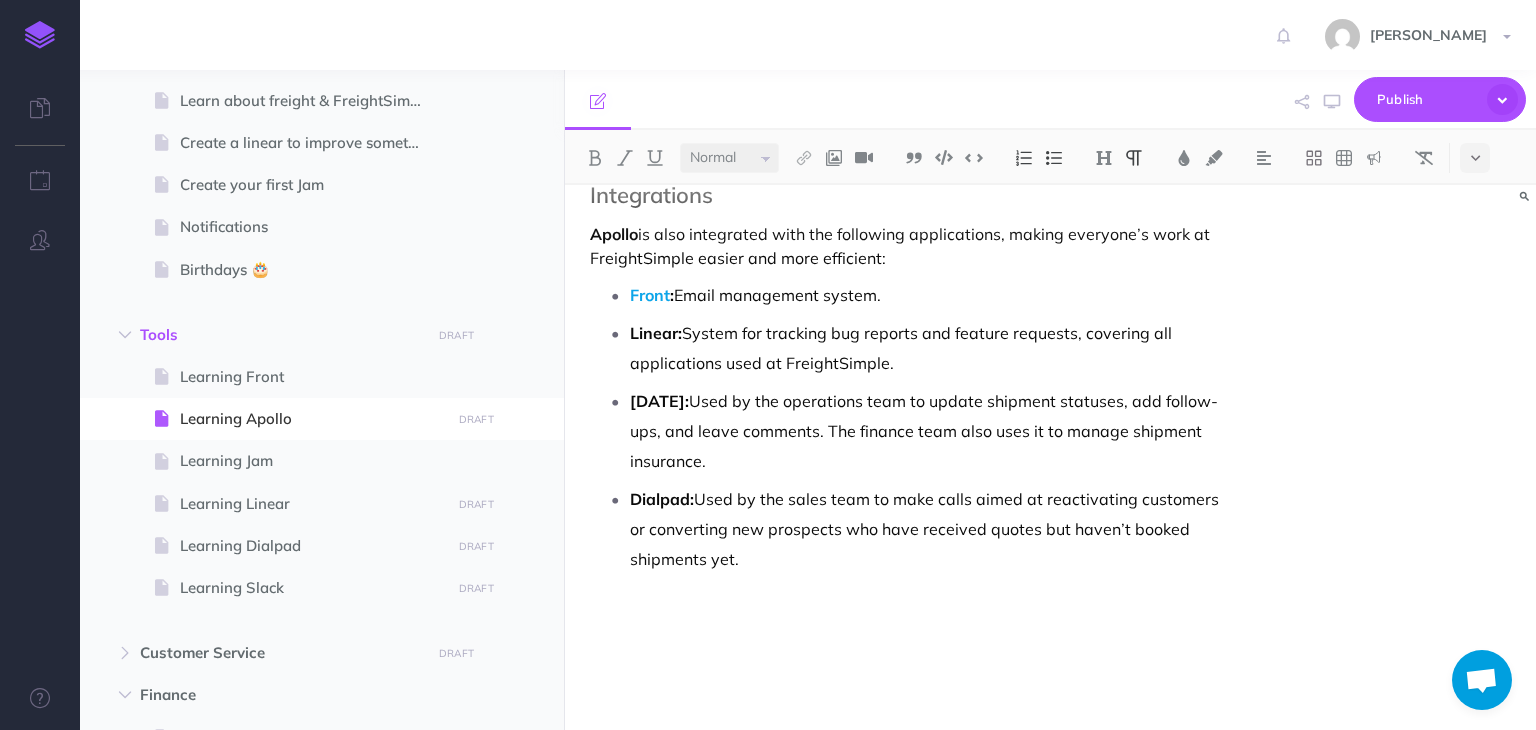 click on "Linear:" at bounding box center (656, 333) 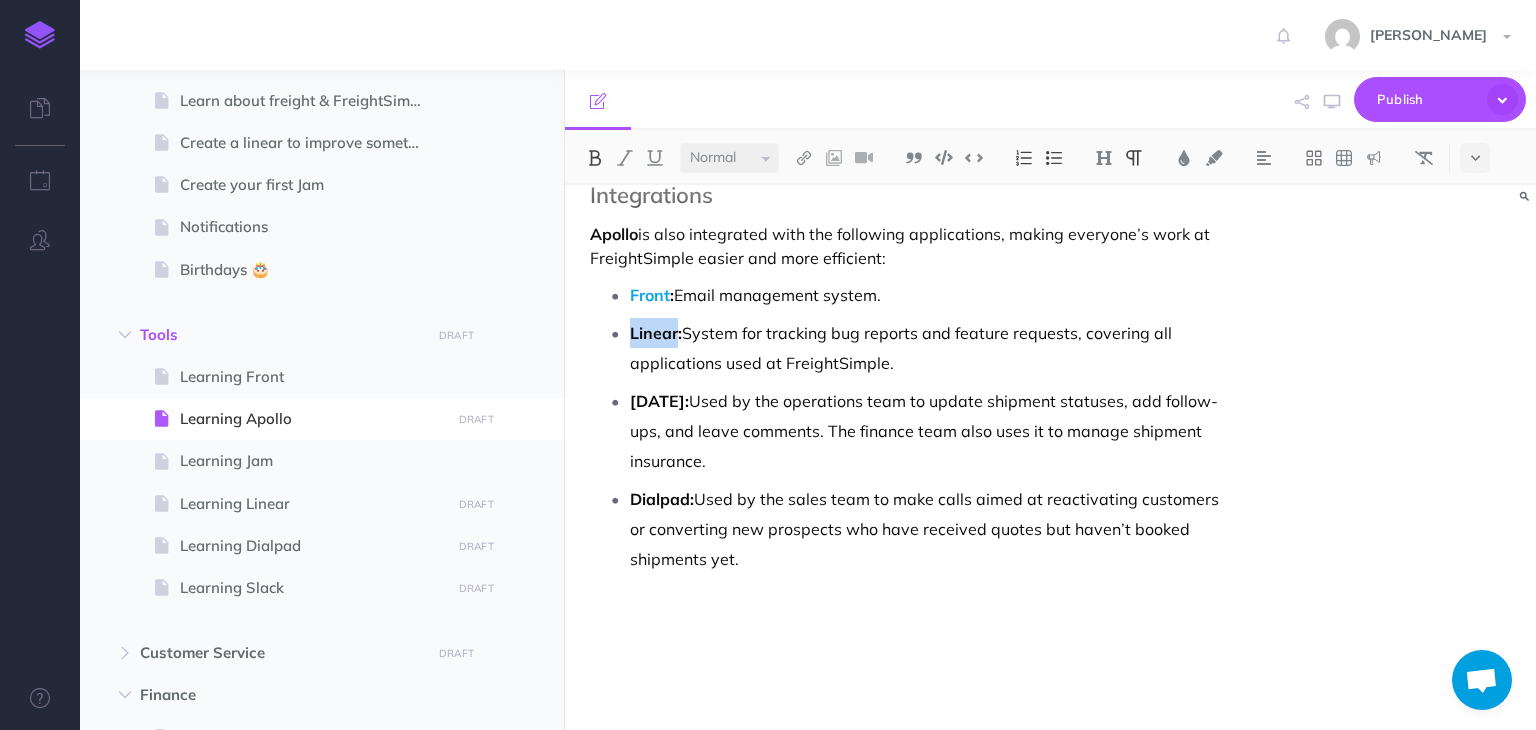click on "Linear:" at bounding box center [656, 333] 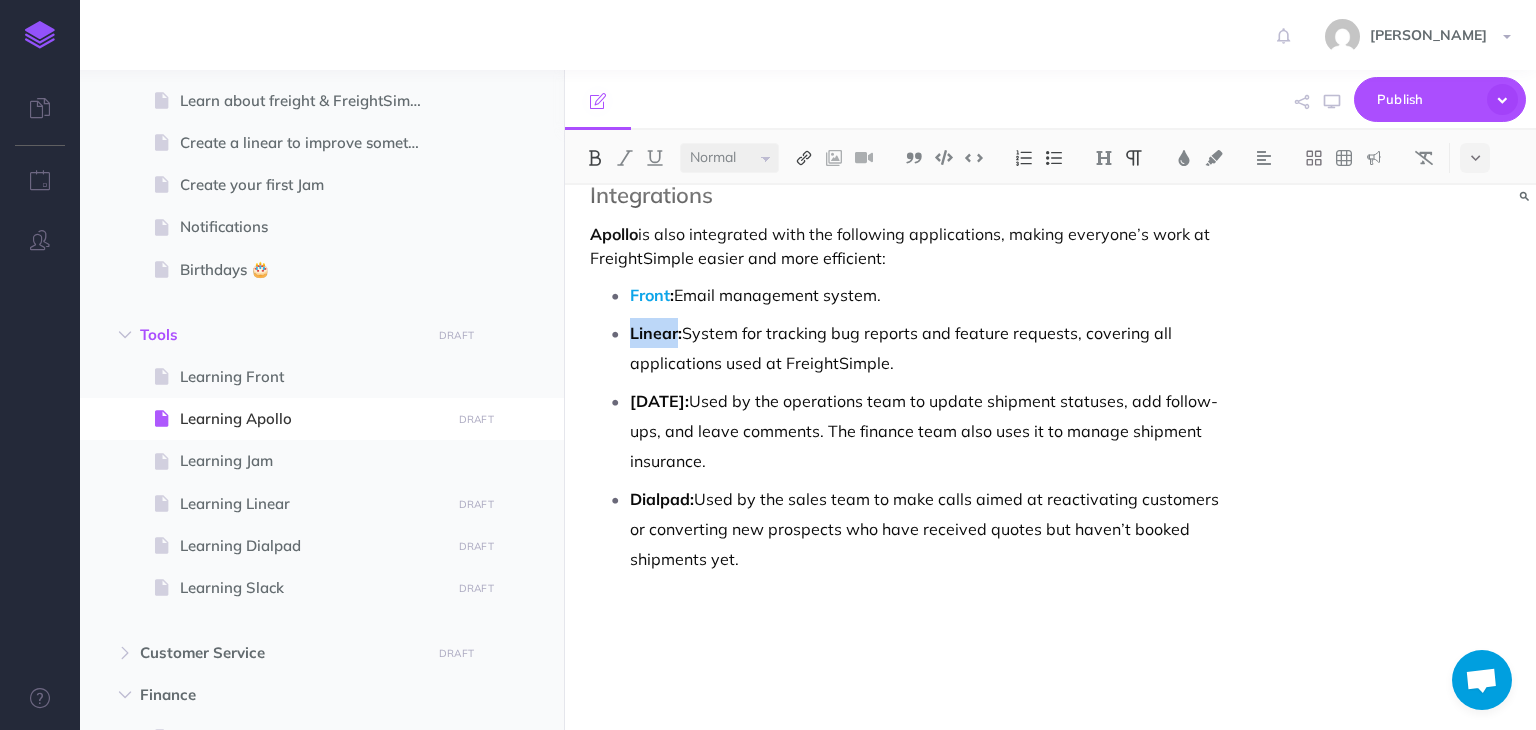 click at bounding box center [804, 158] 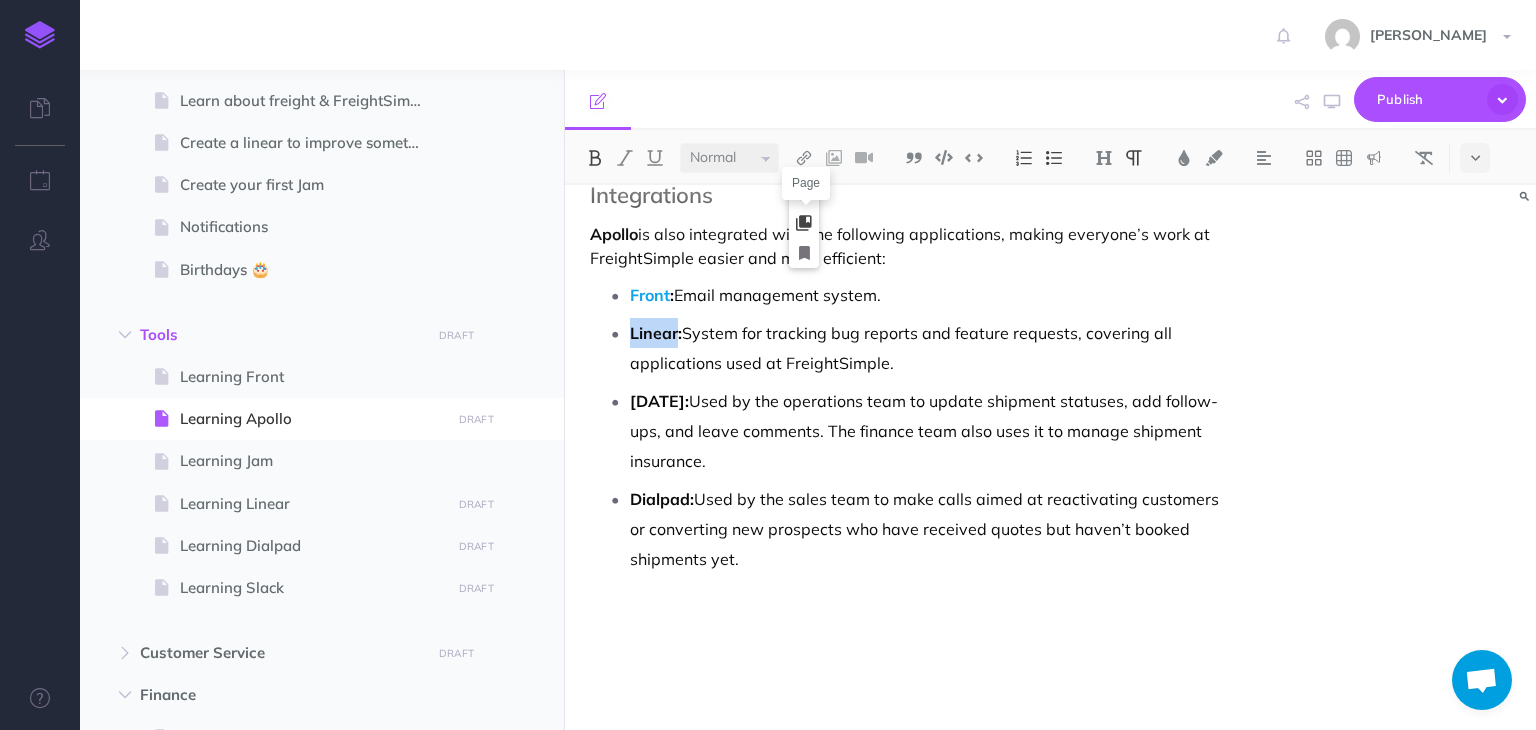 click at bounding box center (804, 223) 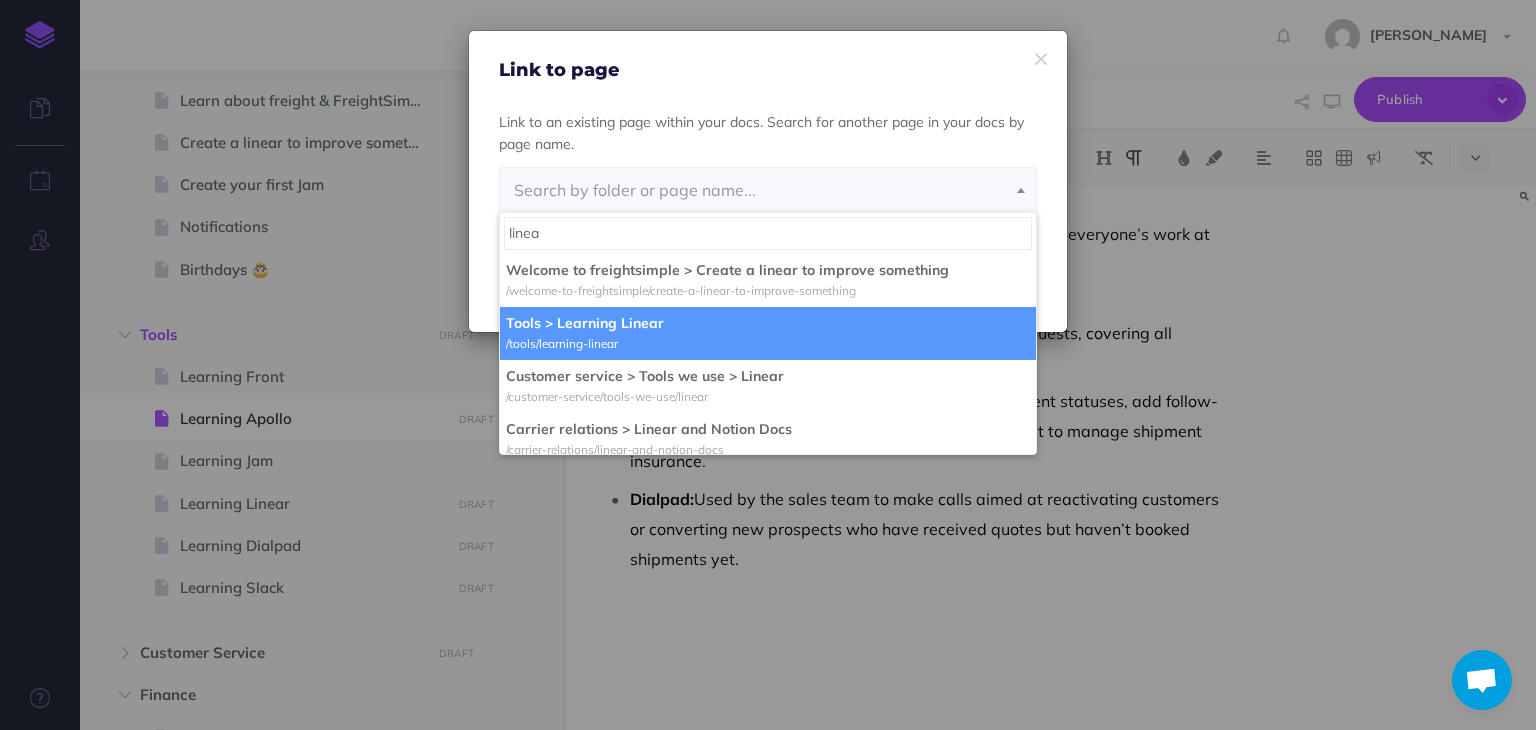 type on "linea" 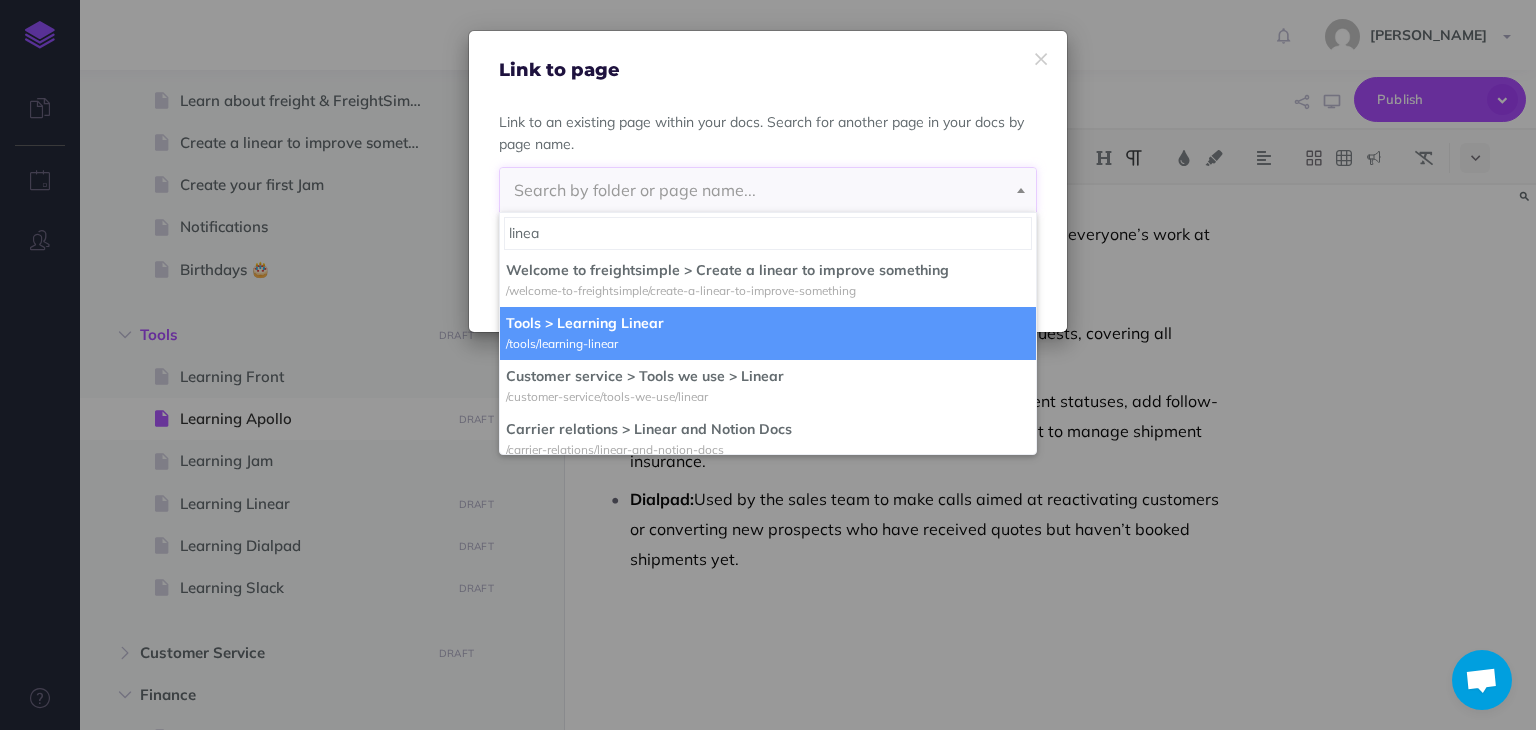 select on "XK6-L903-6VW-OHY" 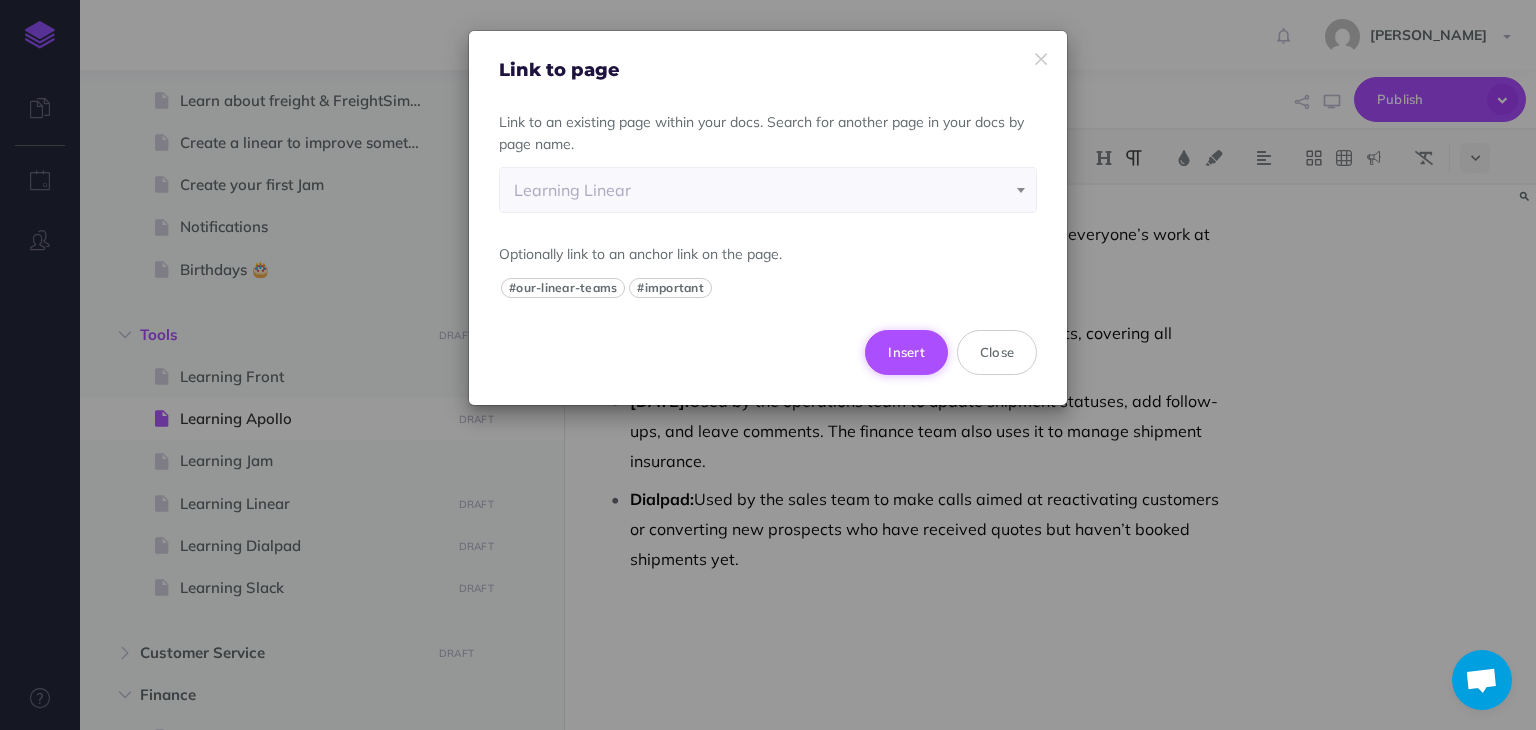 click on "Insert" at bounding box center (906, 352) 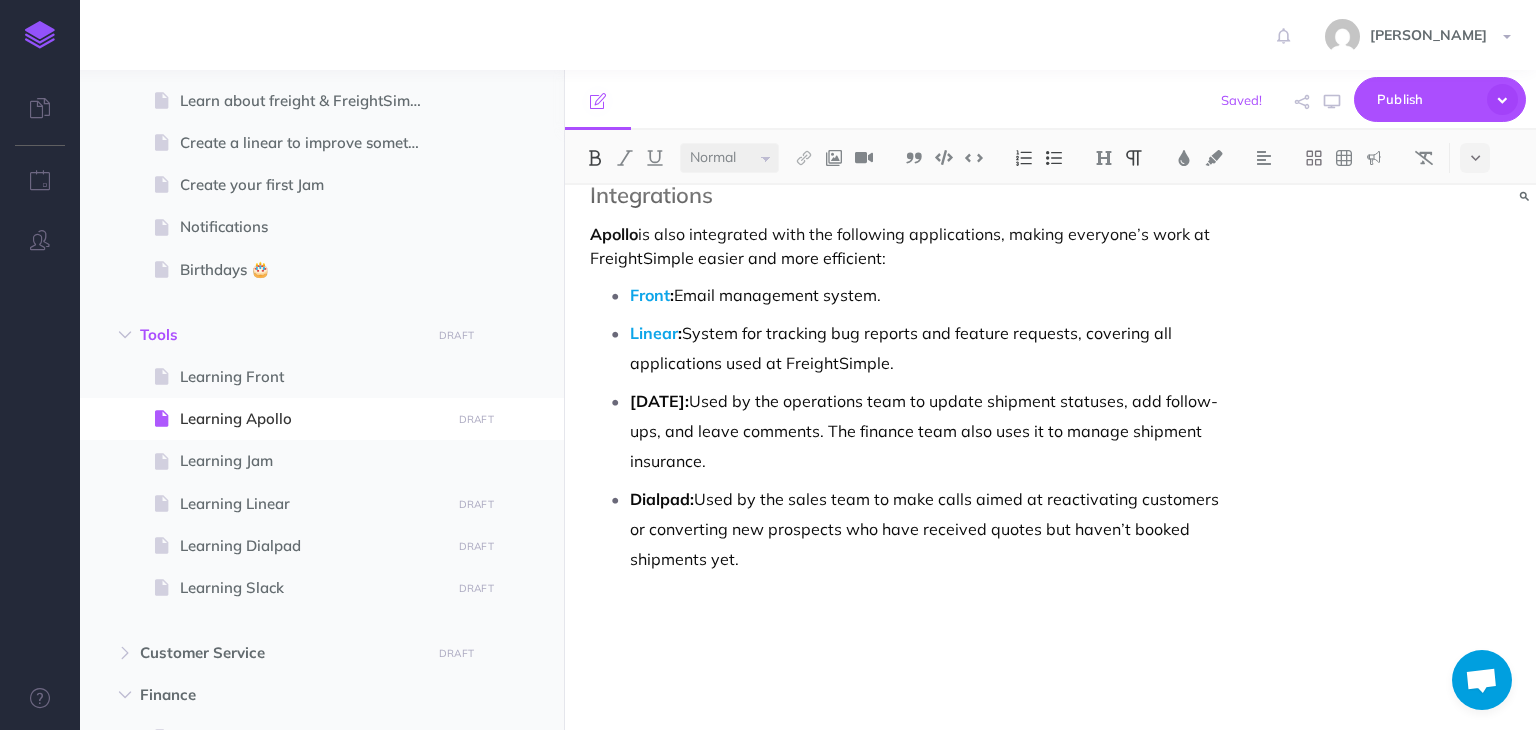click on "Dialpad:" at bounding box center [662, 499] 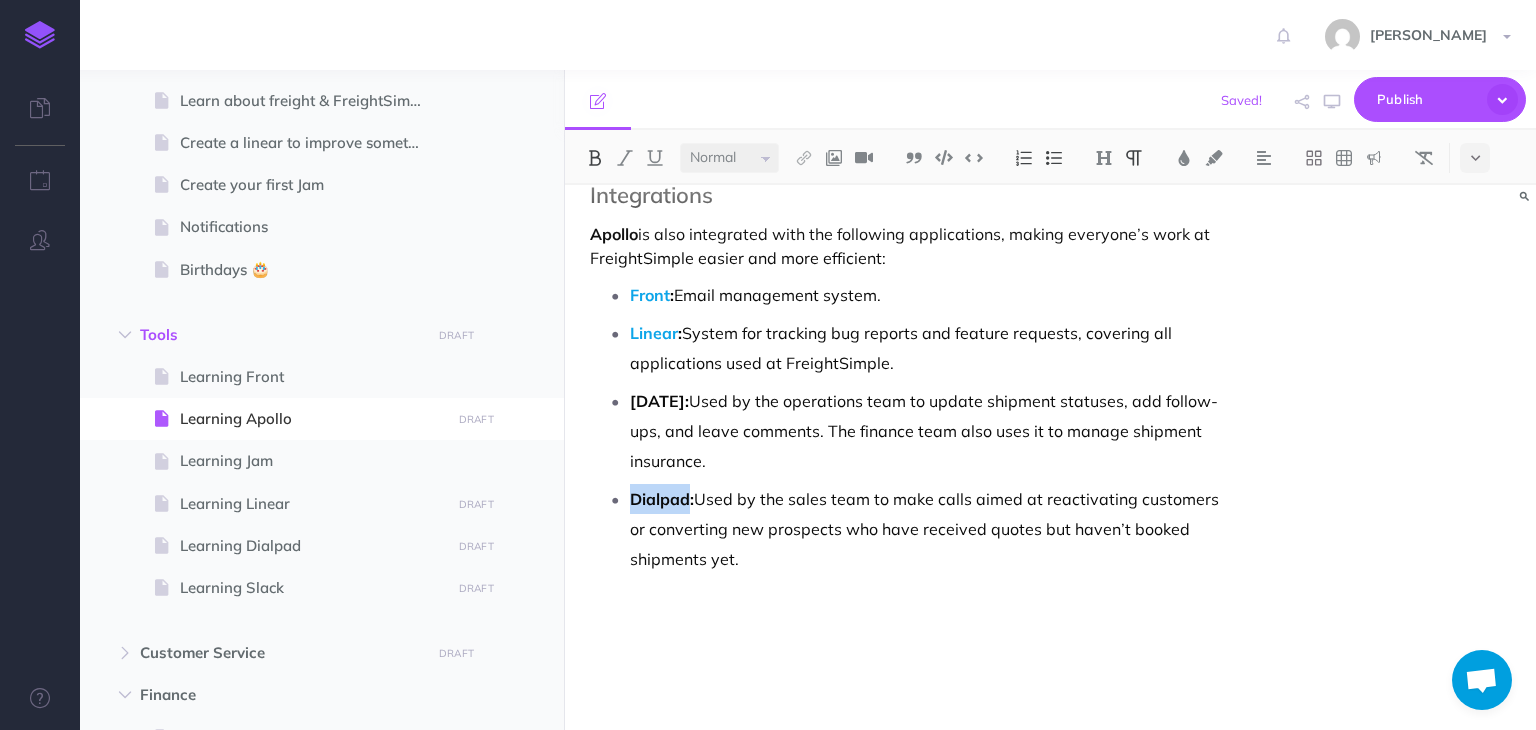 click on "Dialpad:" at bounding box center [662, 499] 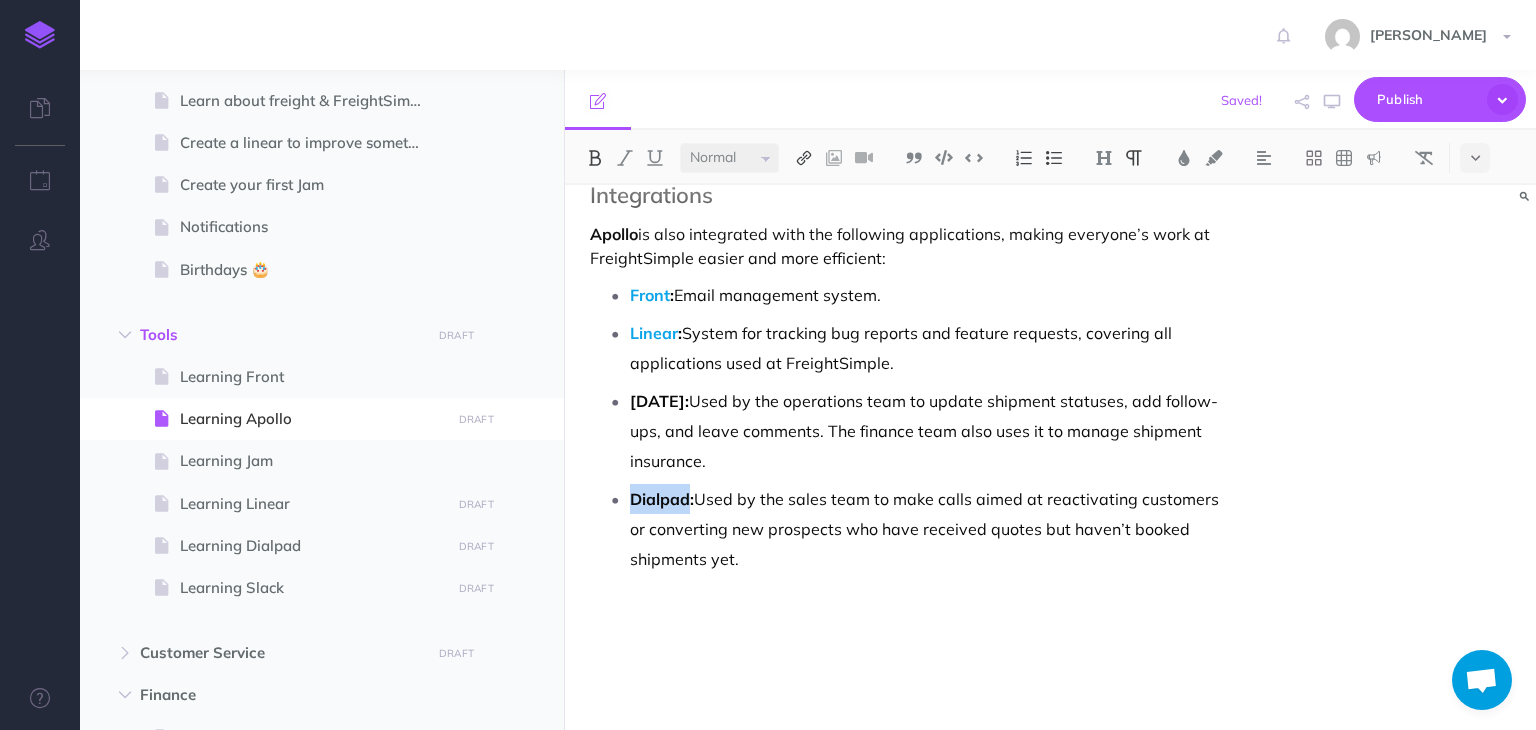 click at bounding box center (804, 158) 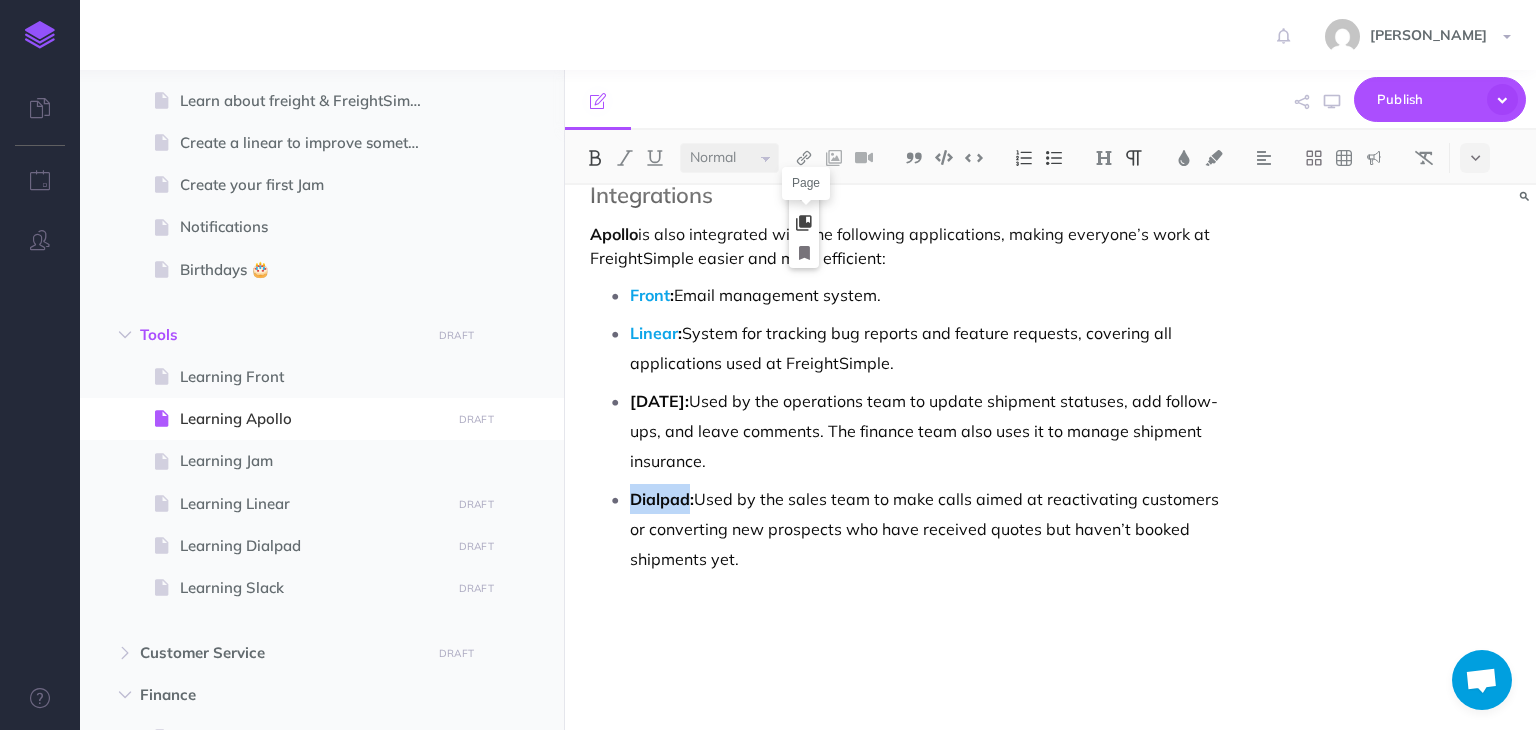 click at bounding box center [804, 223] 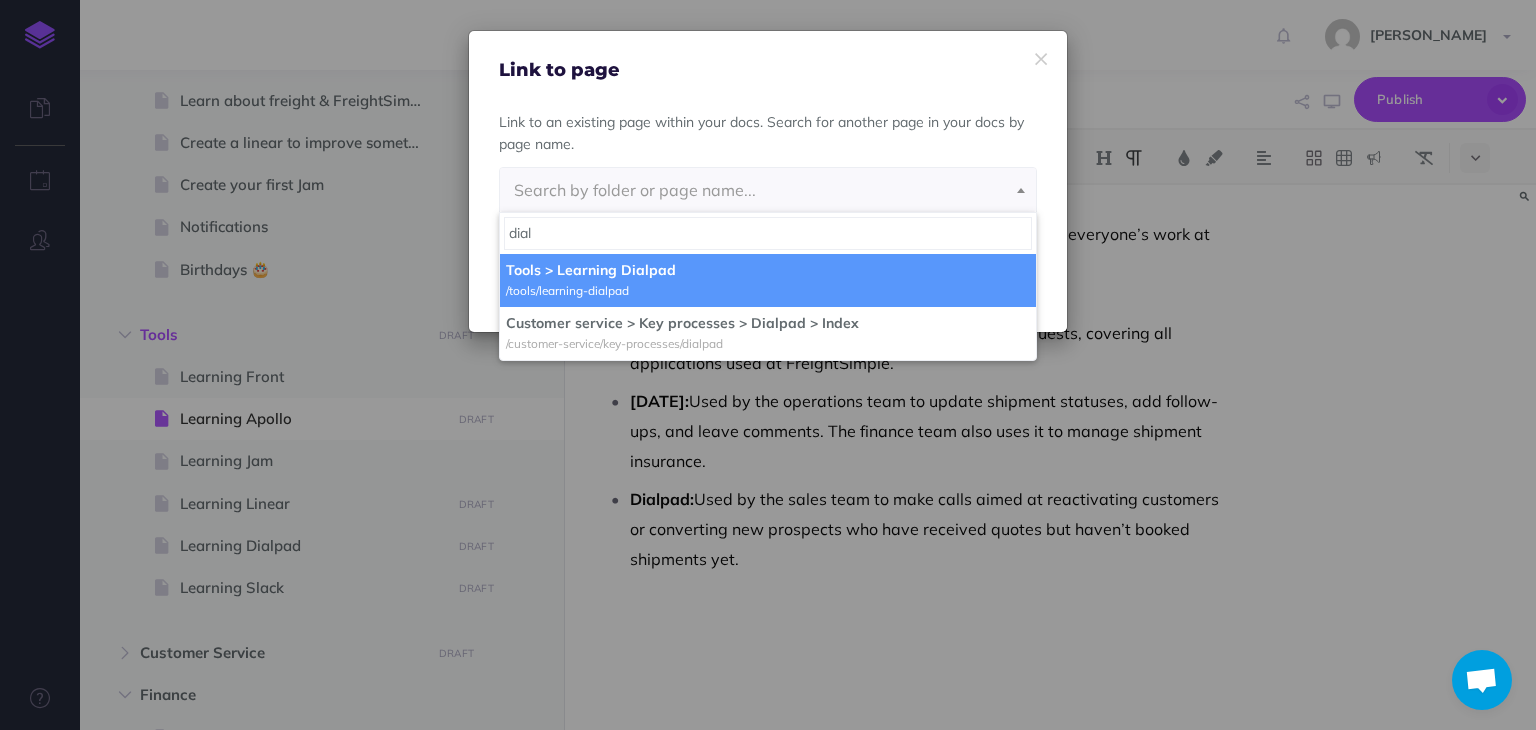 type on "dial" 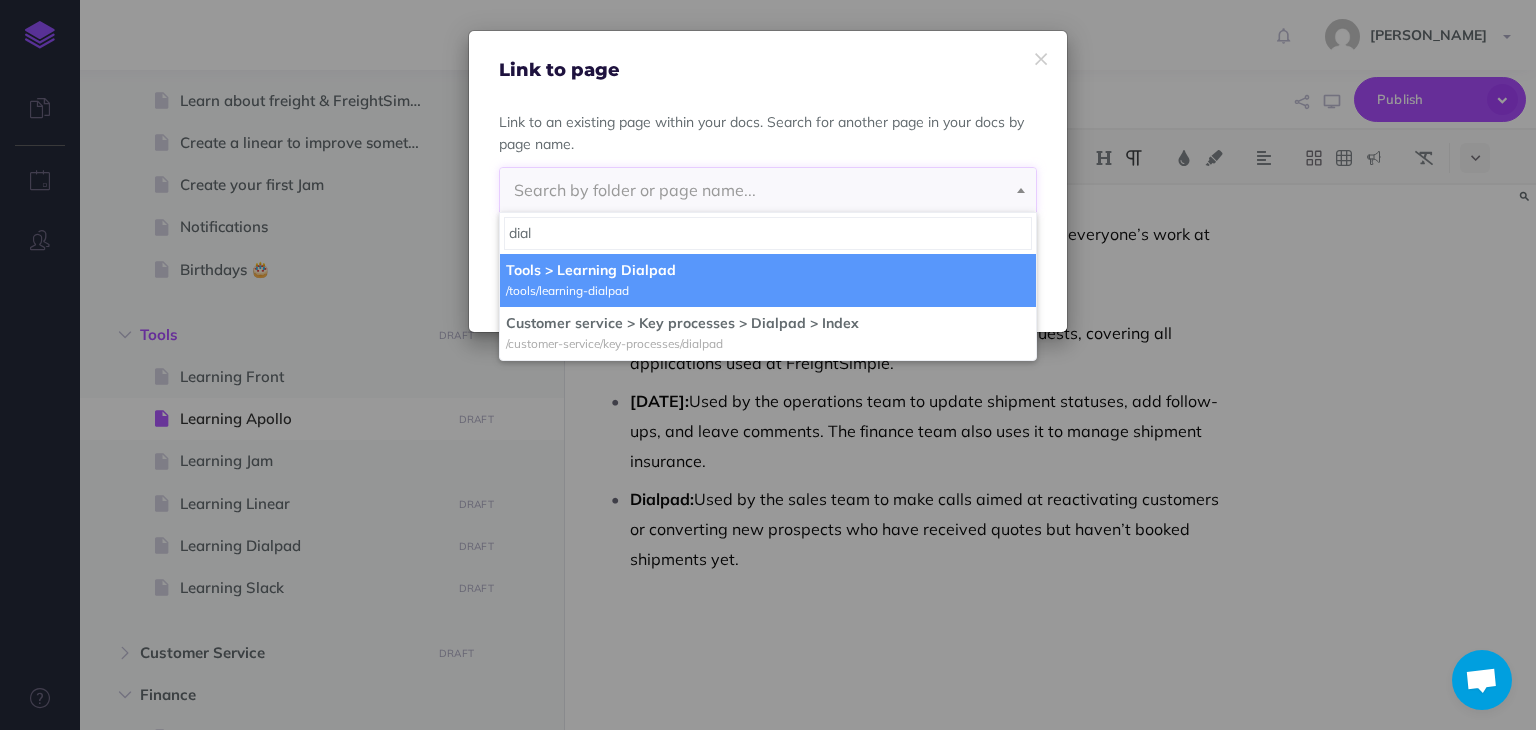 select on "C6M-L0ID-[PERSON_NAME]-4K3" 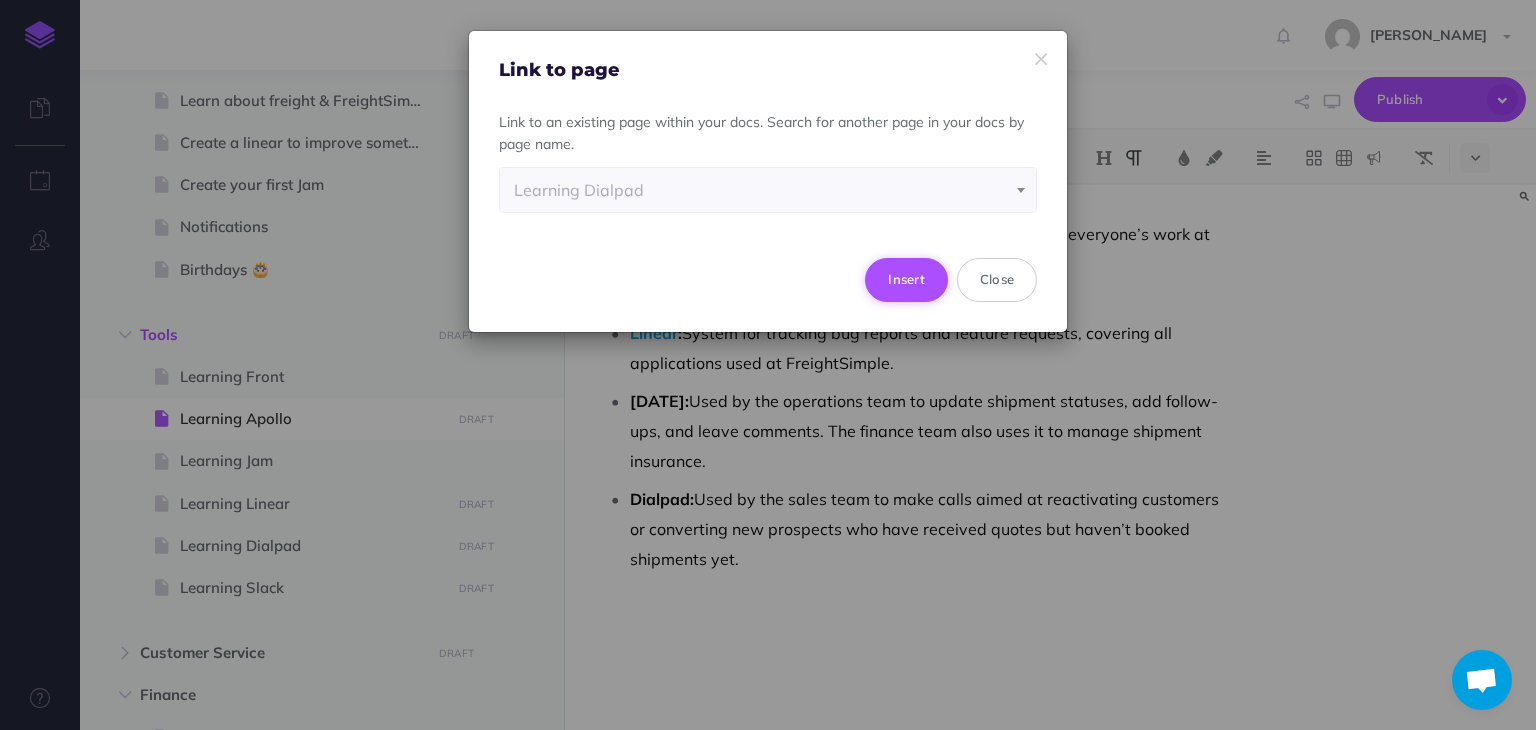 click on "Insert" at bounding box center (906, 280) 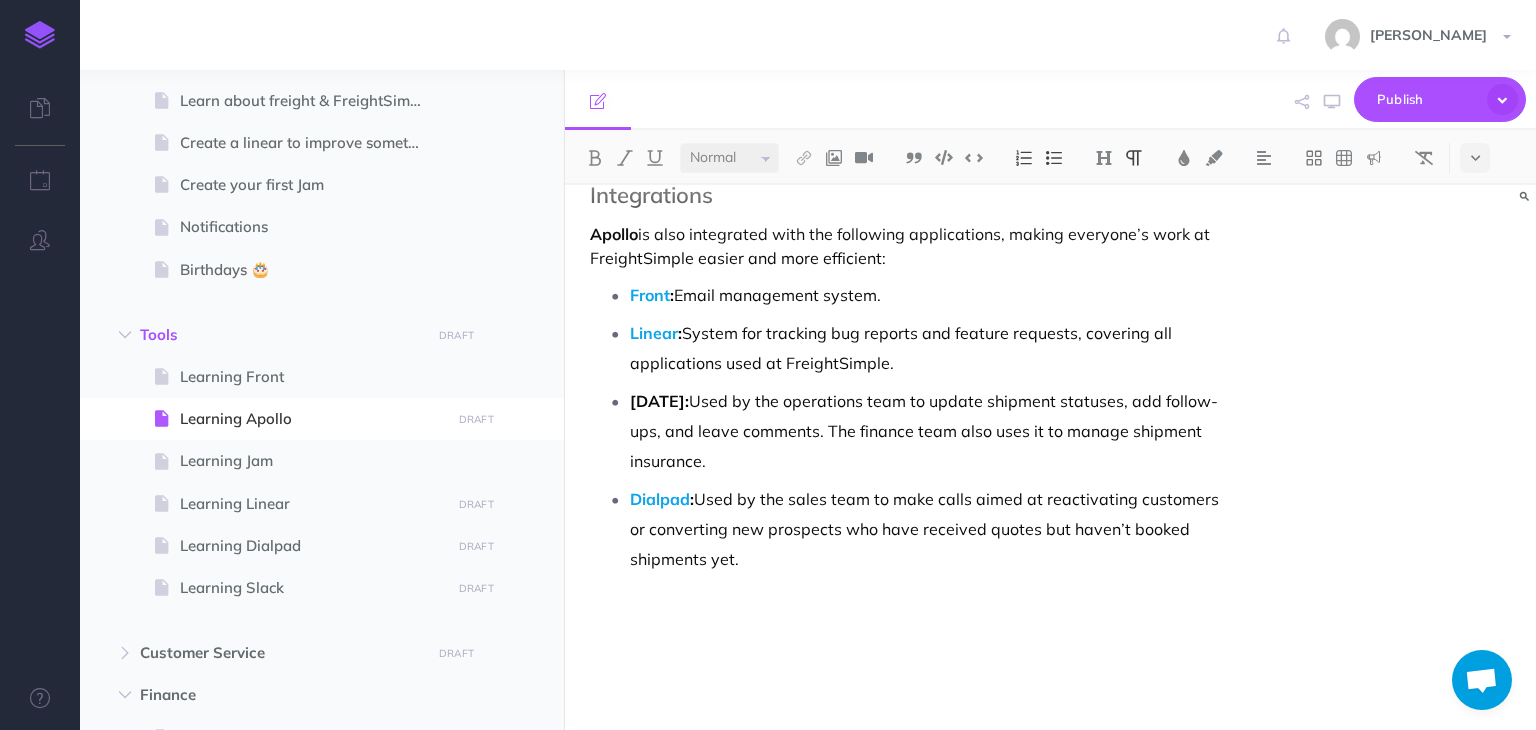 click at bounding box center [904, 644] 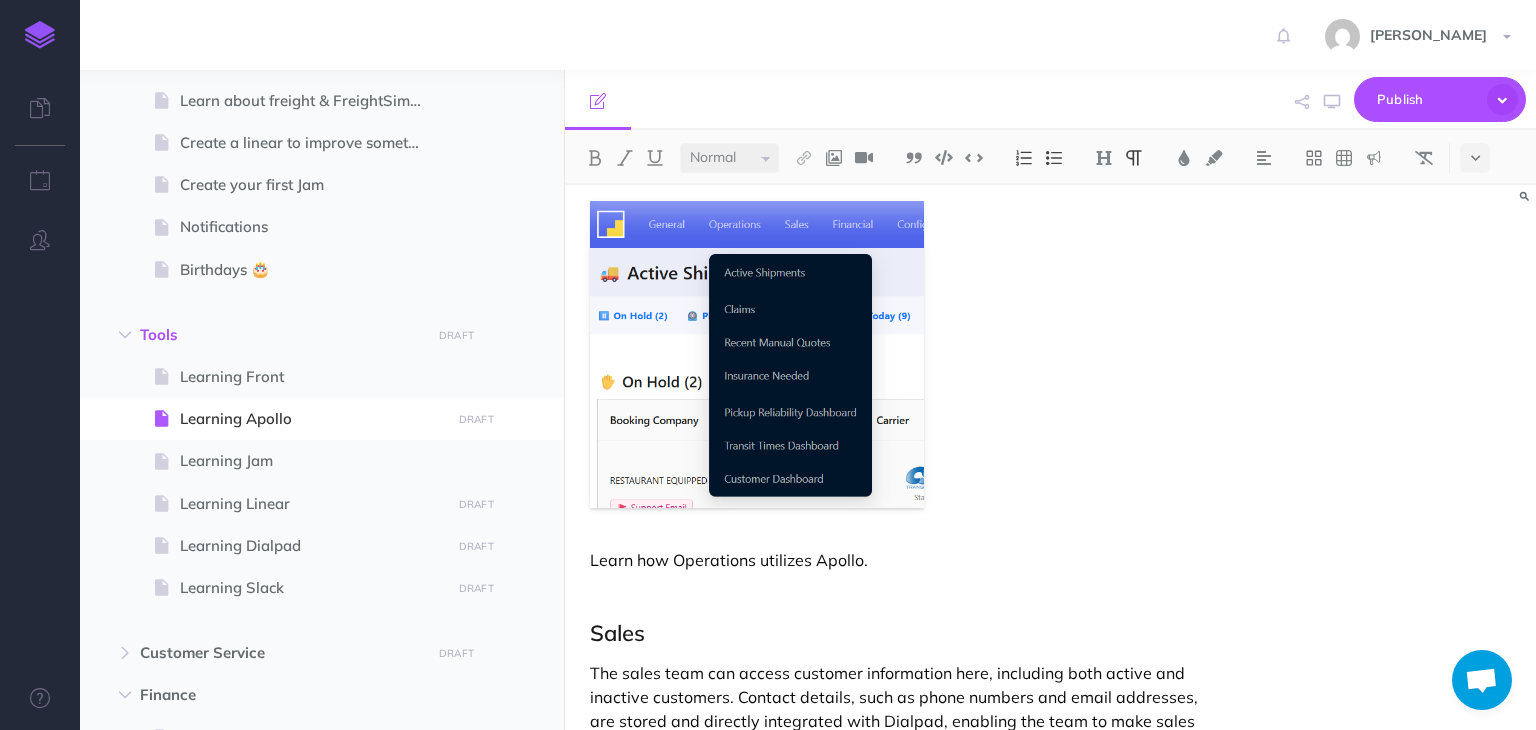 scroll, scrollTop: 600, scrollLeft: 0, axis: vertical 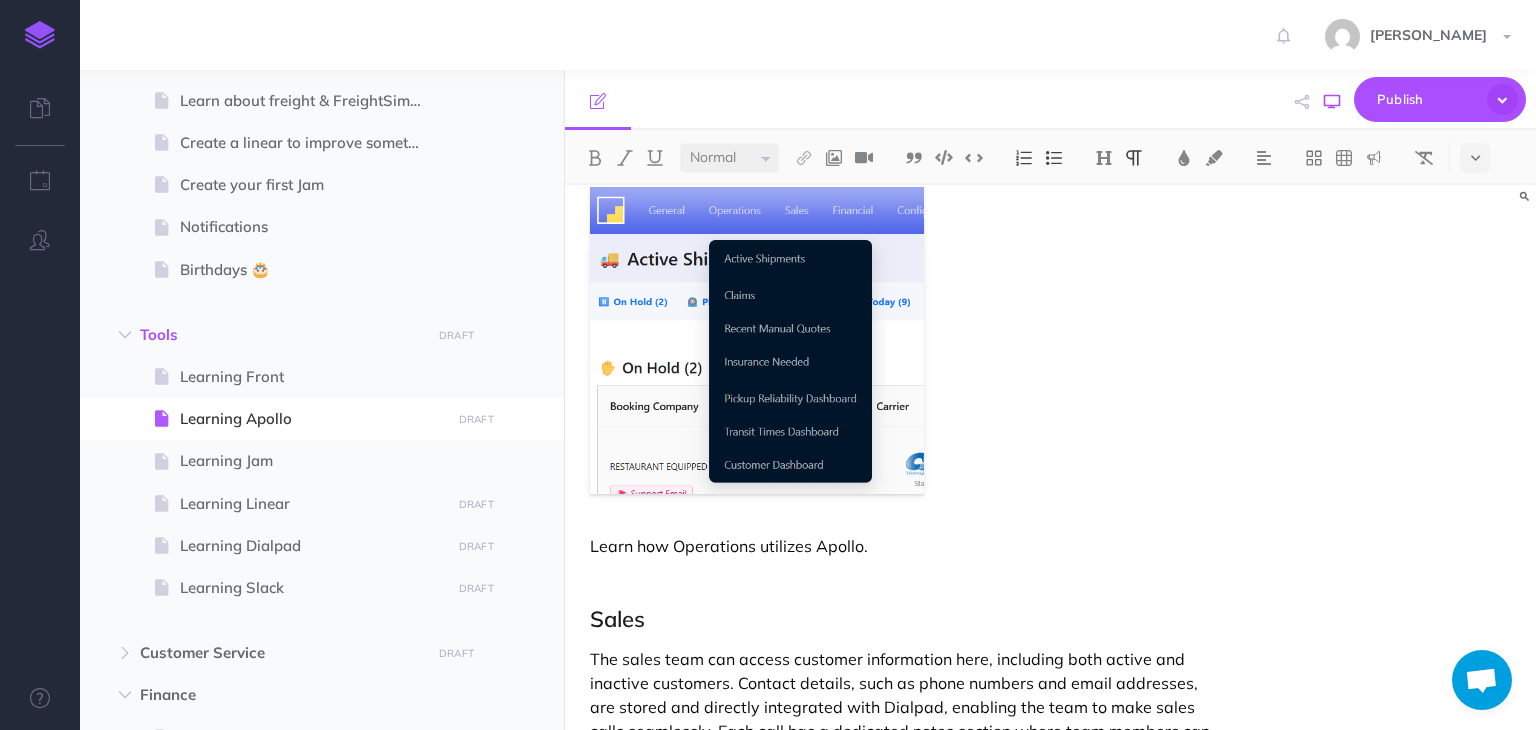 click at bounding box center (1332, 102) 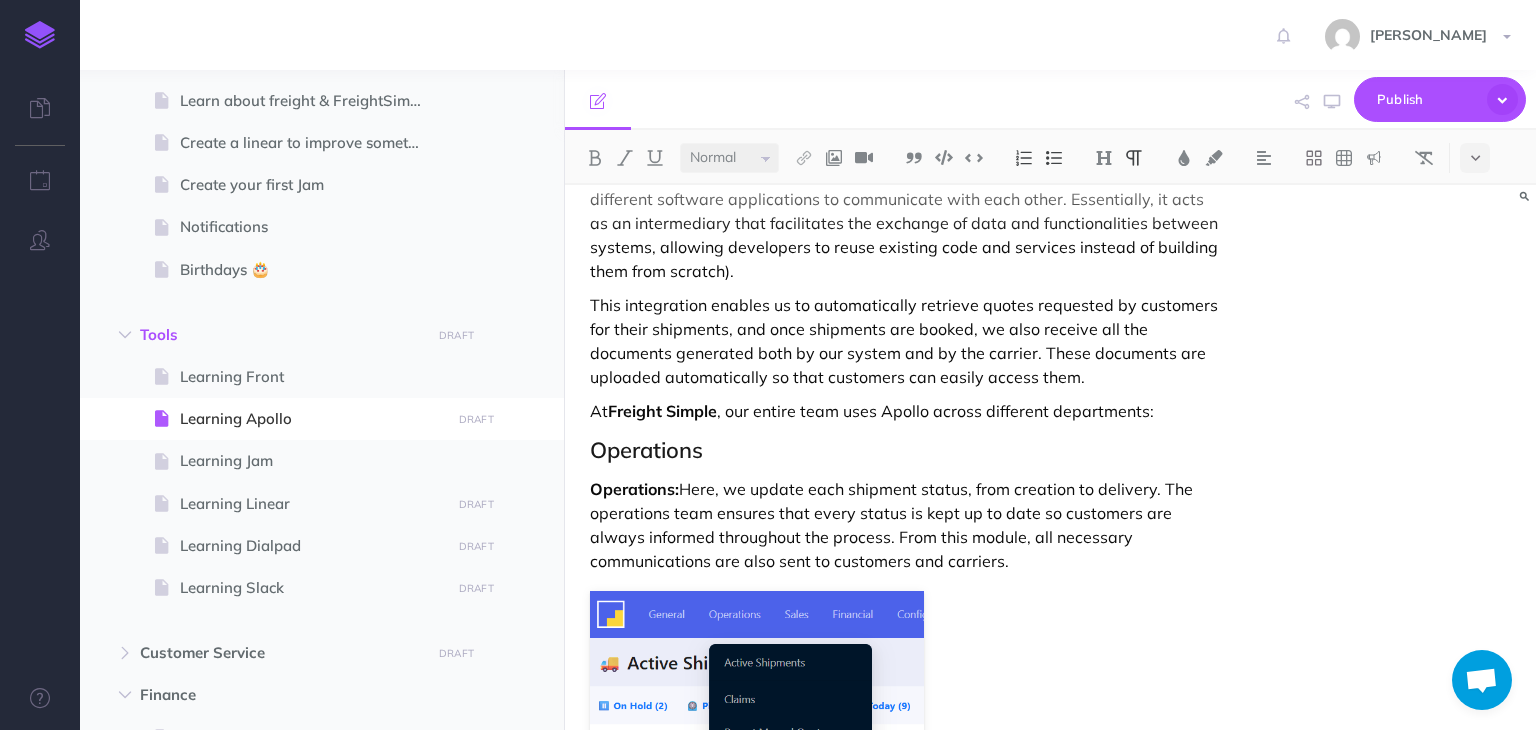 scroll, scrollTop: 200, scrollLeft: 0, axis: vertical 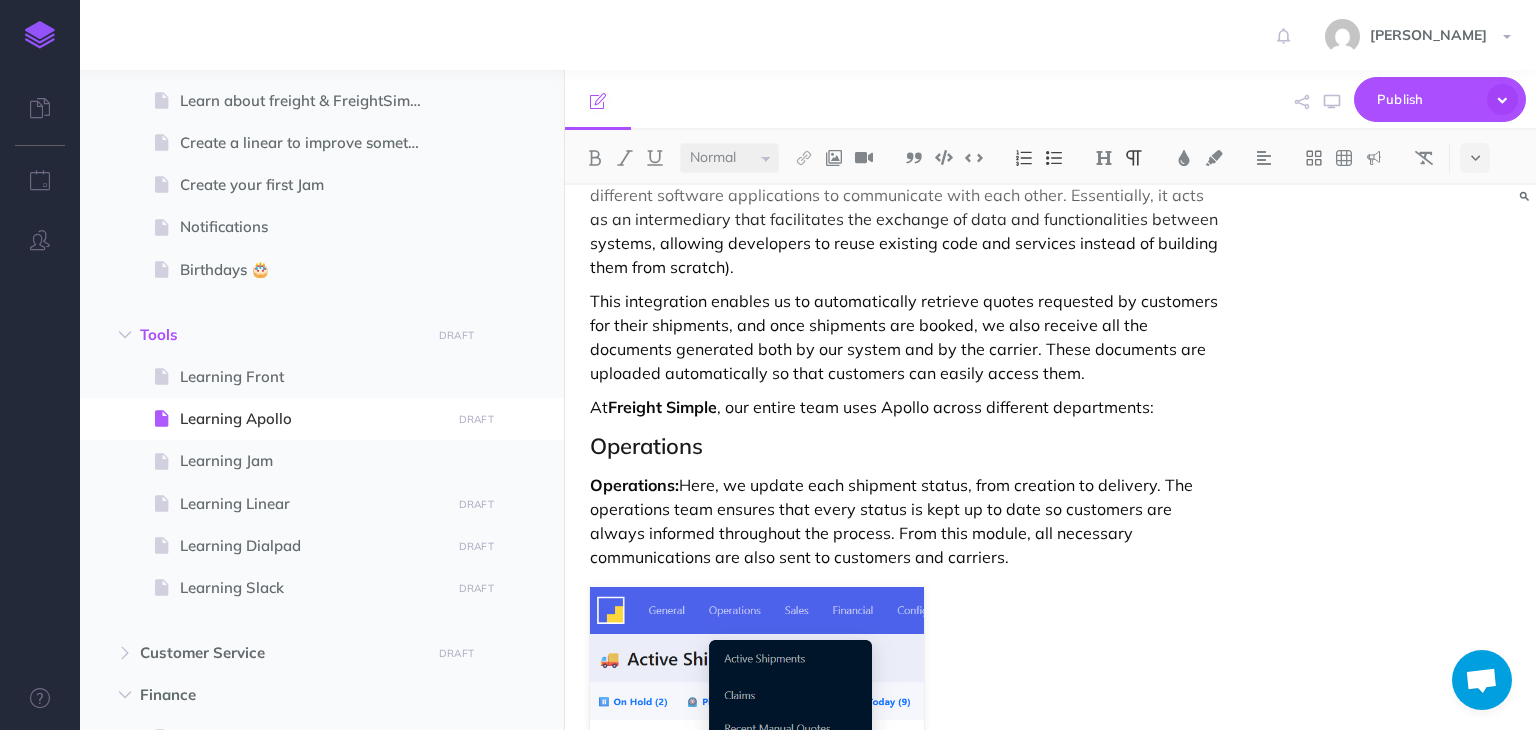 click on "Apollo  is connected both to the dashboard—where customers book shipments and make payments—and to carriers via API (a set of rules and protocols that enable different software applications to communicate with each other. Essentially, it acts as an intermediary that facilitates the exchange of data and functionalities between systems, allowing developers to reuse existing code and services instead of building them from scratch)." at bounding box center [904, 207] 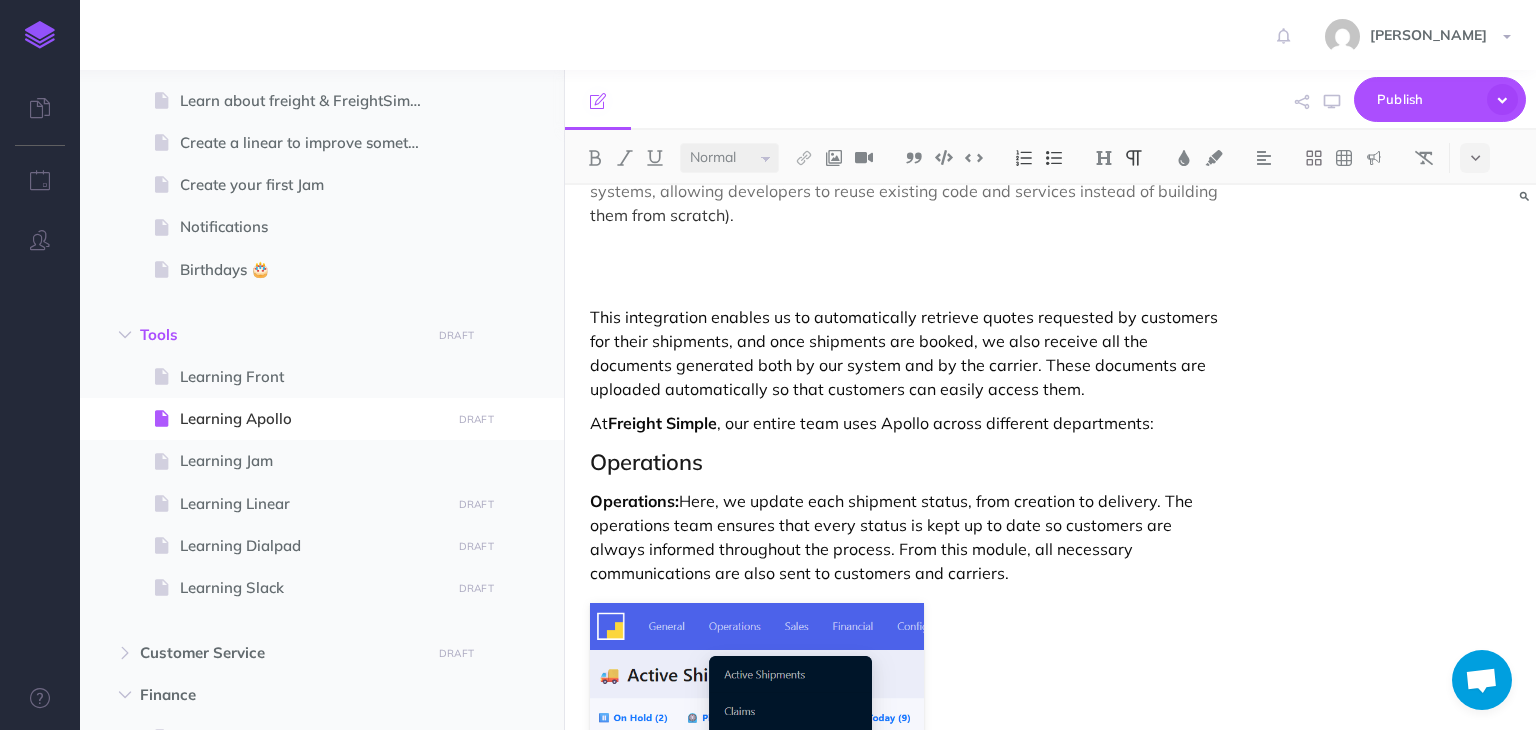 scroll, scrollTop: 200, scrollLeft: 0, axis: vertical 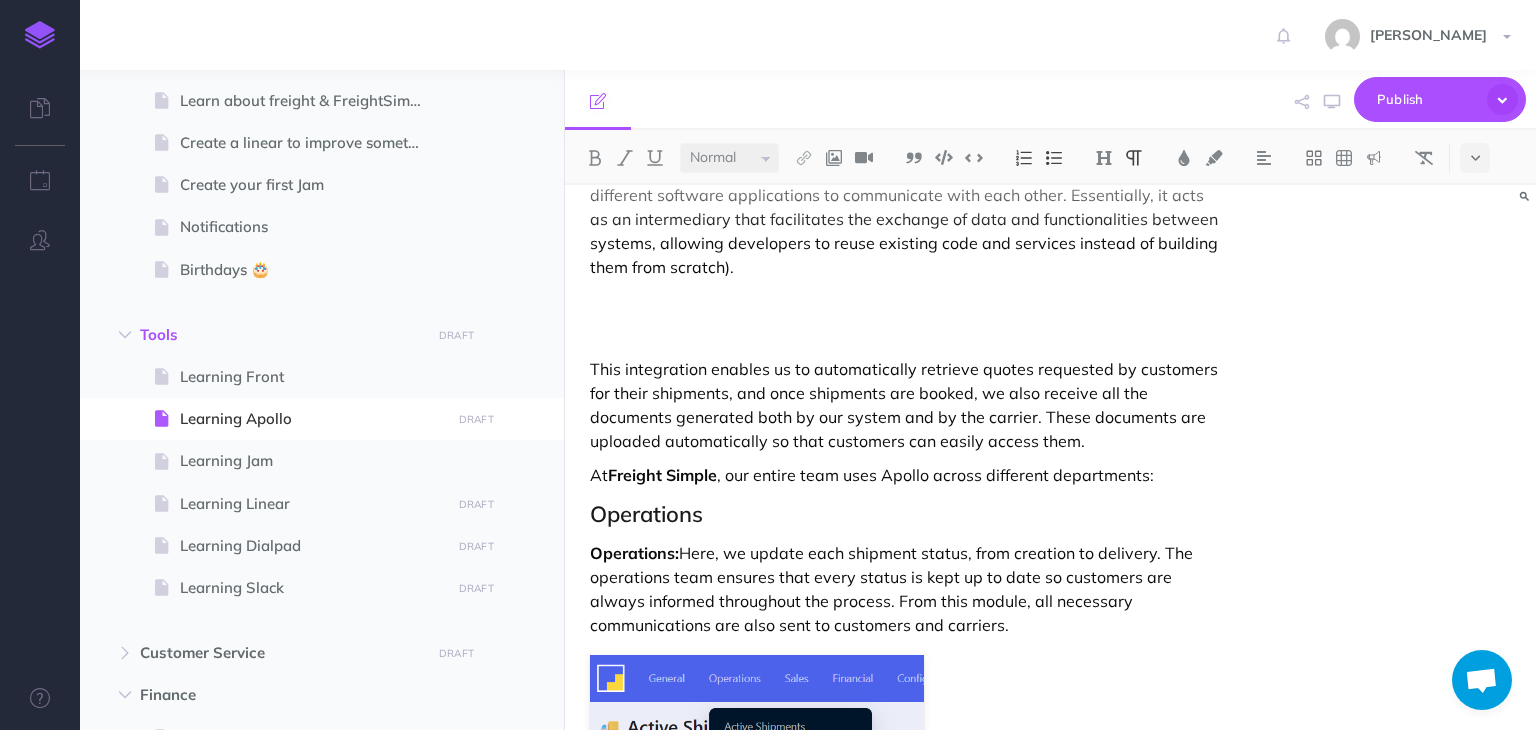 click on "Learning Apollo Apollo  is our integrated management system that allows us to view and manage all the shipments booked by customers through the dashboard. Apollo  is connected both to the dashboard—where customers book shipments and make payments—and to carriers via API (a set of rules and protocols that enable different software applications to communicate with each other. Essentially, it acts as an intermediary that facilitates the exchange of data and functionalities between systems, allowing developers to reuse existing code and services instead of building them from scratch). This integration enables us to automatically retrieve quotes requested by customers for their shipments, and once shipments are booked, we also receive all the documents generated both by our system and by the carrier. These documents are uploaded automatically so that customers can easily access them. At  Freight Simple , our entire team uses Apollo across different departments: Operations Operations:" at bounding box center [904, 1449] 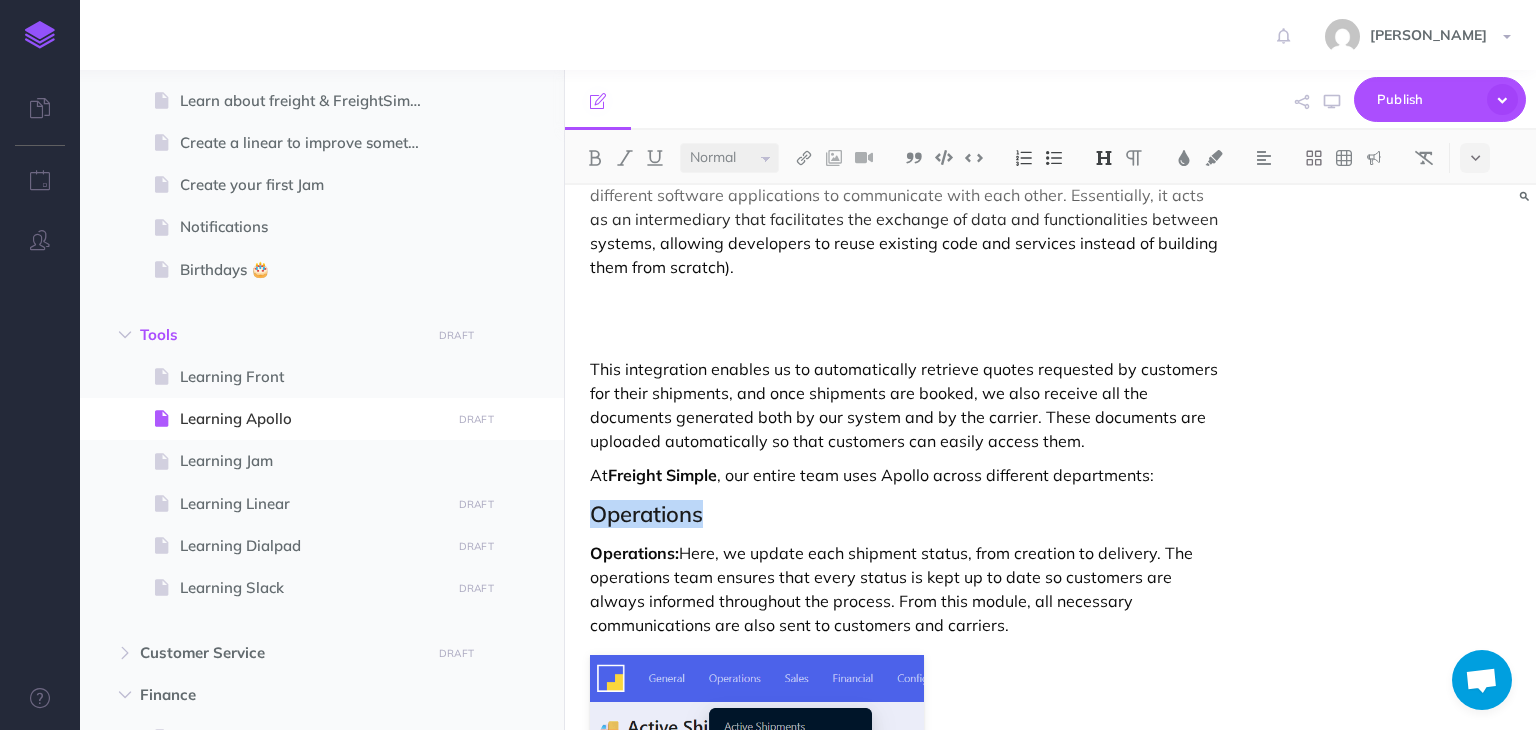 drag, startPoint x: 720, startPoint y: 518, endPoint x: 567, endPoint y: 522, distance: 153.05228 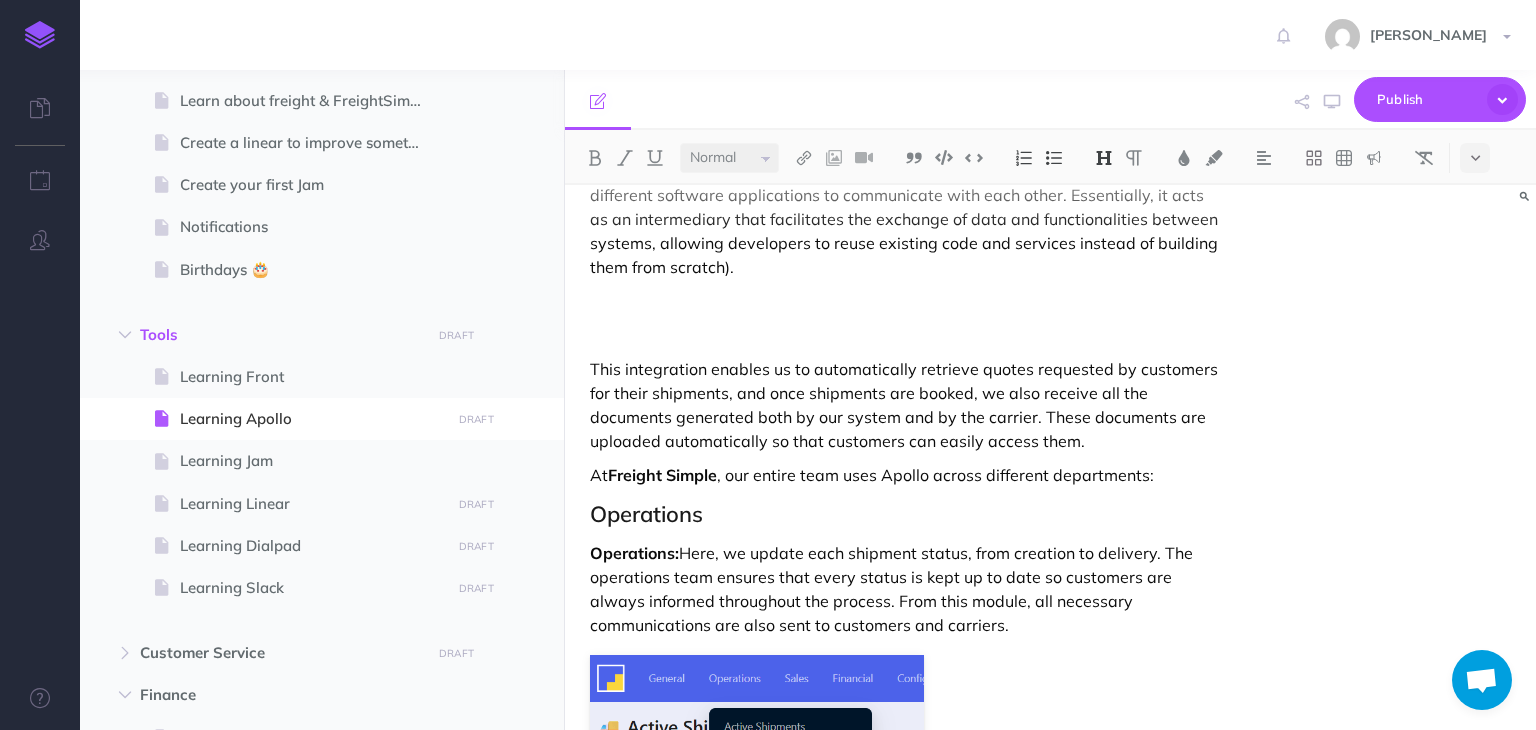 click on "Learning Apollo Apollo  is our integrated management system that allows us to view and manage all the shipments booked by customers through the dashboard. Apollo  is connected both to the dashboard—where customers book shipments and make payments—and to carriers via API (a set of rules and protocols that enable different software applications to communicate with each other. Essentially, it acts as an intermediary that facilitates the exchange of data and functionalities between systems, allowing developers to reuse existing code and services instead of building them from scratch). This integration enables us to automatically retrieve quotes requested by customers for their shipments, and once shipments are booked, we also receive all the documents generated both by our system and by the carrier. These documents are uploaded automatically so that customers can easily access them. At  Freight Simple , our entire team uses Apollo across different departments: Operations Operations:" at bounding box center [904, 1449] 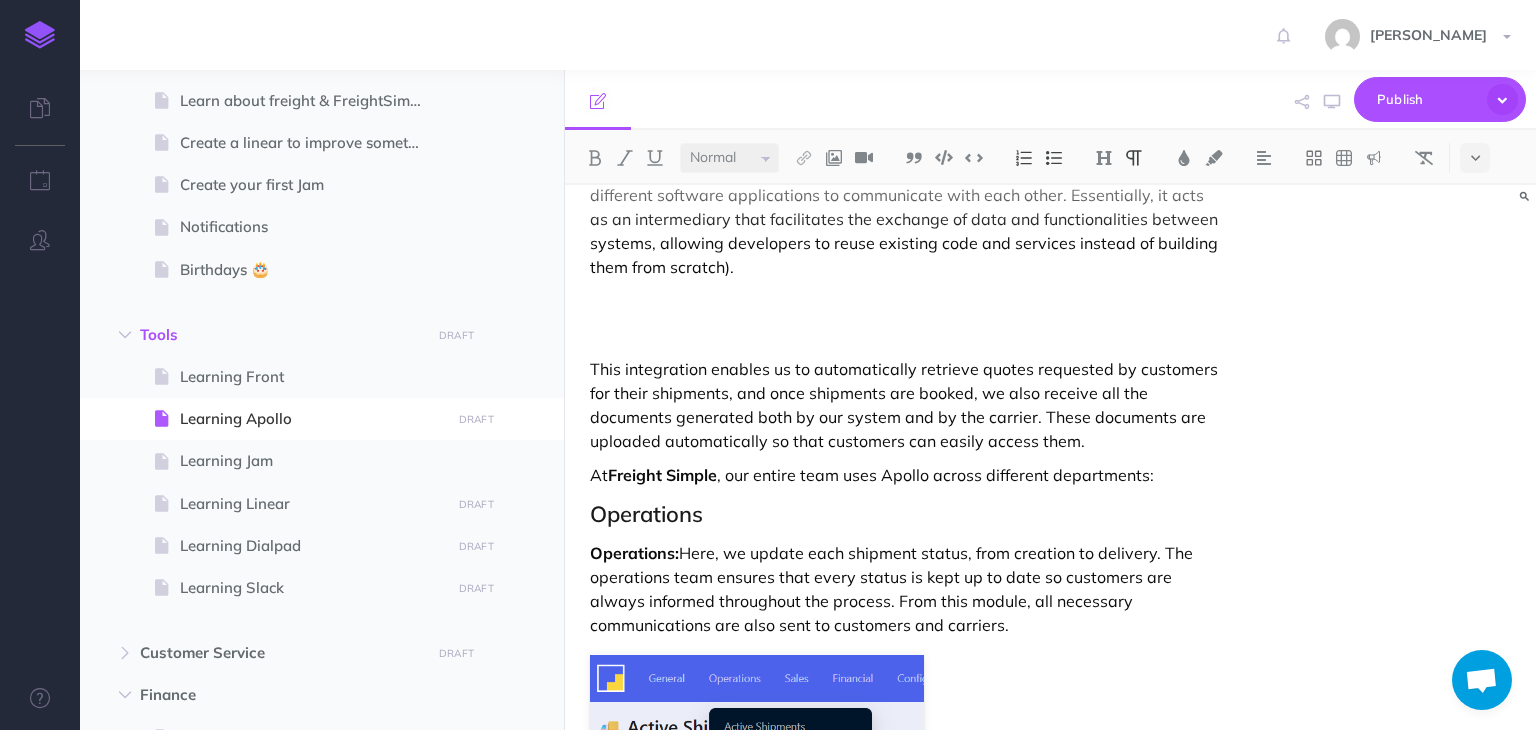click on "Learning Apollo Apollo  is our integrated management system that allows us to view and manage all the shipments booked by customers through the dashboard. Apollo  is connected both to the dashboard—where customers book shipments and make payments—and to carriers via API (a set of rules and protocols that enable different software applications to communicate with each other. Essentially, it acts as an intermediary that facilitates the exchange of data and functionalities between systems, allowing developers to reuse existing code and services instead of building them from scratch). This integration enables us to automatically retrieve quotes requested by customers for their shipments, and once shipments are booked, we also receive all the documents generated both by our system and by the carrier. These documents are uploaded automatically so that customers can easily access them. At  Freight Simple , our entire team uses Apollo across different departments: Operations Operations:" at bounding box center (904, 1449) 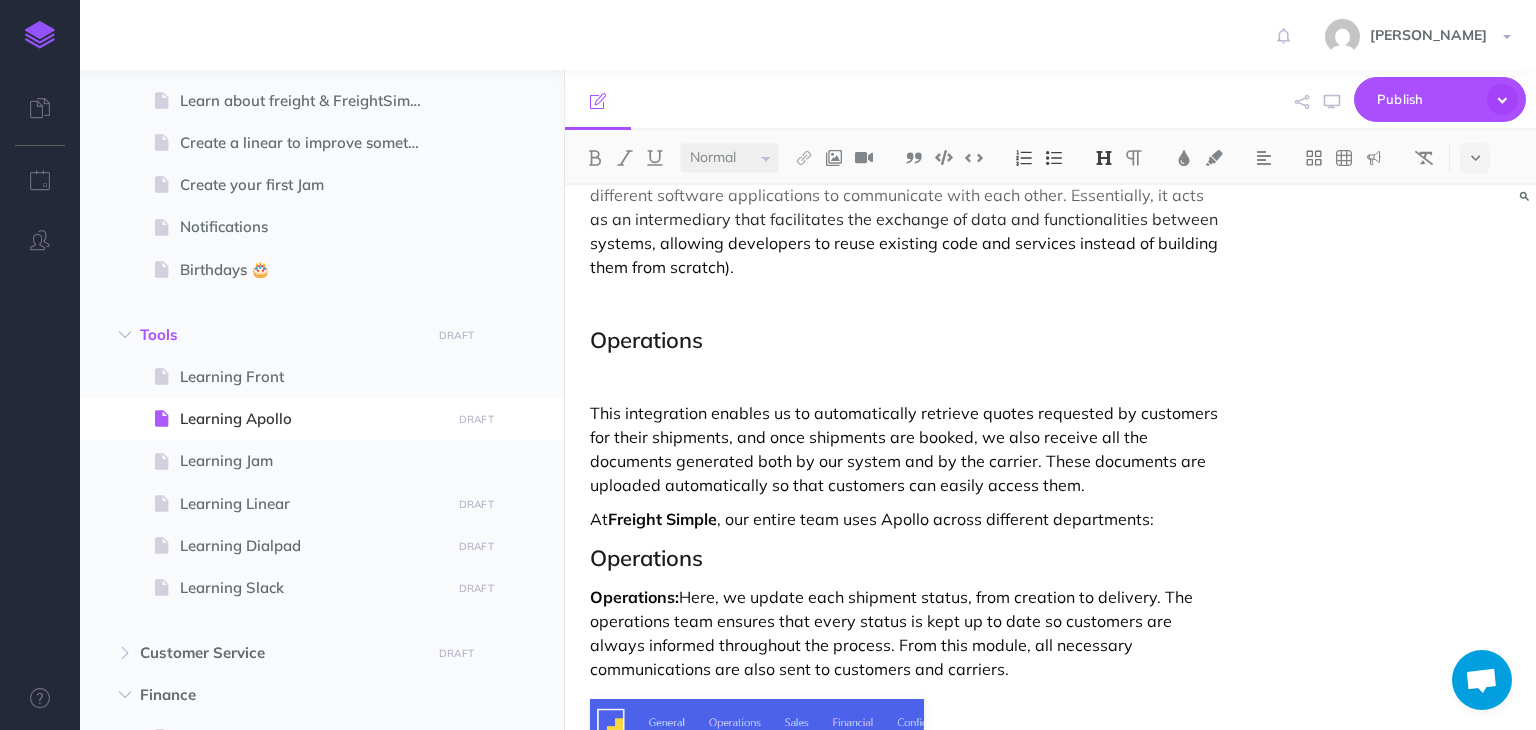 click on "Operations" at bounding box center [904, 340] 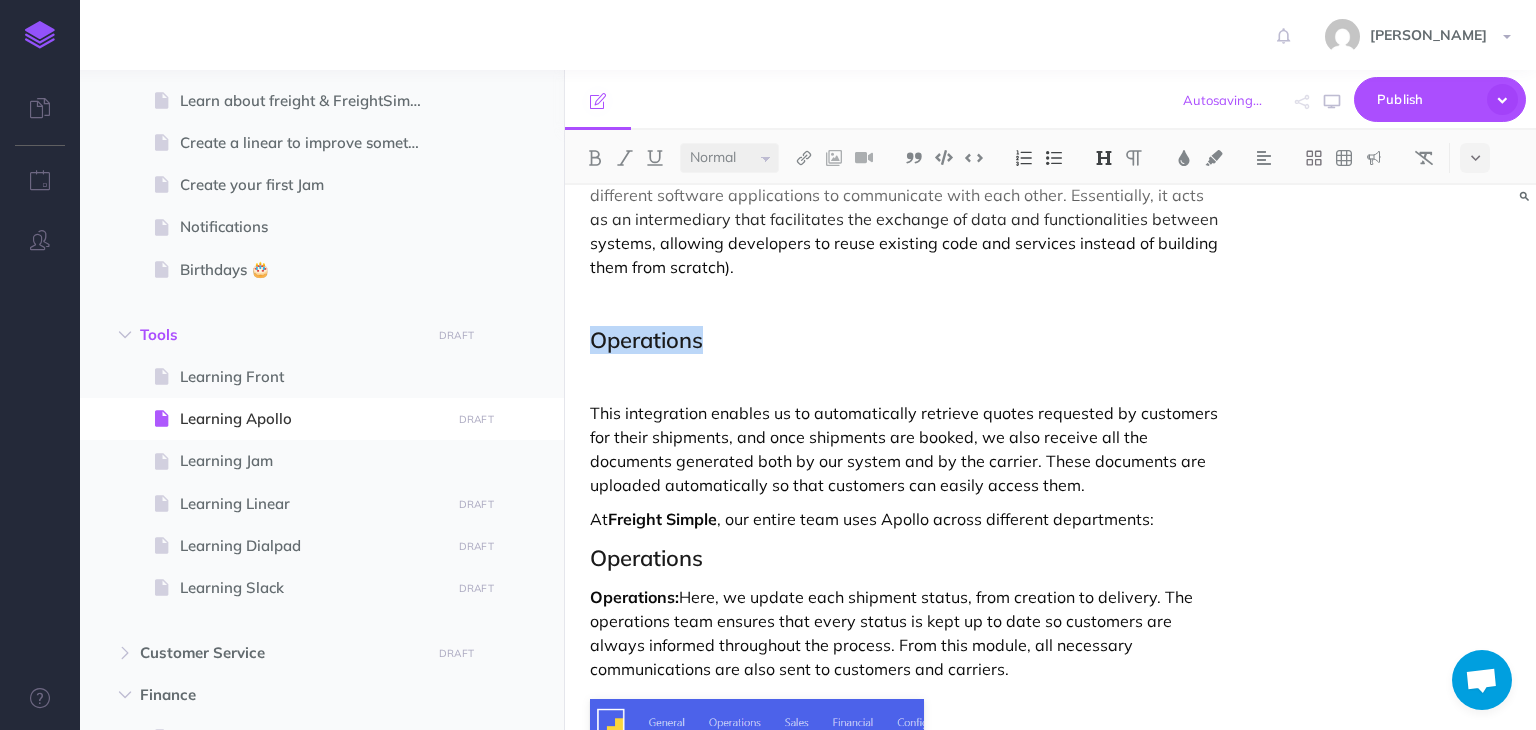 click on "Operations" at bounding box center [904, 340] 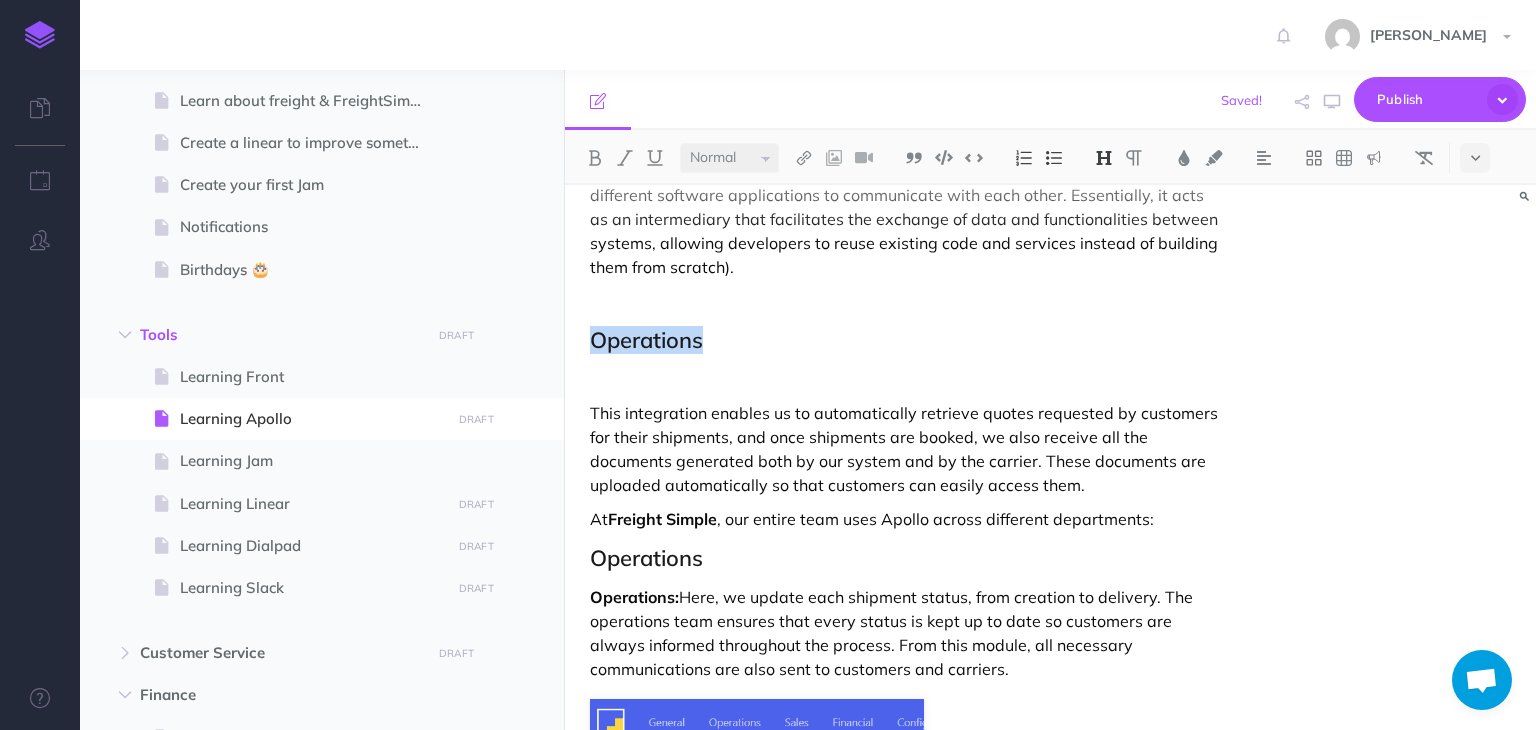 type 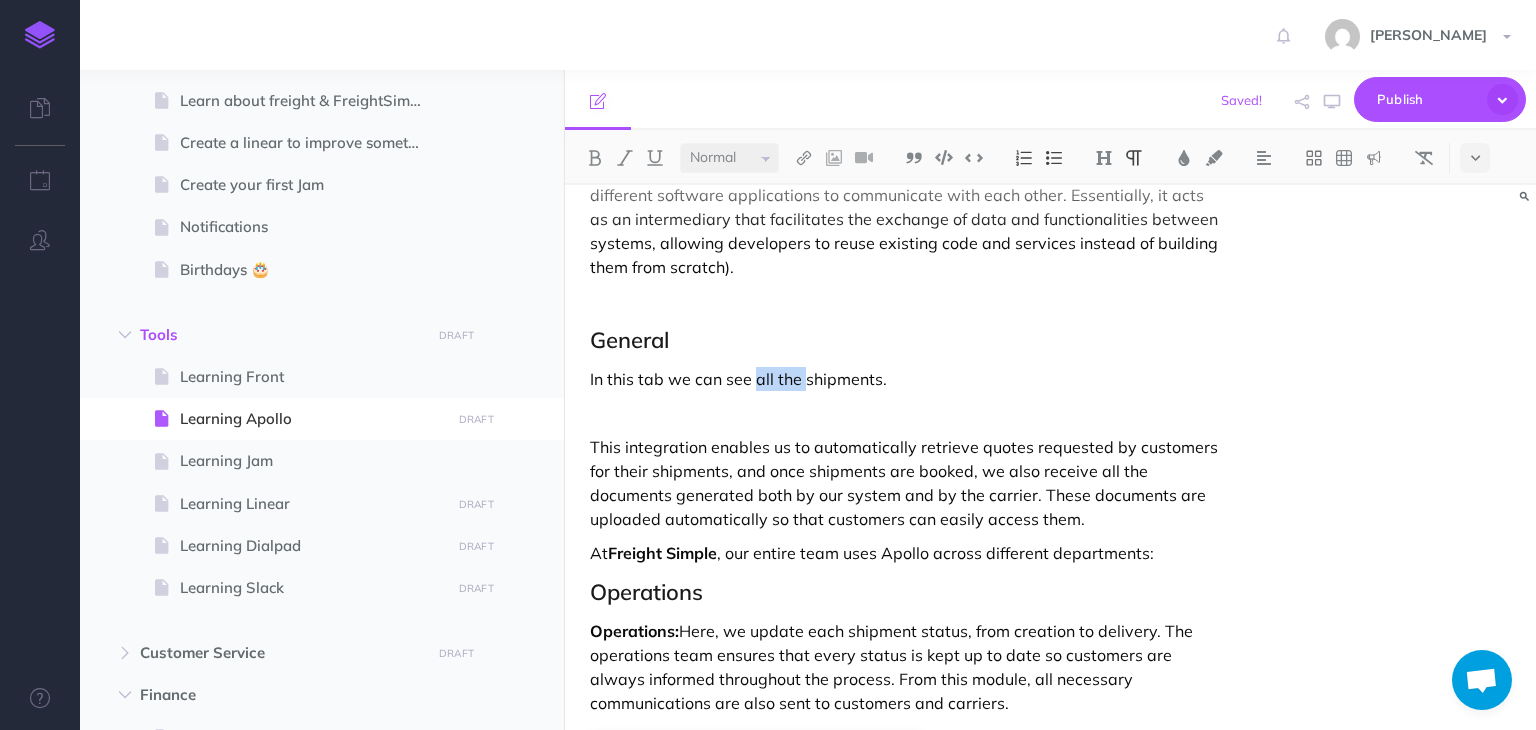 drag, startPoint x: 757, startPoint y: 384, endPoint x: 803, endPoint y: 386, distance: 46.043457 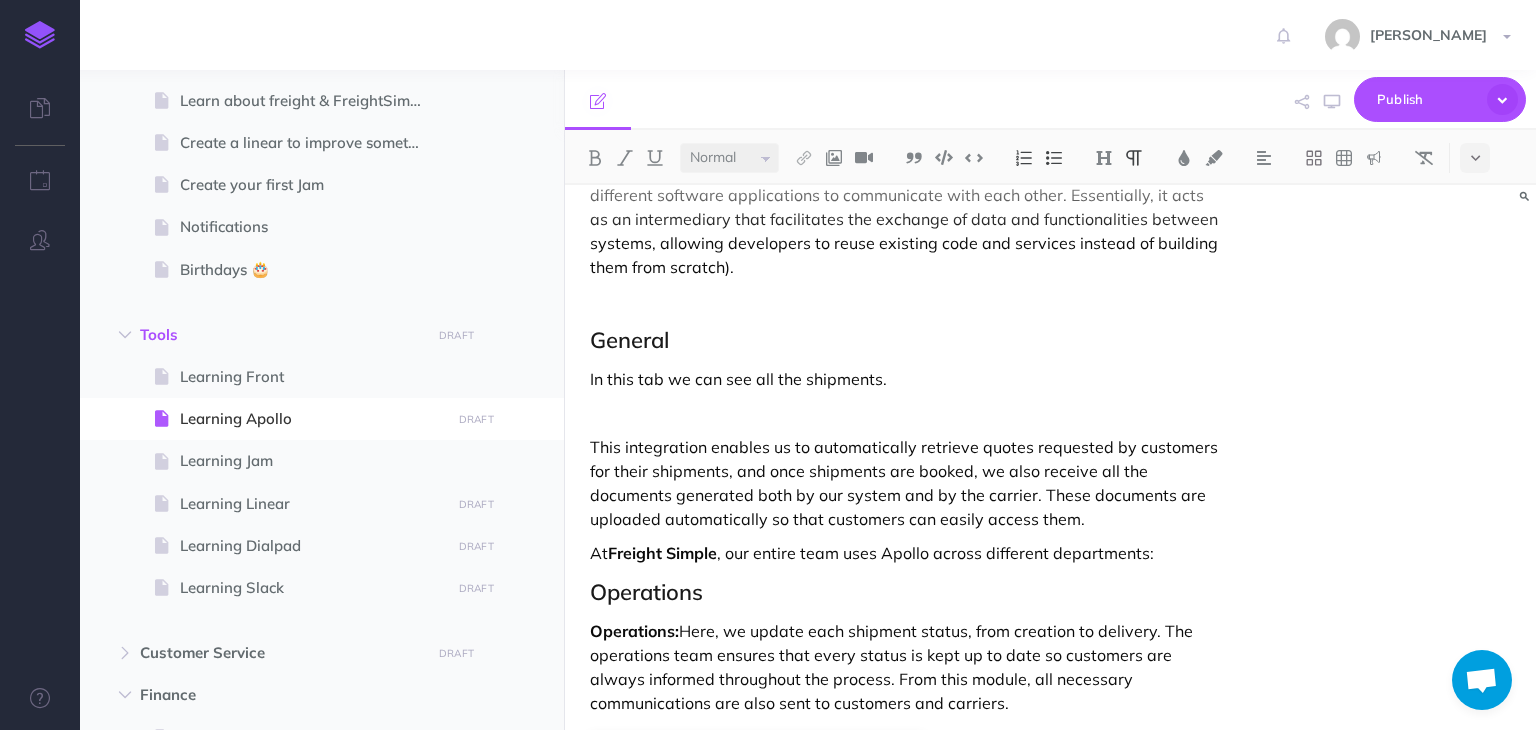 click on "In this tab we can see all the shipments." at bounding box center [904, 379] 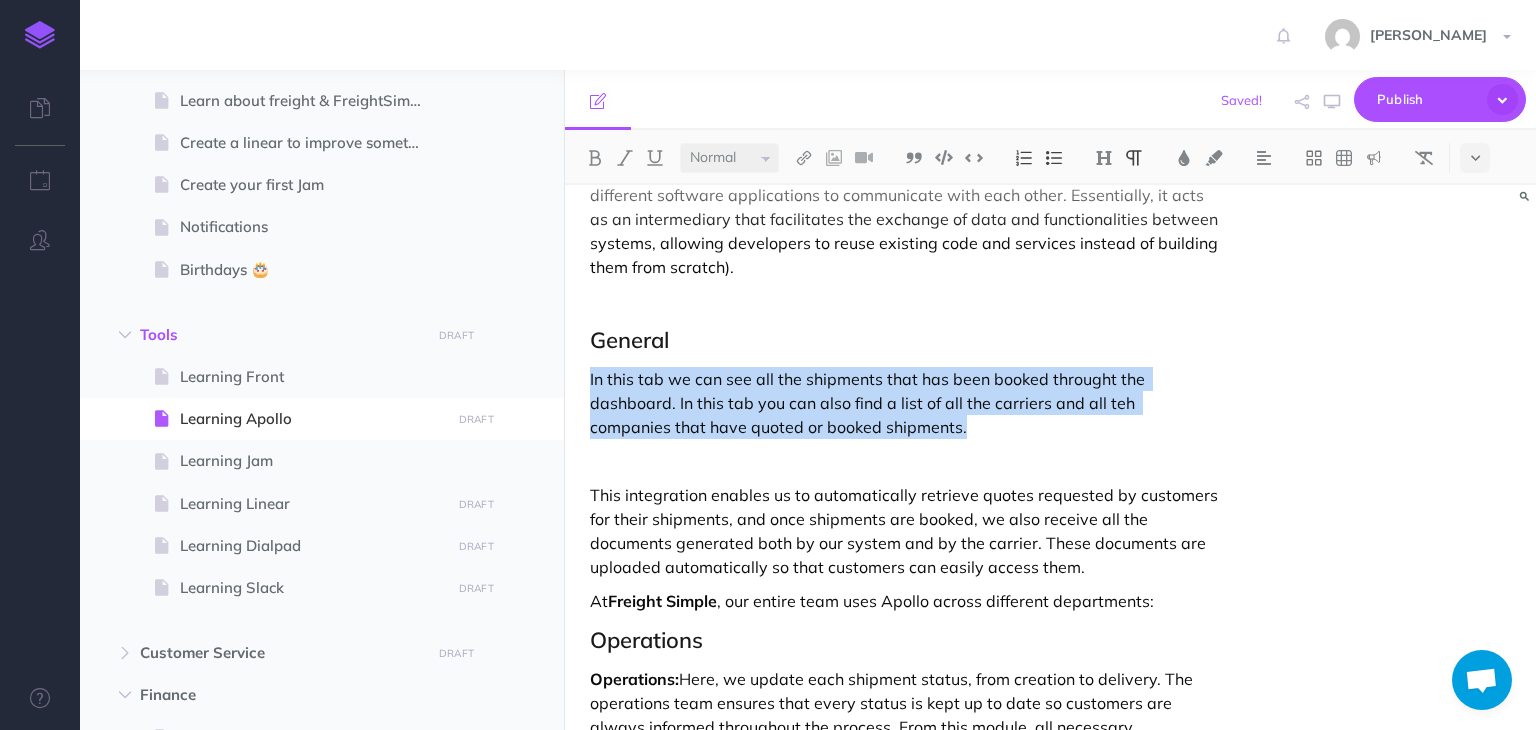 drag, startPoint x: 888, startPoint y: 433, endPoint x: 584, endPoint y: 380, distance: 308.58548 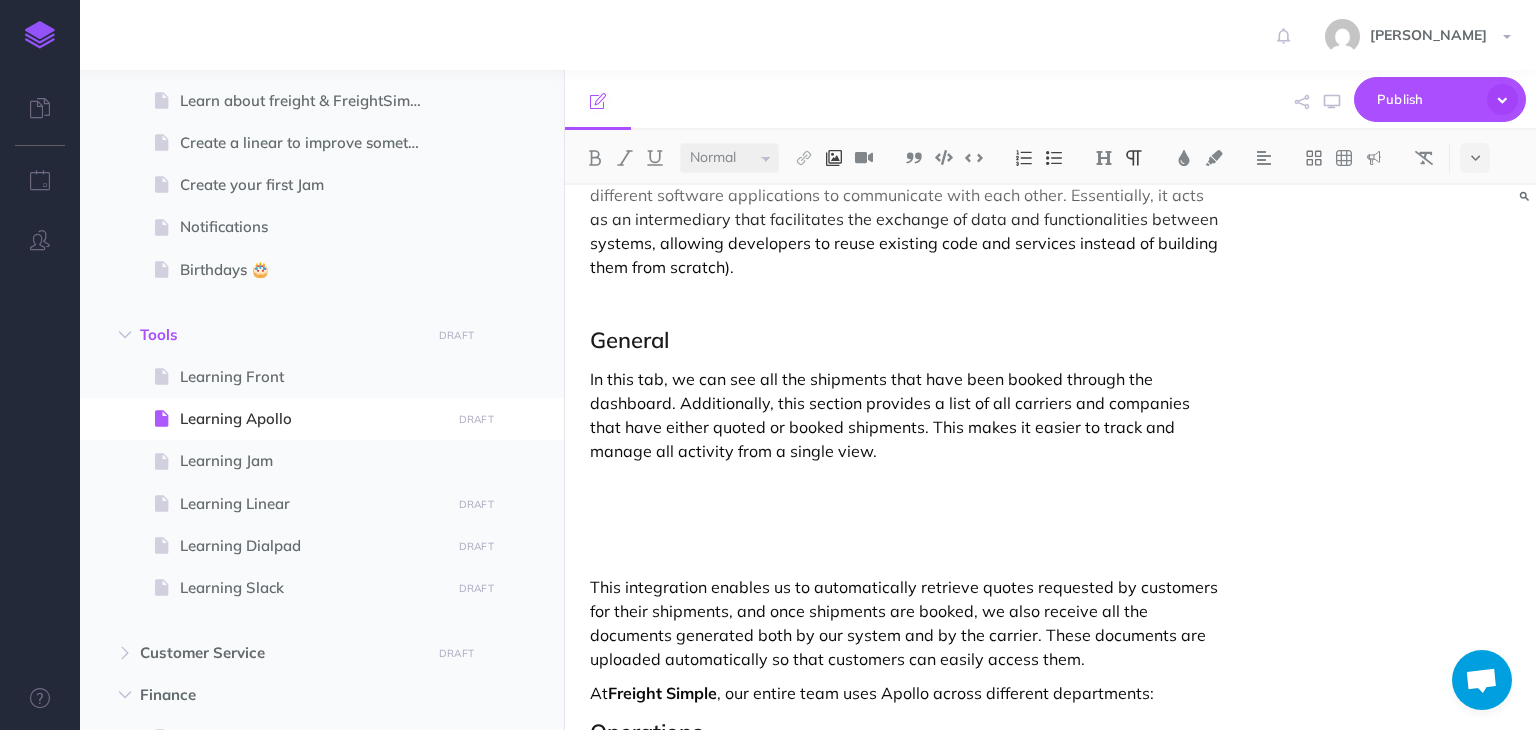 click at bounding box center [834, 158] 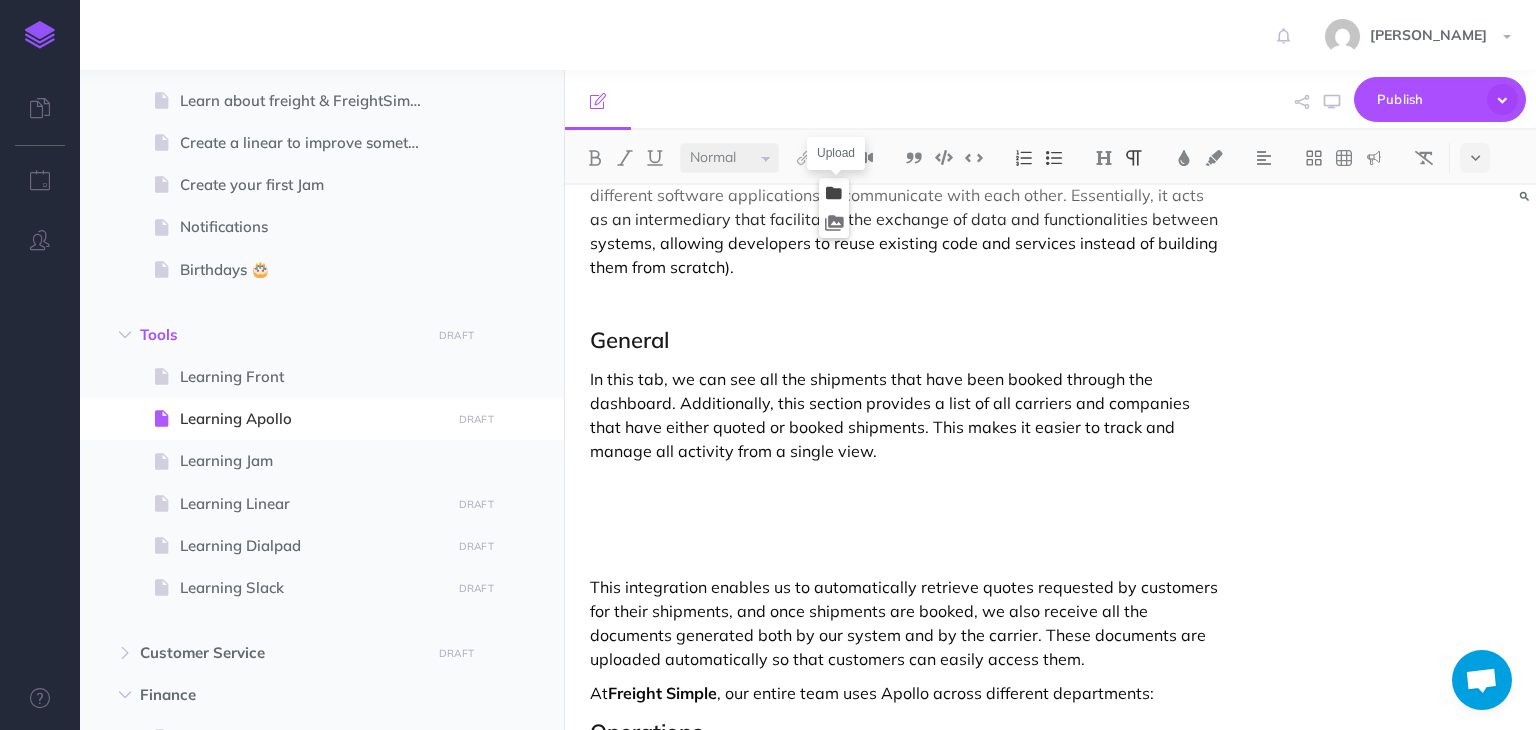 click at bounding box center [834, 193] 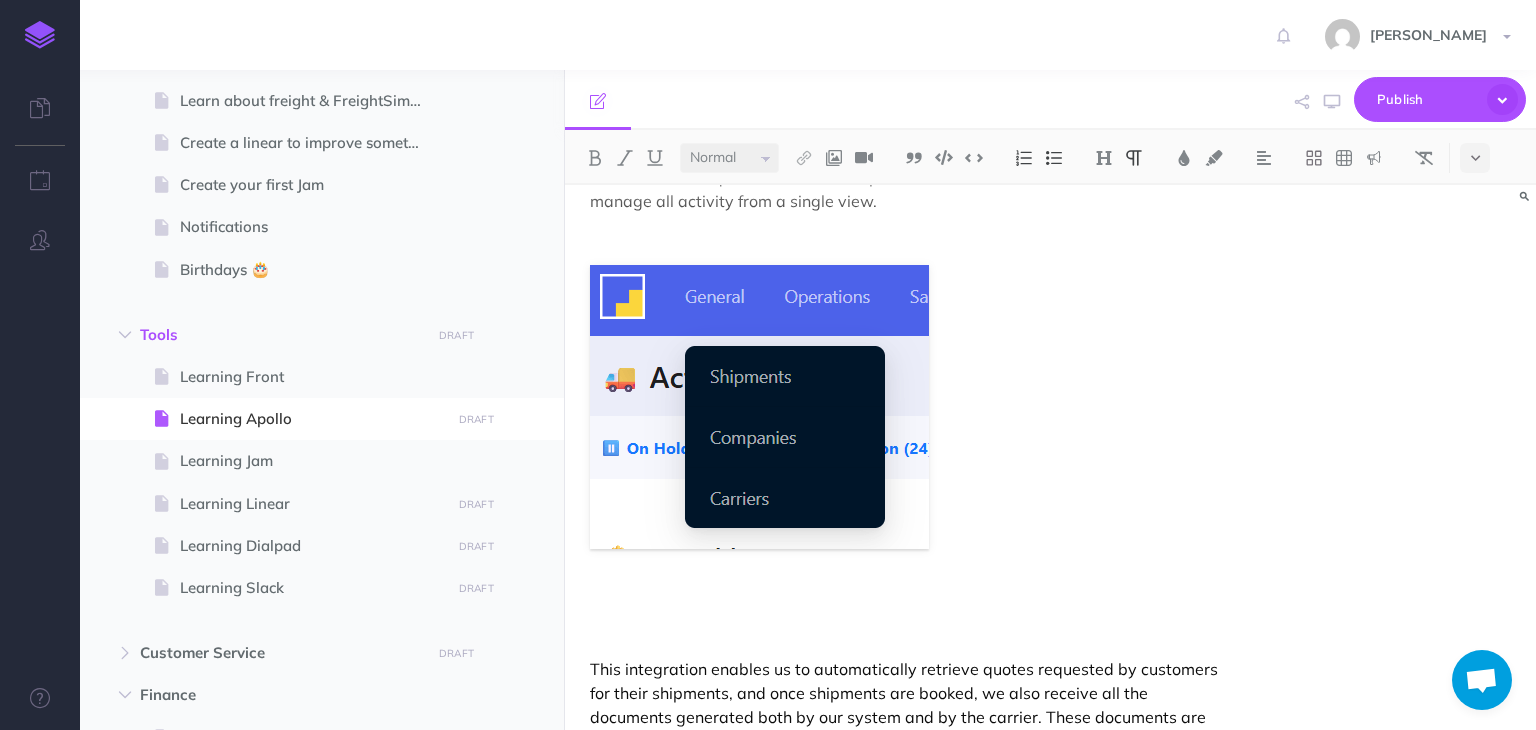 scroll, scrollTop: 500, scrollLeft: 0, axis: vertical 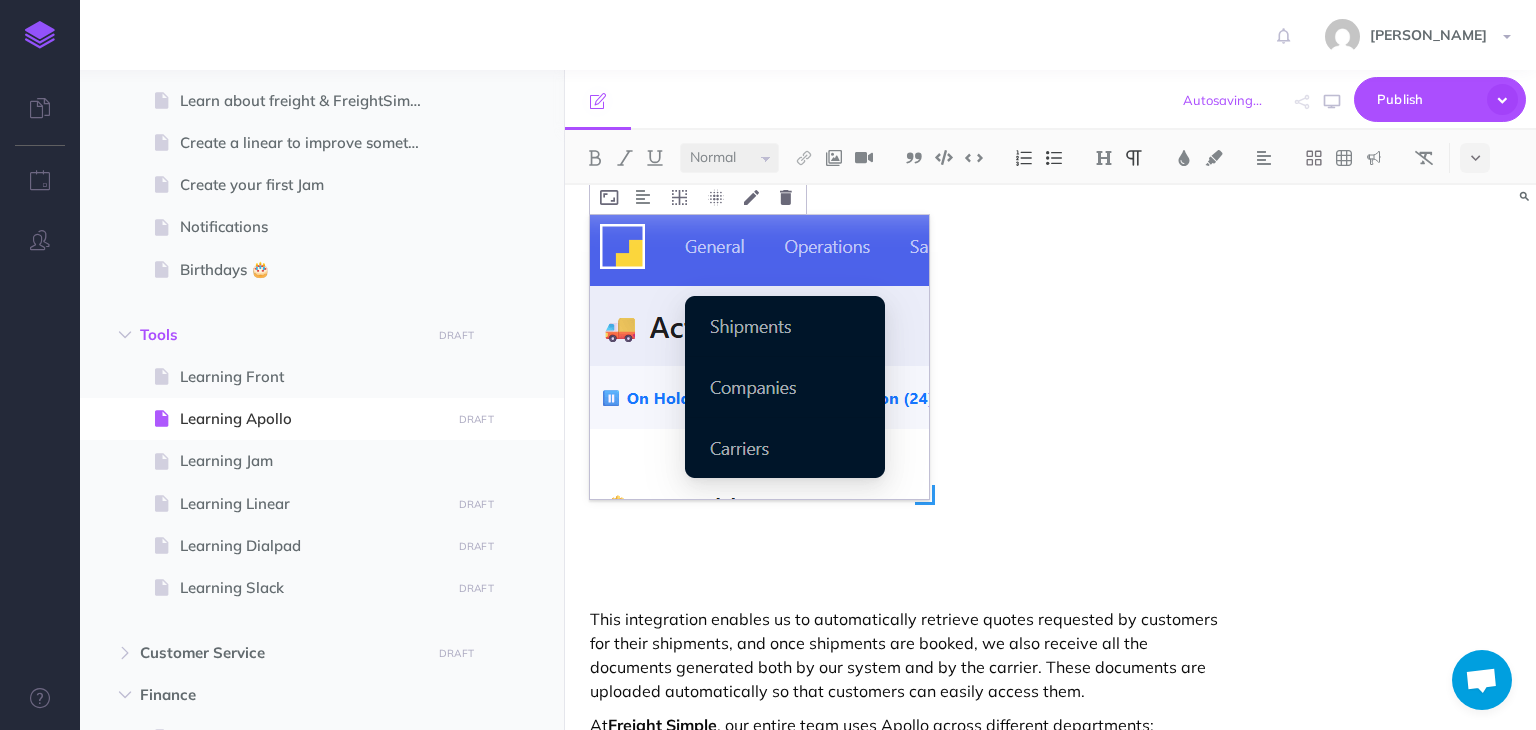 click at bounding box center [759, 357] 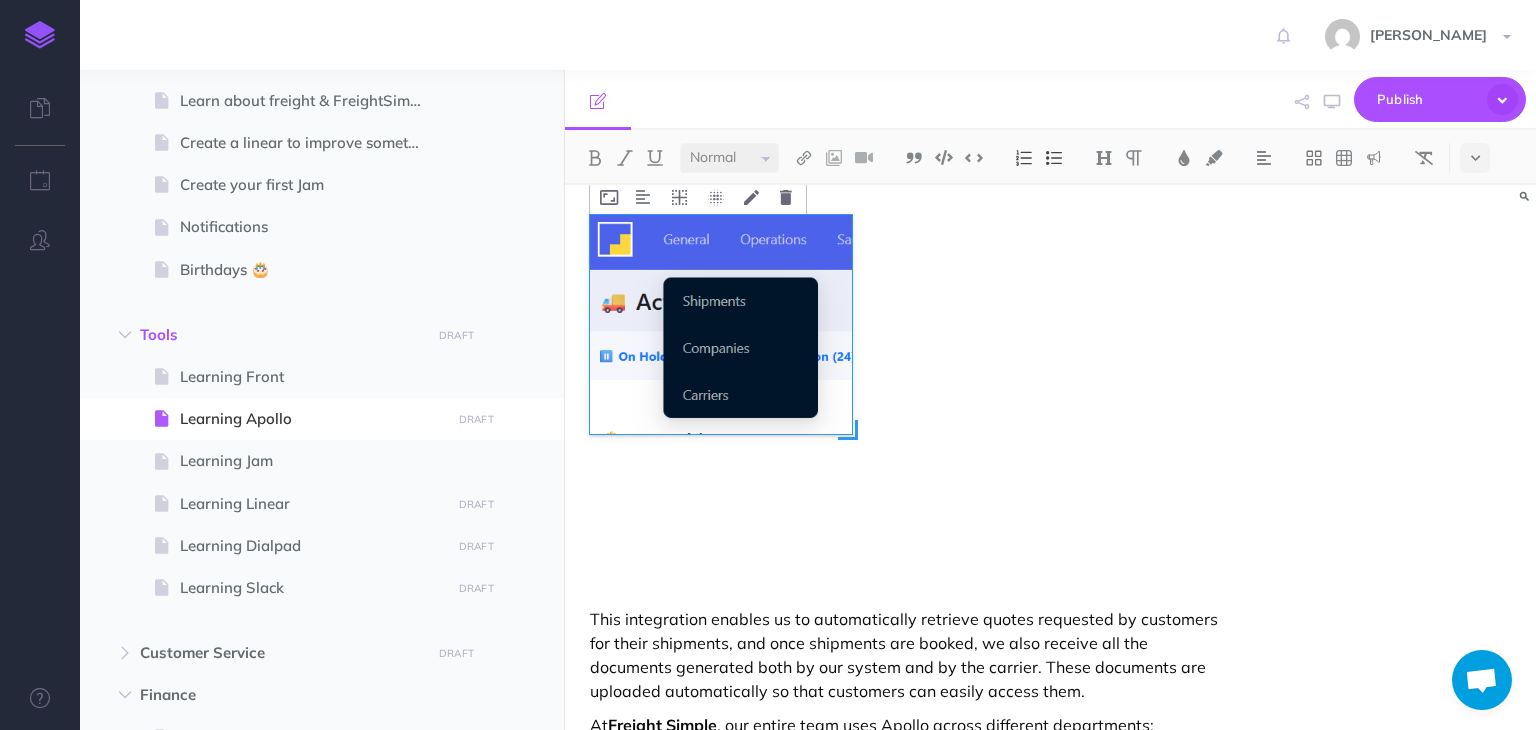 drag, startPoint x: 933, startPoint y: 496, endPoint x: 856, endPoint y: 418, distance: 109.60383 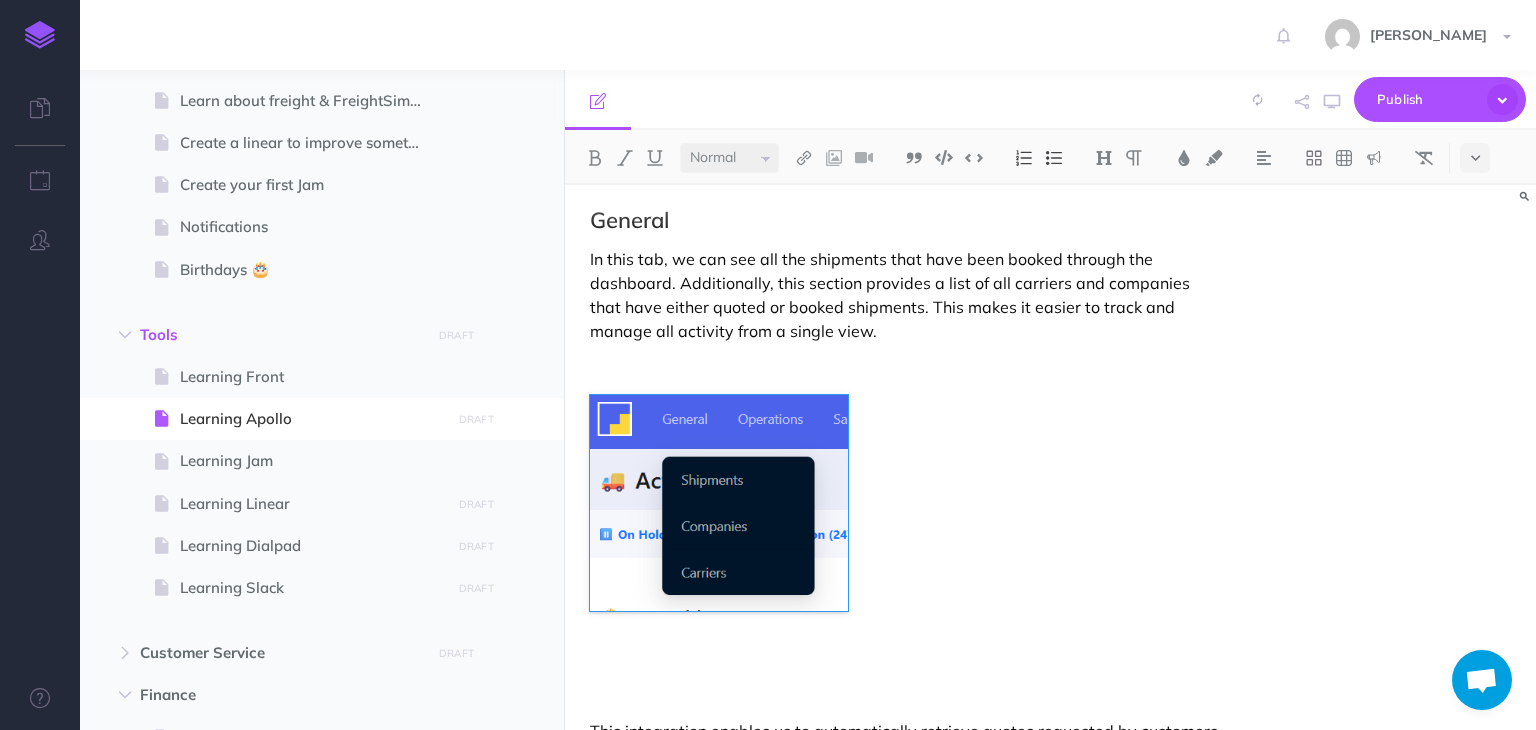 scroll, scrollTop: 300, scrollLeft: 0, axis: vertical 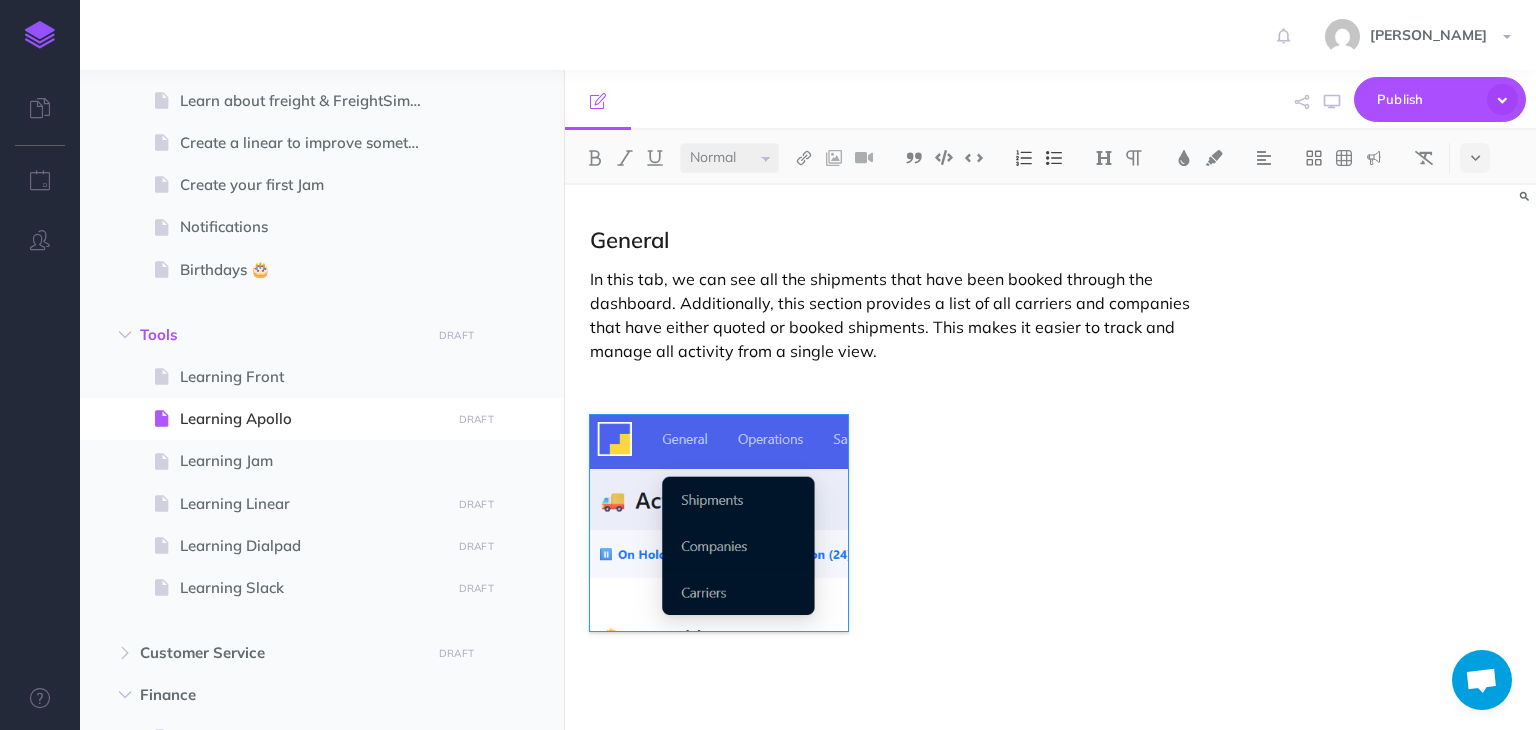 click at bounding box center [904, 385] 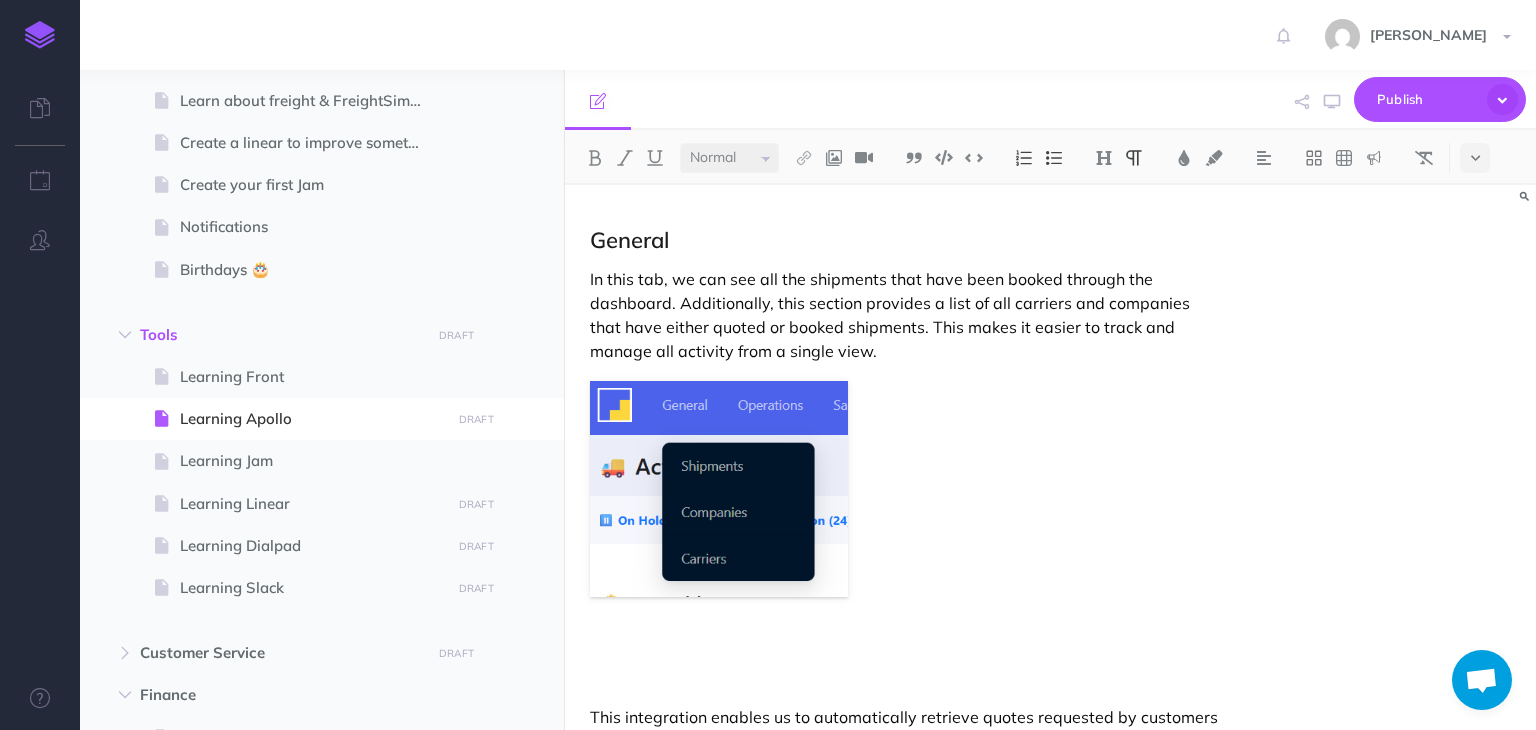 click on "Learning Apollo Apollo  is our integrated management system that allows us to view and manage all the shipments booked by customers through the dashboard. Apollo  is connected both to the dashboard—where customers book shipments and make payments—and to carriers via API (a set of rules and protocols that enable different software applications to communicate with each other. Essentially, it acts as an intermediary that facilitates the exchange of data and functionalities between systems, allowing developers to reuse existing code and services instead of building them from scratch). General In this tab, we can see all the shipments that have been booked through the dashboard. Additionally, this section provides a list of all carriers and companies that have either quoted or booked shipments. This makes it easier to track and manage all activity from a single view.                           At  Freight Simple , our entire team uses Apollo across different departments: Operations Operations:" at bounding box center (904, 1573) 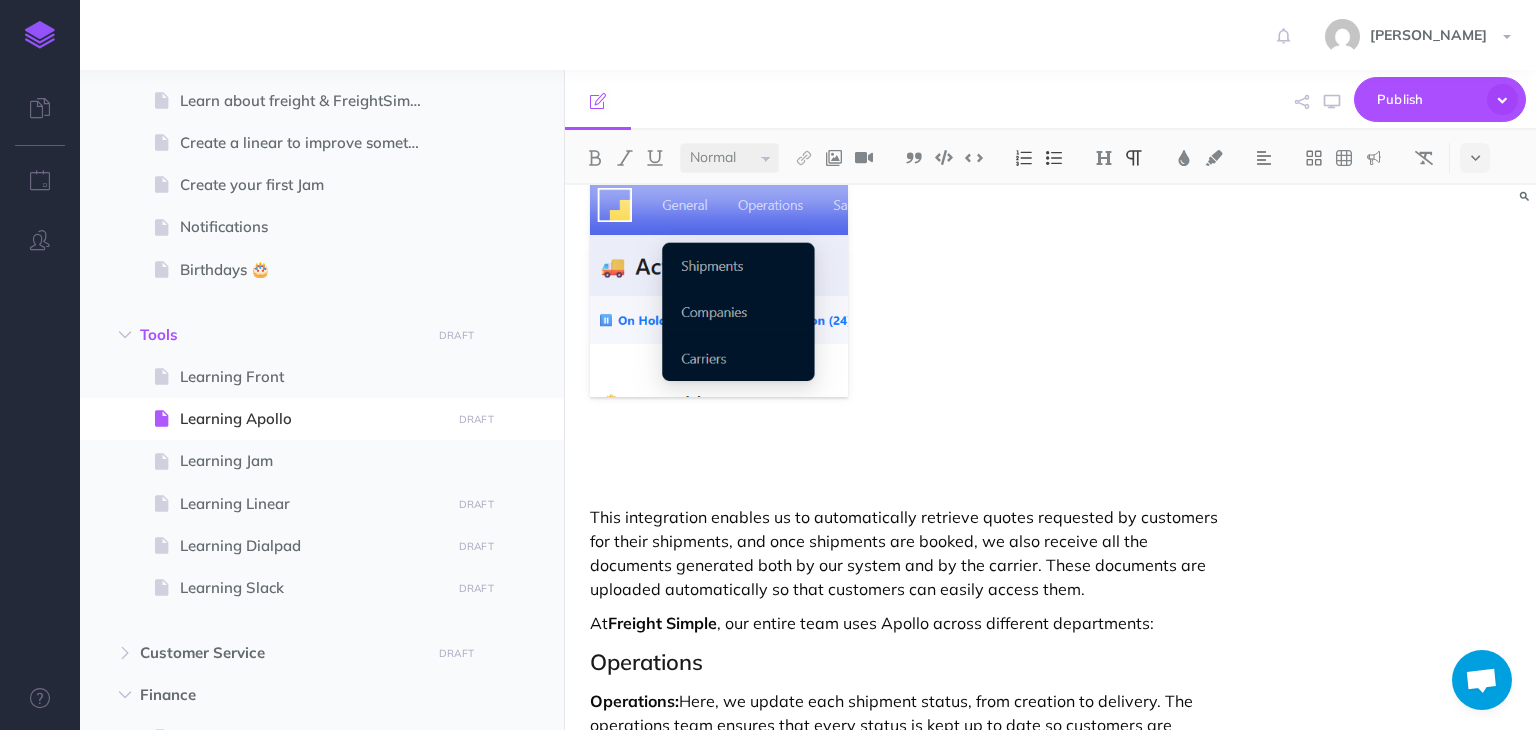 scroll, scrollTop: 491, scrollLeft: 0, axis: vertical 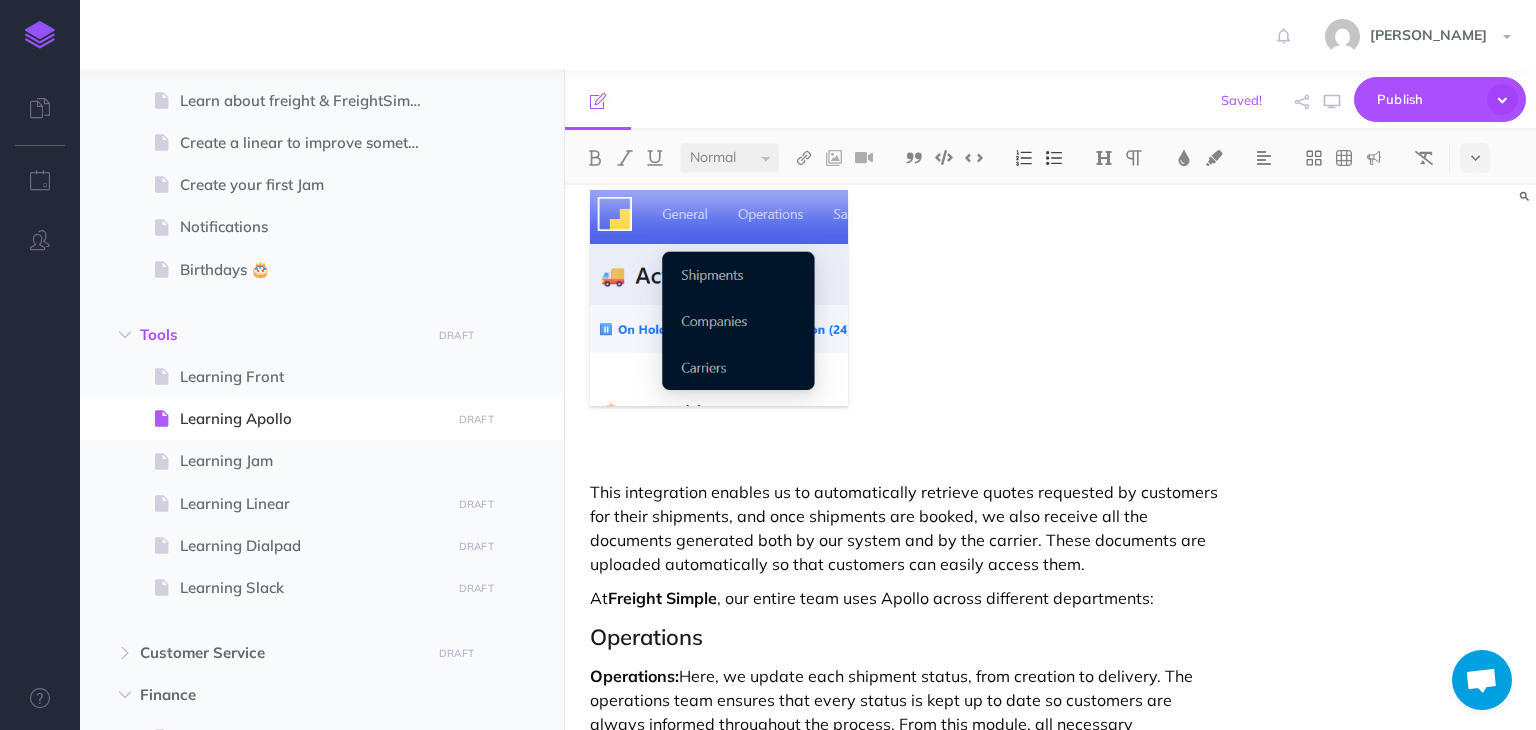 click at bounding box center [904, 458] 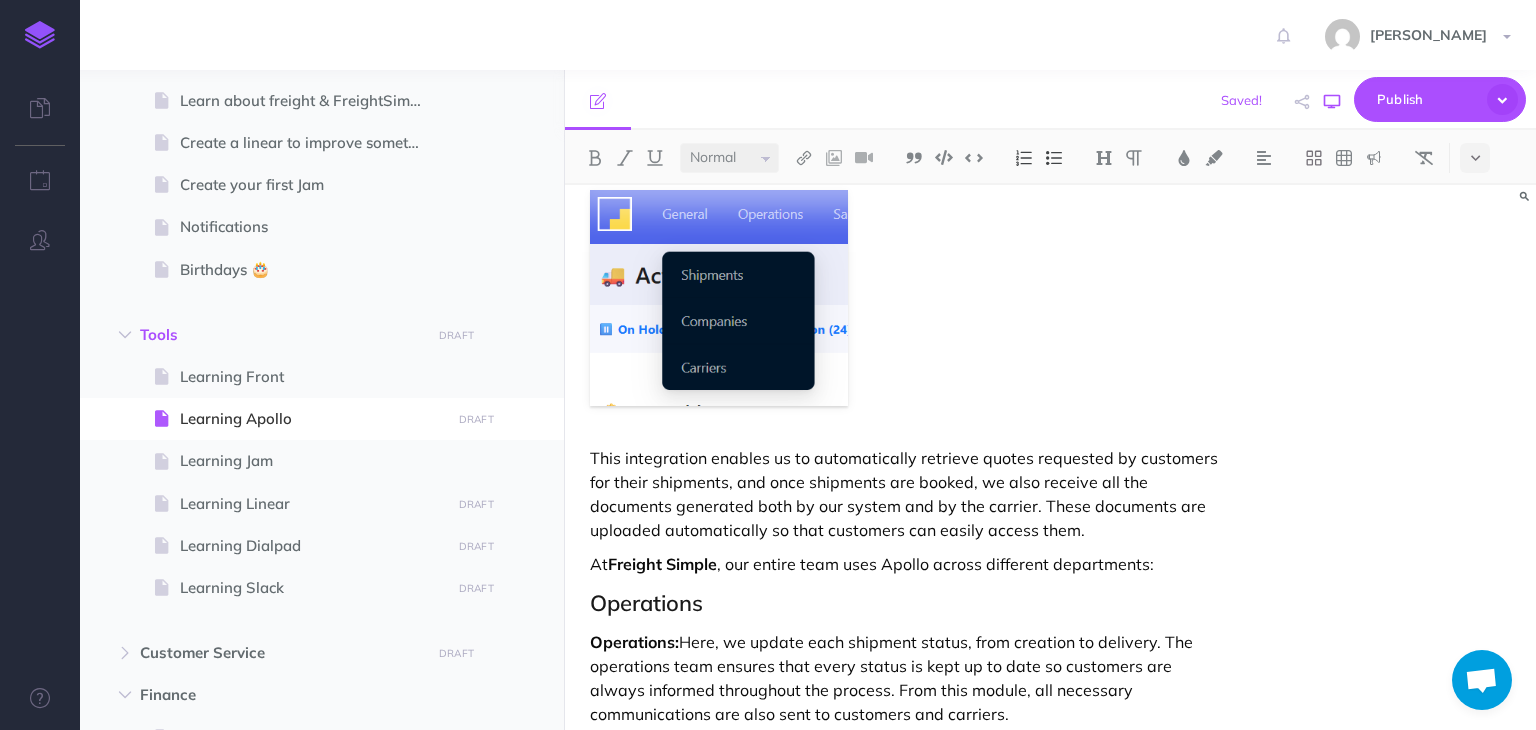 click at bounding box center [1332, 102] 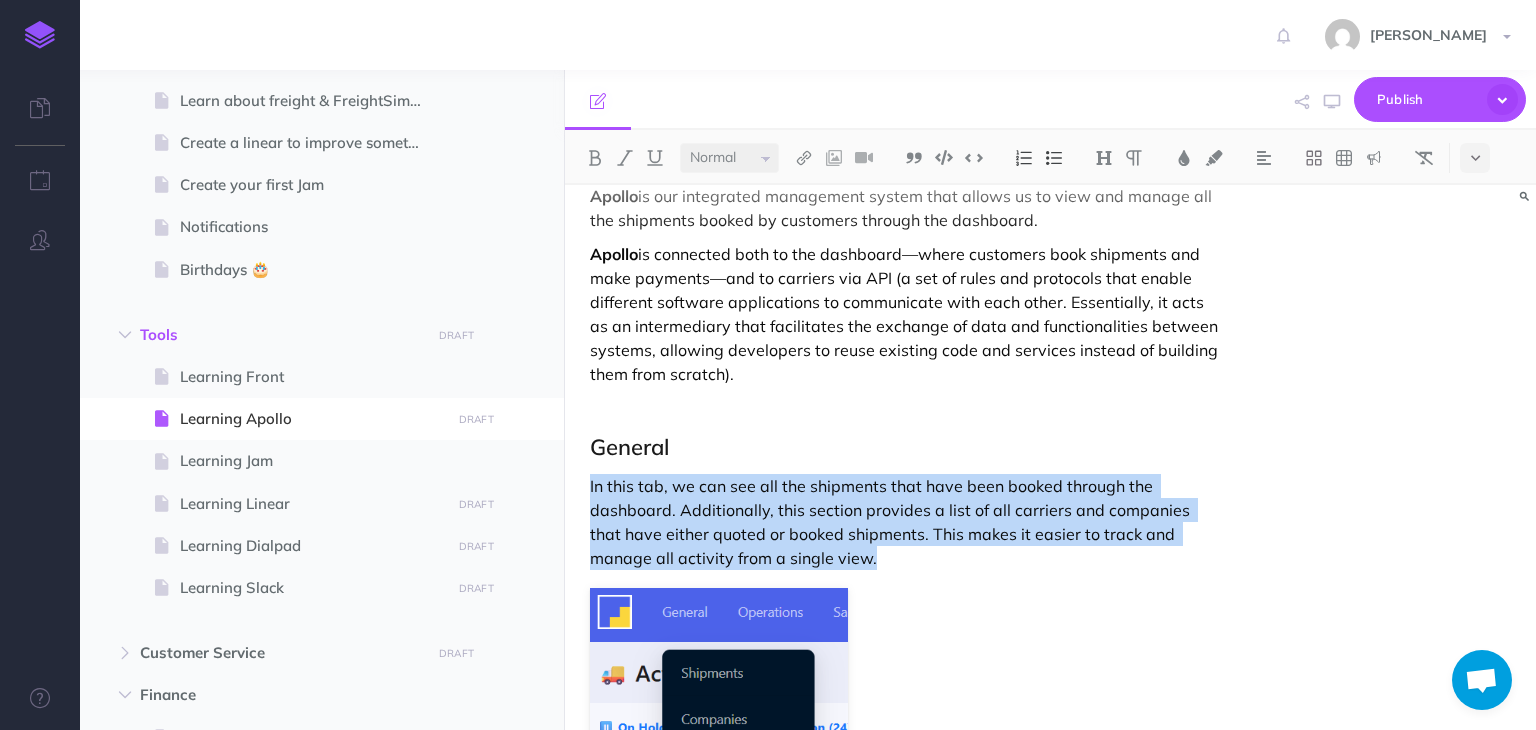 scroll, scrollTop: 0, scrollLeft: 0, axis: both 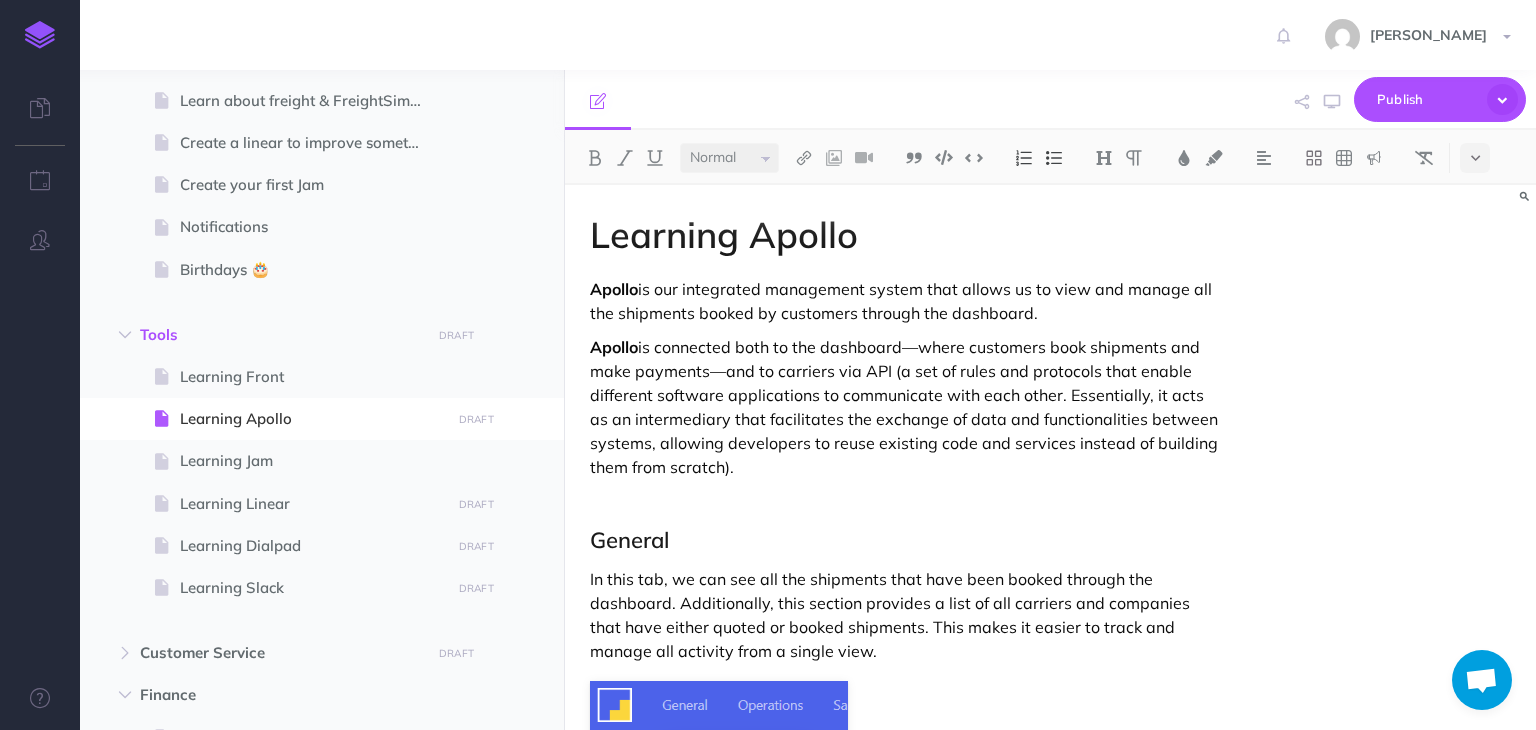 click at bounding box center [904, 501] 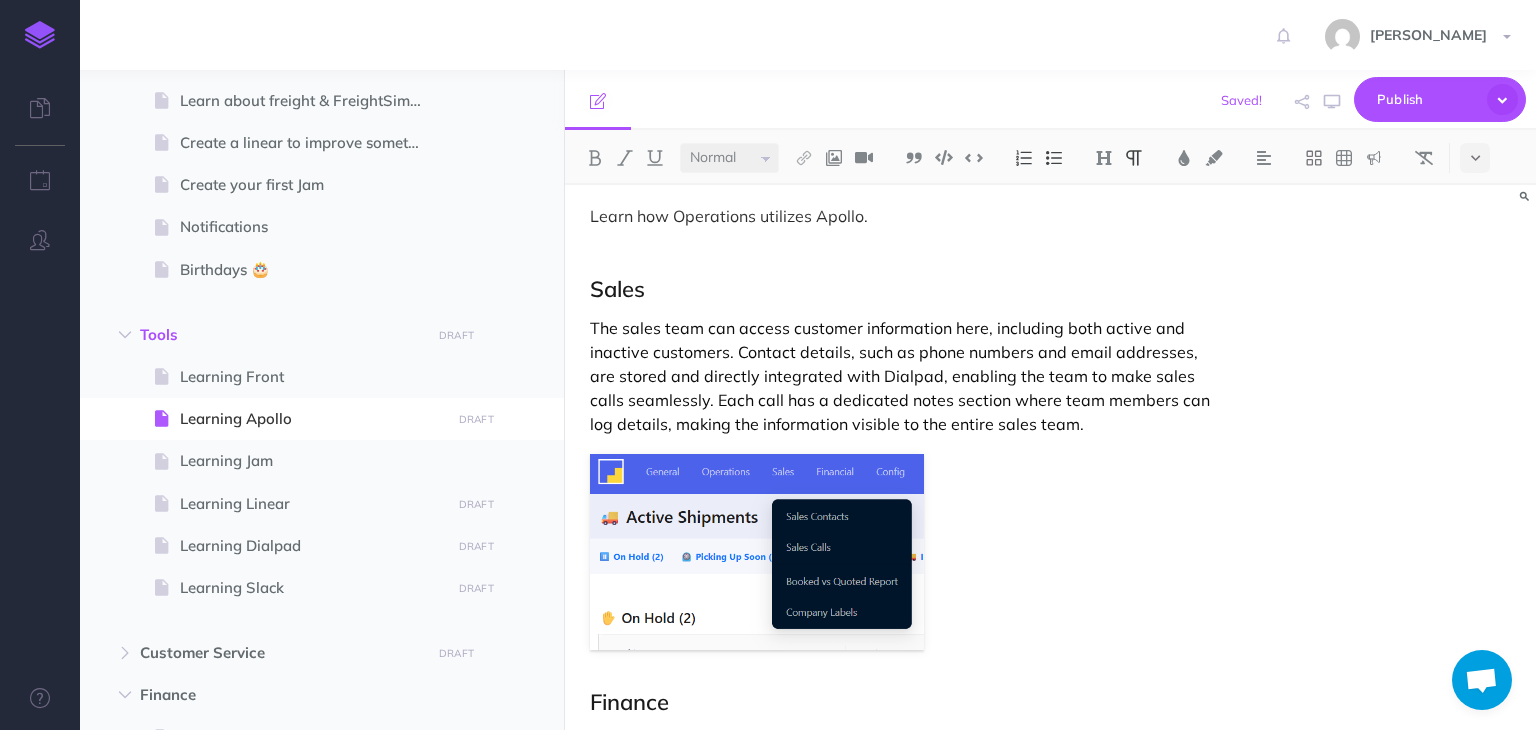 scroll, scrollTop: 1300, scrollLeft: 0, axis: vertical 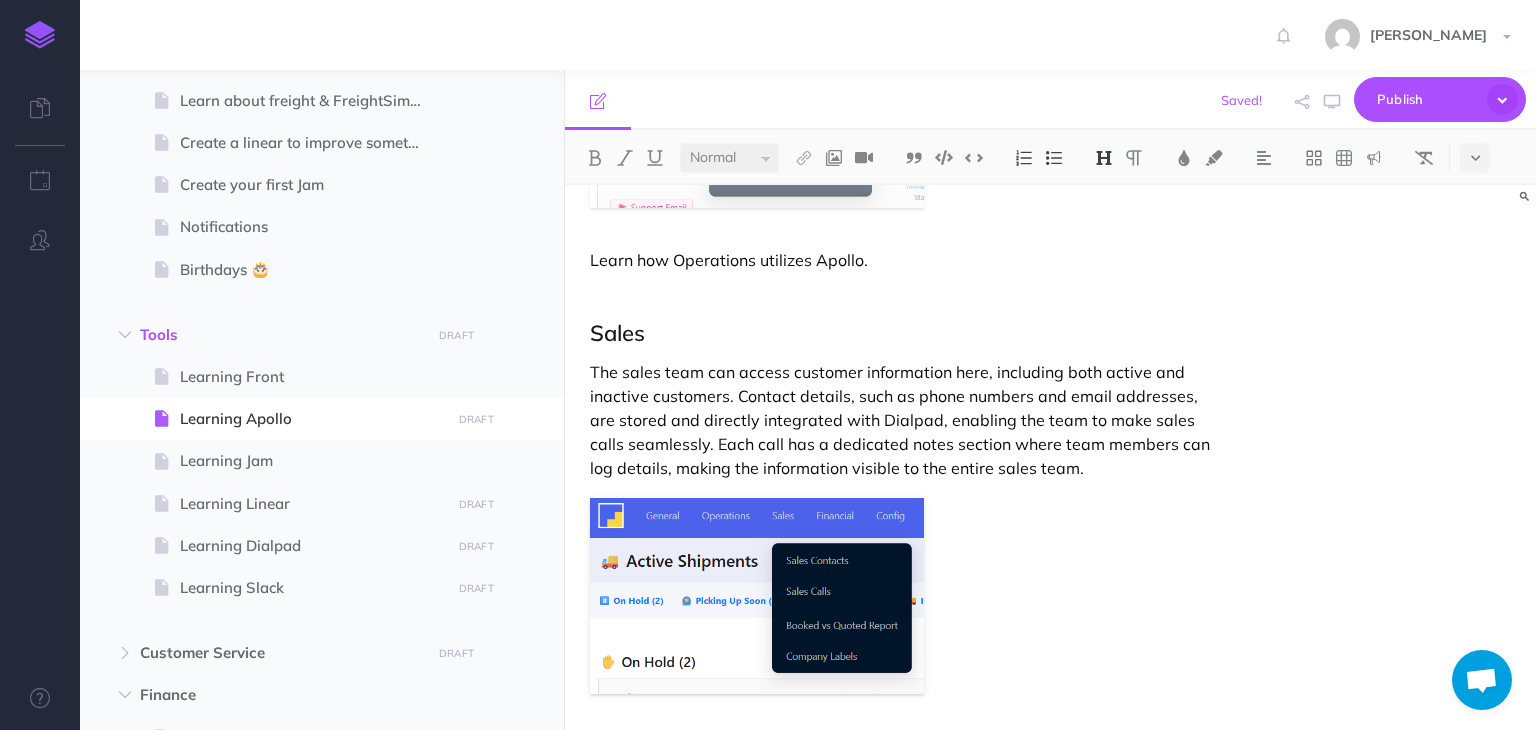 click on "Sales" at bounding box center (904, 333) 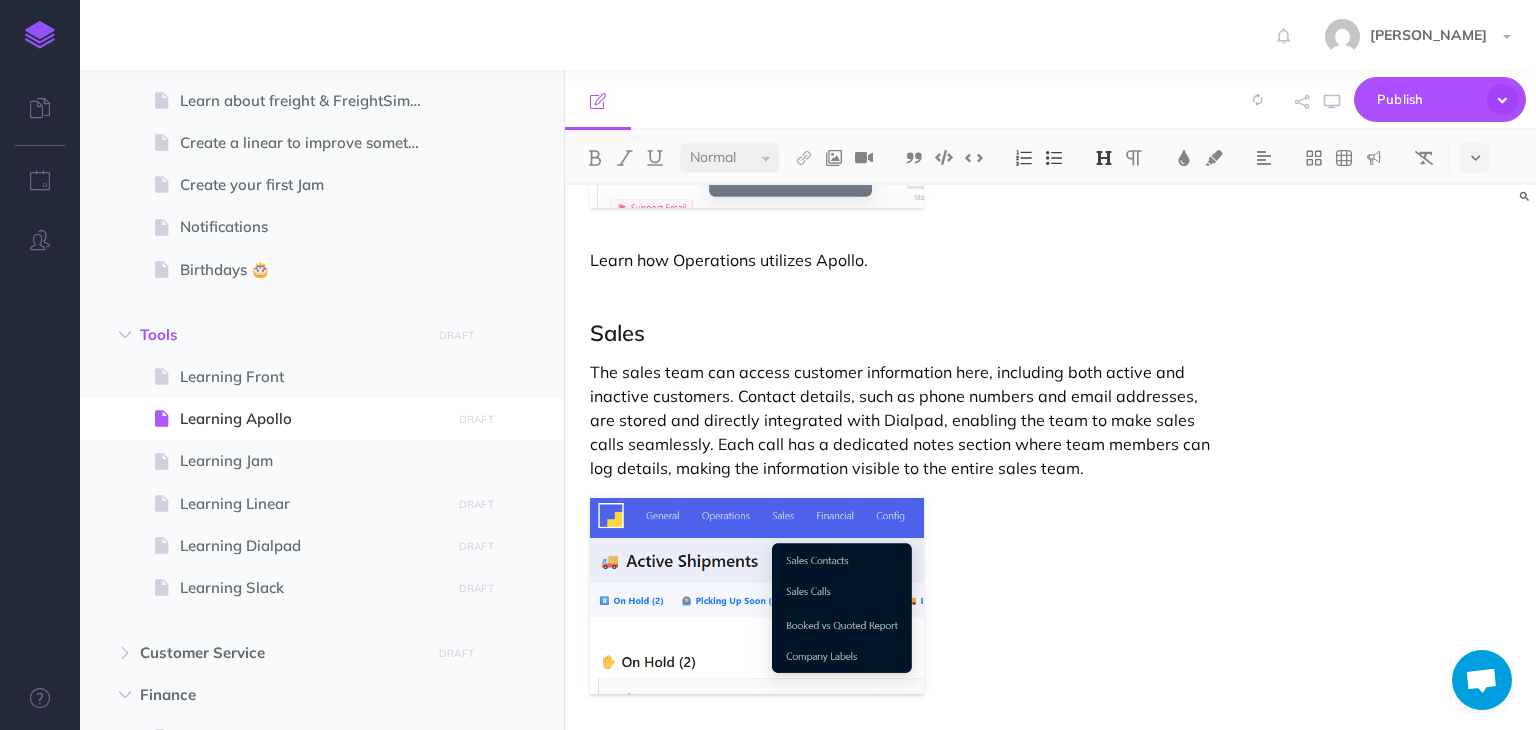click on "Learning Apollo Apollo  is our integrated management system that allows us to view and manage all the shipments booked by customers through the dashboard. Apollo  is connected both to the dashboard—where customers book shipments and make payments—and to carriers via API (a set of rules and protocols that enable different software applications to communicate with each other. Essentially, it acts as an intermediary that facilitates the exchange of data and functionalities between systems, allowing developers to reuse existing code and services instead of building them from scratch). General In this tab, we can see all the shipments that have been booked through the dashboard. Additionally, this section provides a list of all carriers and companies that have either quoted or booked shipments. This makes it easier to track and manage all activity from a single view.                           At  Freight Simple , our entire team uses Apollo across different departments: Operations Operations:" at bounding box center [904, 522] 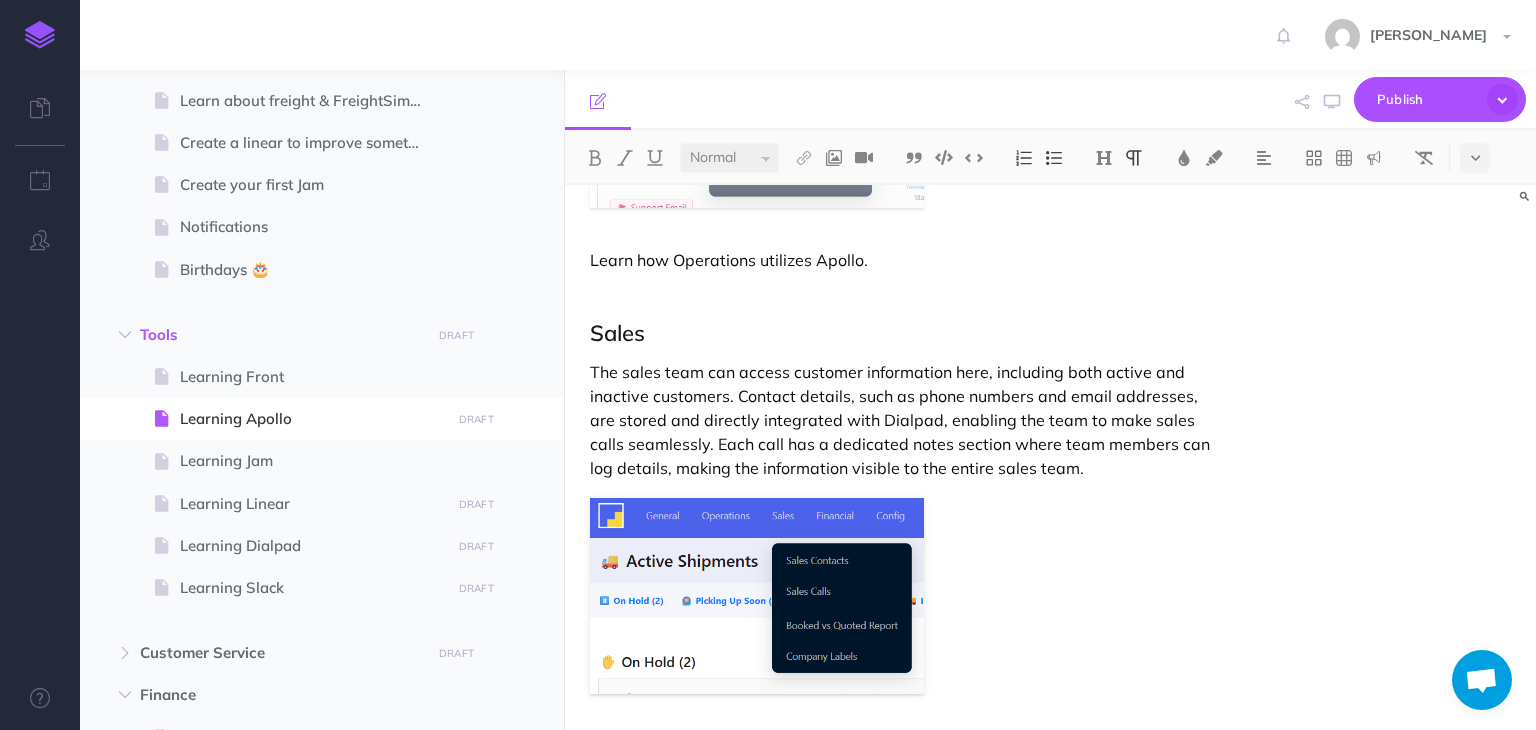 click at bounding box center (904, 294) 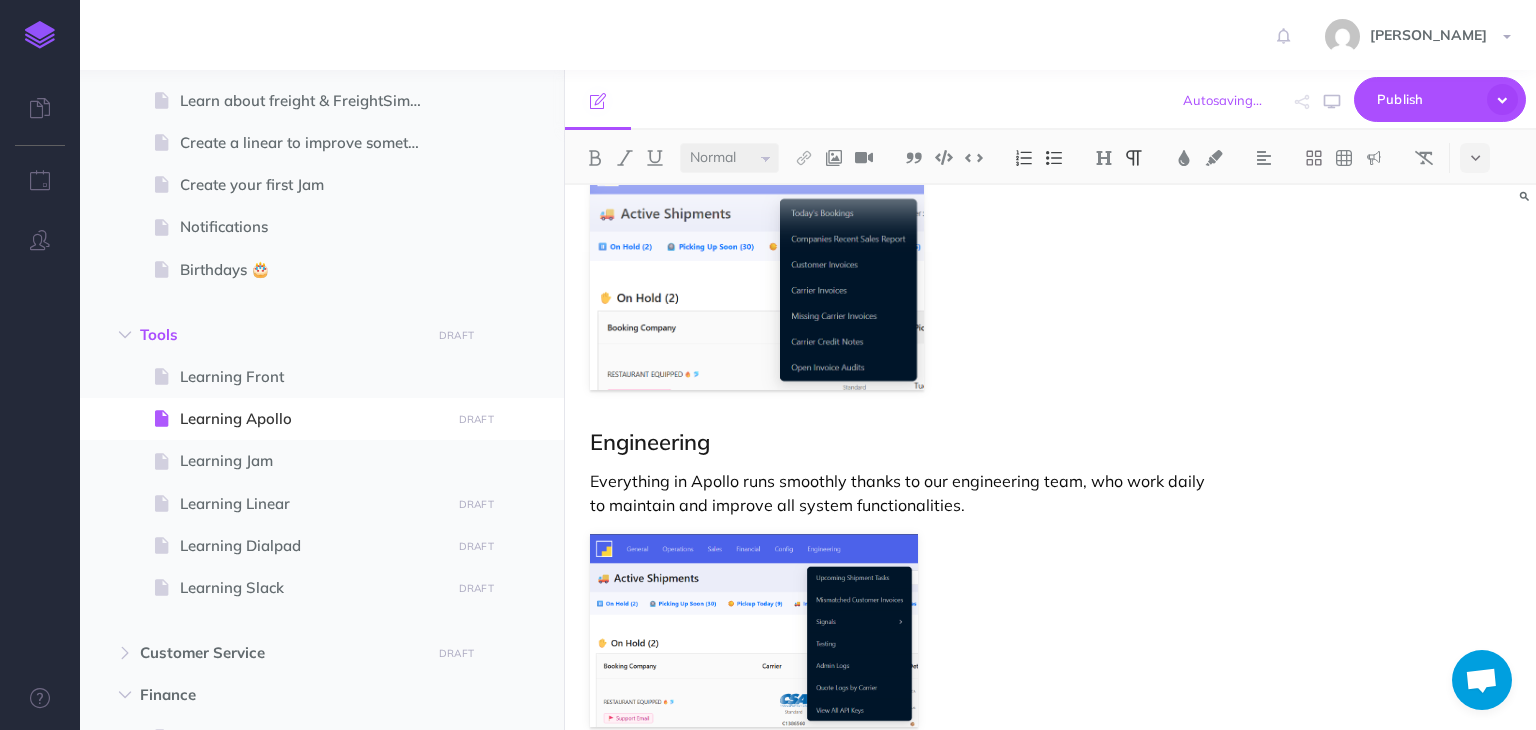 scroll, scrollTop: 2300, scrollLeft: 0, axis: vertical 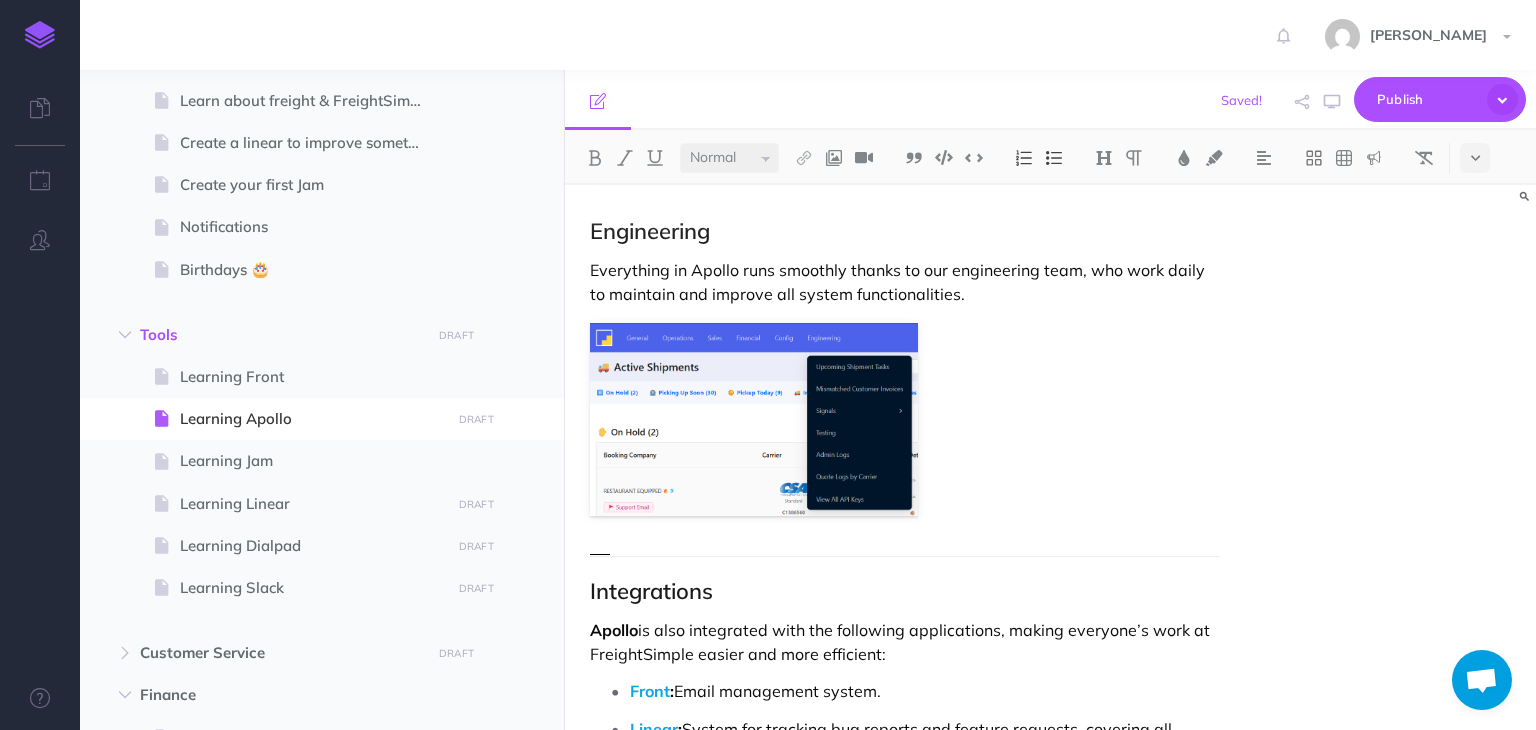 click on "Learning Apollo Apollo  is our integrated management system that allows us to view and manage all the shipments booked by customers through the dashboard. Apollo  is connected both to the dashboard—where customers book shipments and make payments—and to carriers via API (a set of rules and protocols that enable different software applications to communicate with each other. Essentially, it acts as an intermediary that facilitates the exchange of data and functionalities between systems, allowing developers to reuse existing code and services instead of building them from scratch). General In this tab, we can see all the shipments that have been booked through the dashboard. Additionally, this section provides a list of all carriers and companies that have either quoted or booked shipments. This makes it easier to track and manage all activity from a single view.                           At  Freight Simple , our entire team uses Apollo across different departments: Operations Operations:" at bounding box center (904, -495) 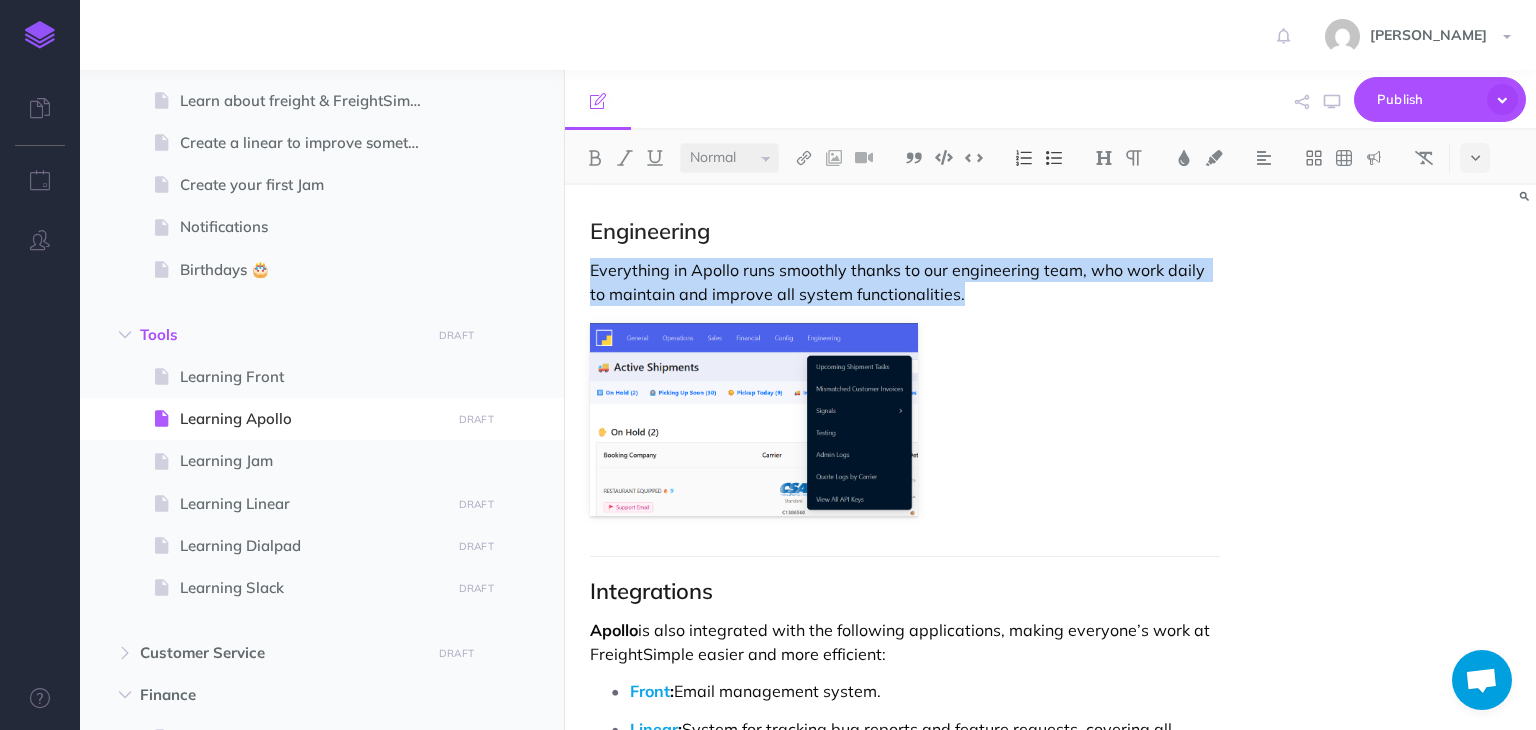 click on "Learning Apollo Apollo  is our integrated management system that allows us to view and manage all the shipments booked by customers through the dashboard. Apollo  is connected both to the dashboard—where customers book shipments and make payments—and to carriers via API (a set of rules and protocols that enable different software applications to communicate with each other. Essentially, it acts as an intermediary that facilitates the exchange of data and functionalities between systems, allowing developers to reuse existing code and services instead of building them from scratch). General In this tab, we can see all the shipments that have been booked through the dashboard. Additionally, this section provides a list of all carriers and companies that have either quoted or booked shipments. This makes it easier to track and manage all activity from a single view.                           At  Freight Simple , our entire team uses Apollo across different departments: Operations Operations:" at bounding box center [904, -495] 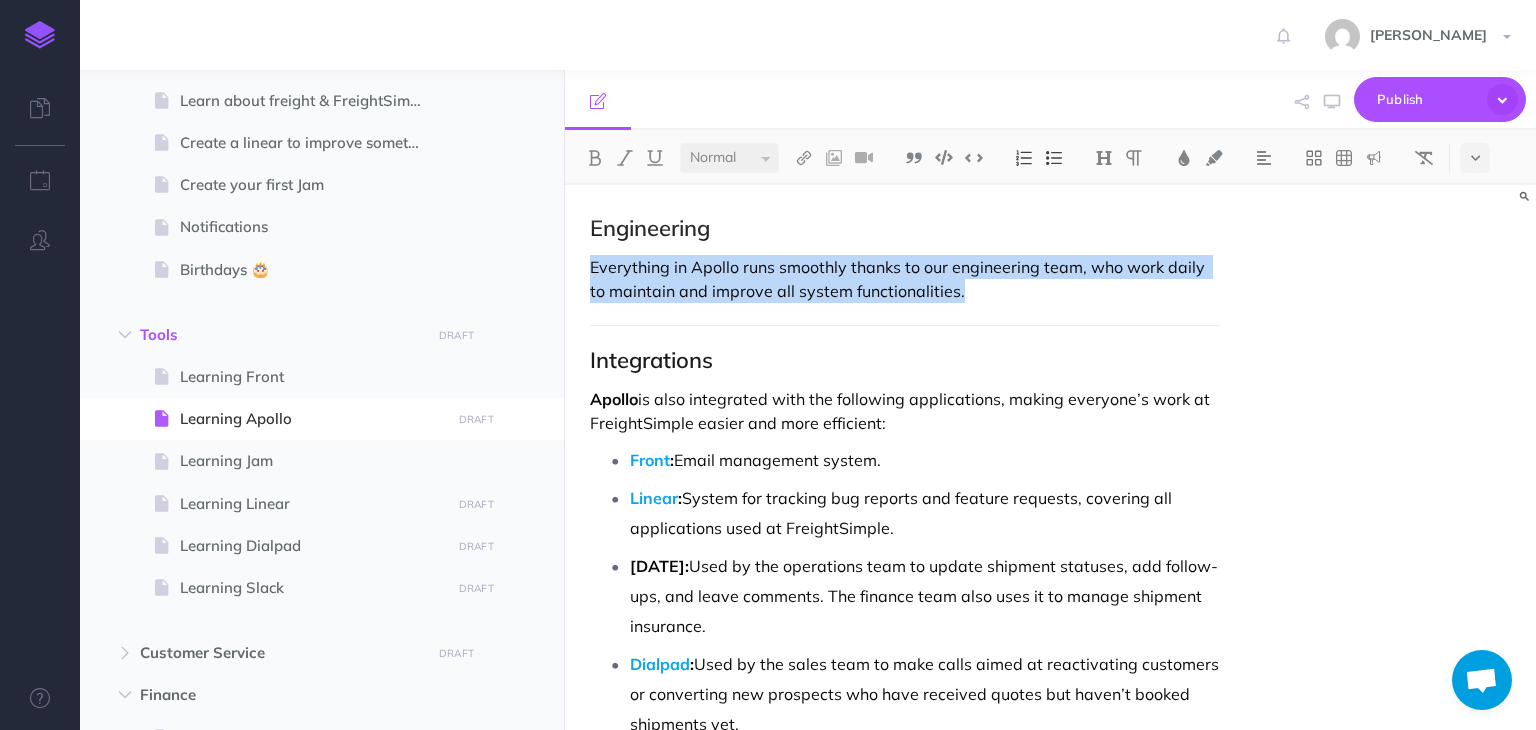 scroll, scrollTop: 2268, scrollLeft: 0, axis: vertical 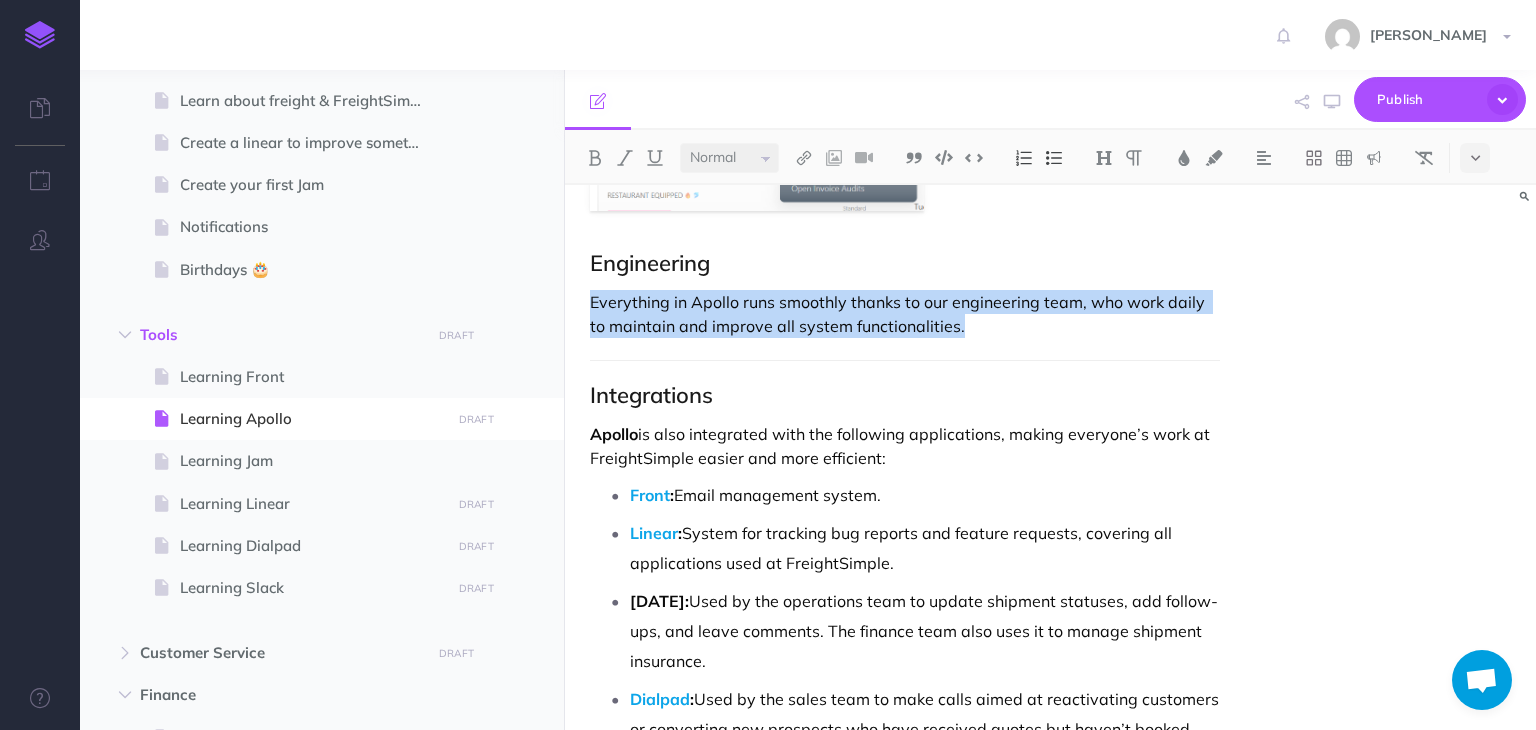 click on "Learning Apollo Apollo  is our integrated management system that allows us to view and manage all the shipments booked by customers through the dashboard. Apollo  is connected both to the dashboard—where customers book shipments and make payments—and to carriers via API (a set of rules and protocols that enable different software applications to communicate with each other. Essentially, it acts as an intermediary that facilitates the exchange of data and functionalities between systems, allowing developers to reuse existing code and services instead of building them from scratch). General In this tab, we can see all the shipments that have been booked through the dashboard. Additionally, this section provides a list of all carriers and companies that have either quoted or booked shipments. This makes it easier to track and manage all activity from a single view.                           At  Freight Simple , our entire team uses Apollo across different departments: Operations Operations:" at bounding box center (904, -577) 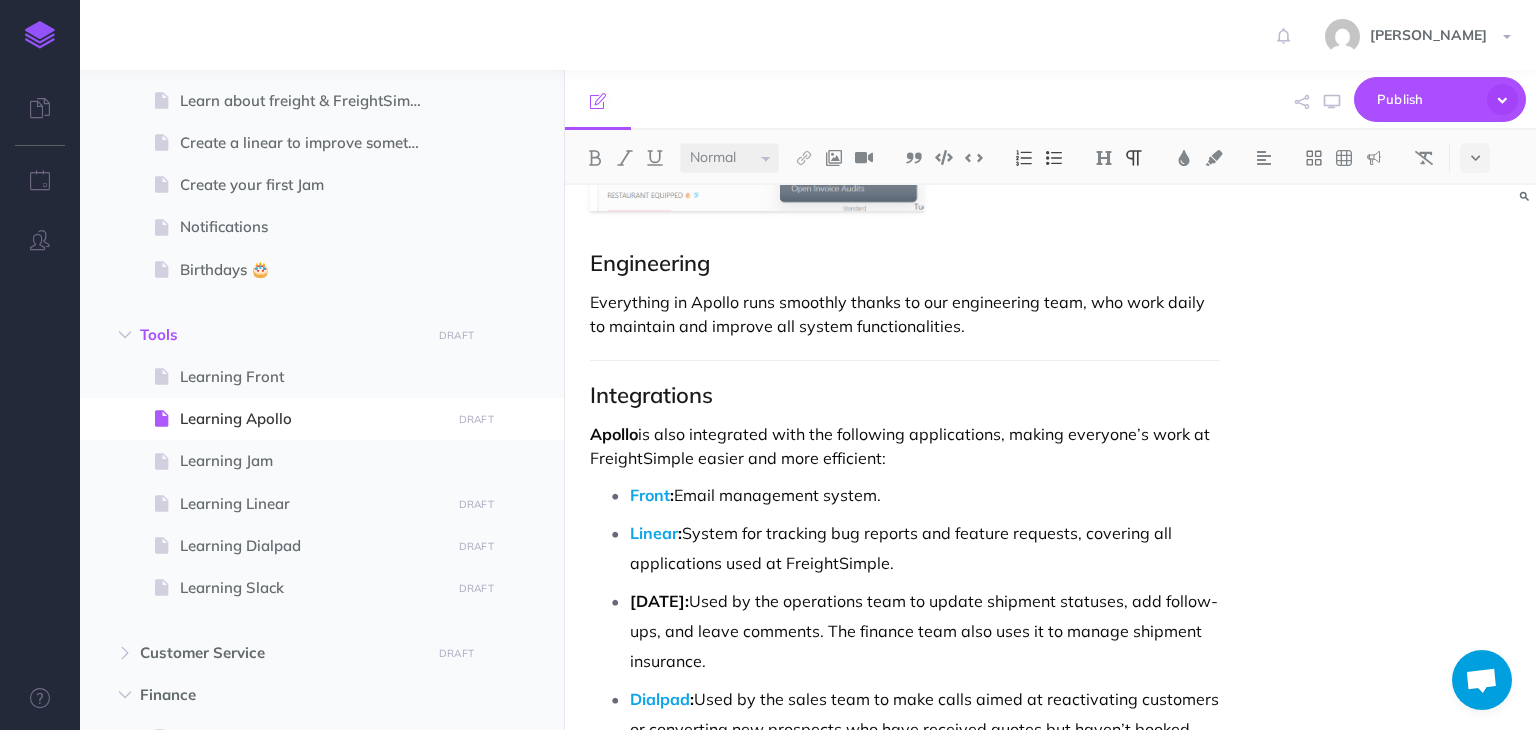 click on "Everything in Apollo runs smoothly thanks to our engineering team, who work daily to maintain and improve all system functionalities." at bounding box center [904, 314] 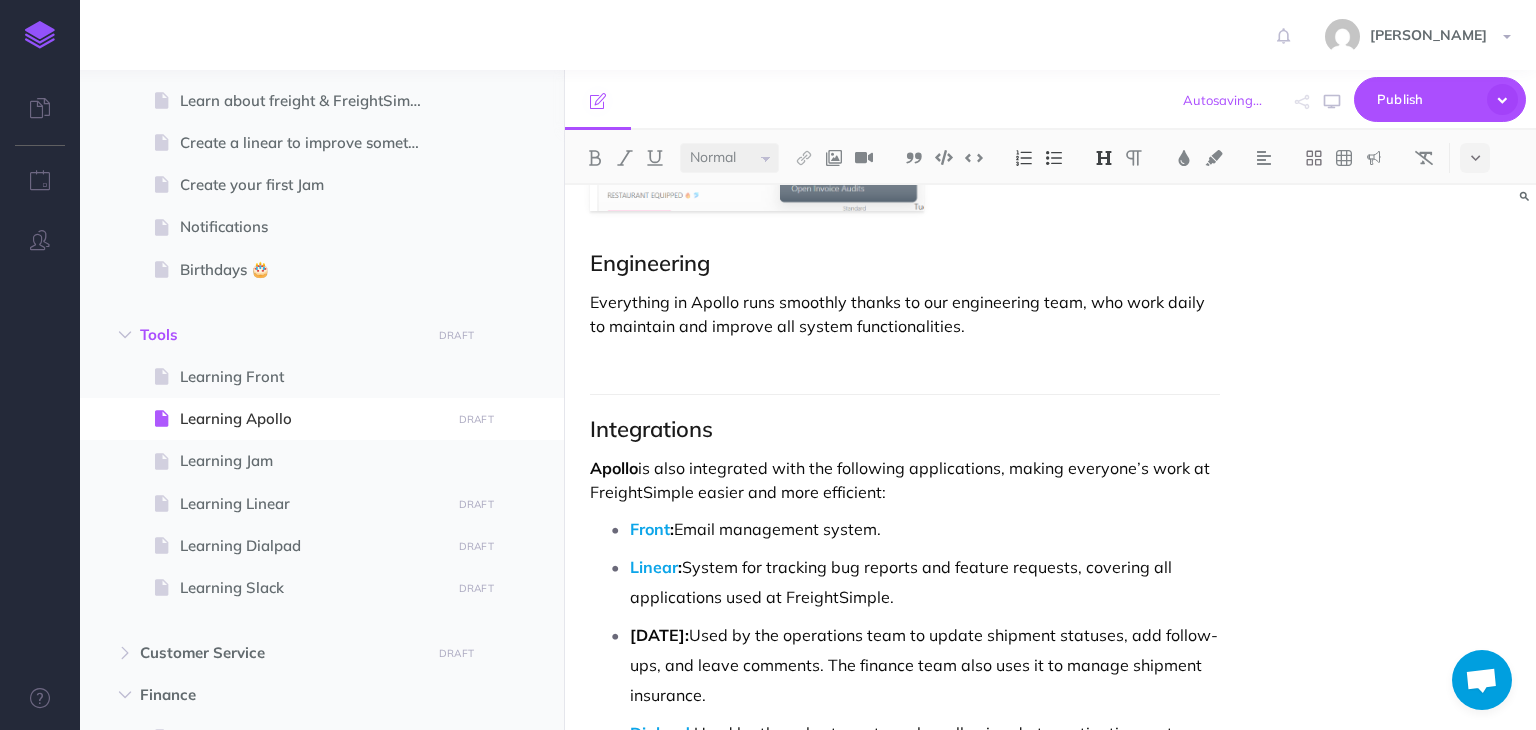 click on "Learning Apollo Apollo  is our integrated management system that allows us to view and manage all the shipments booked by customers through the dashboard. Apollo  is connected both to the dashboard—where customers book shipments and make payments—and to carriers via API (a set of rules and protocols that enable different software applications to communicate with each other. Essentially, it acts as an intermediary that facilitates the exchange of data and functionalities between systems, allowing developers to reuse existing code and services instead of building them from scratch). General In this tab, we can see all the shipments that have been booked through the dashboard. Additionally, this section provides a list of all carriers and companies that have either quoted or booked shipments. This makes it easier to track and manage all activity from a single view.                           At  Freight Simple , our entire team uses Apollo across different departments: Operations Operations:" at bounding box center [904, -560] 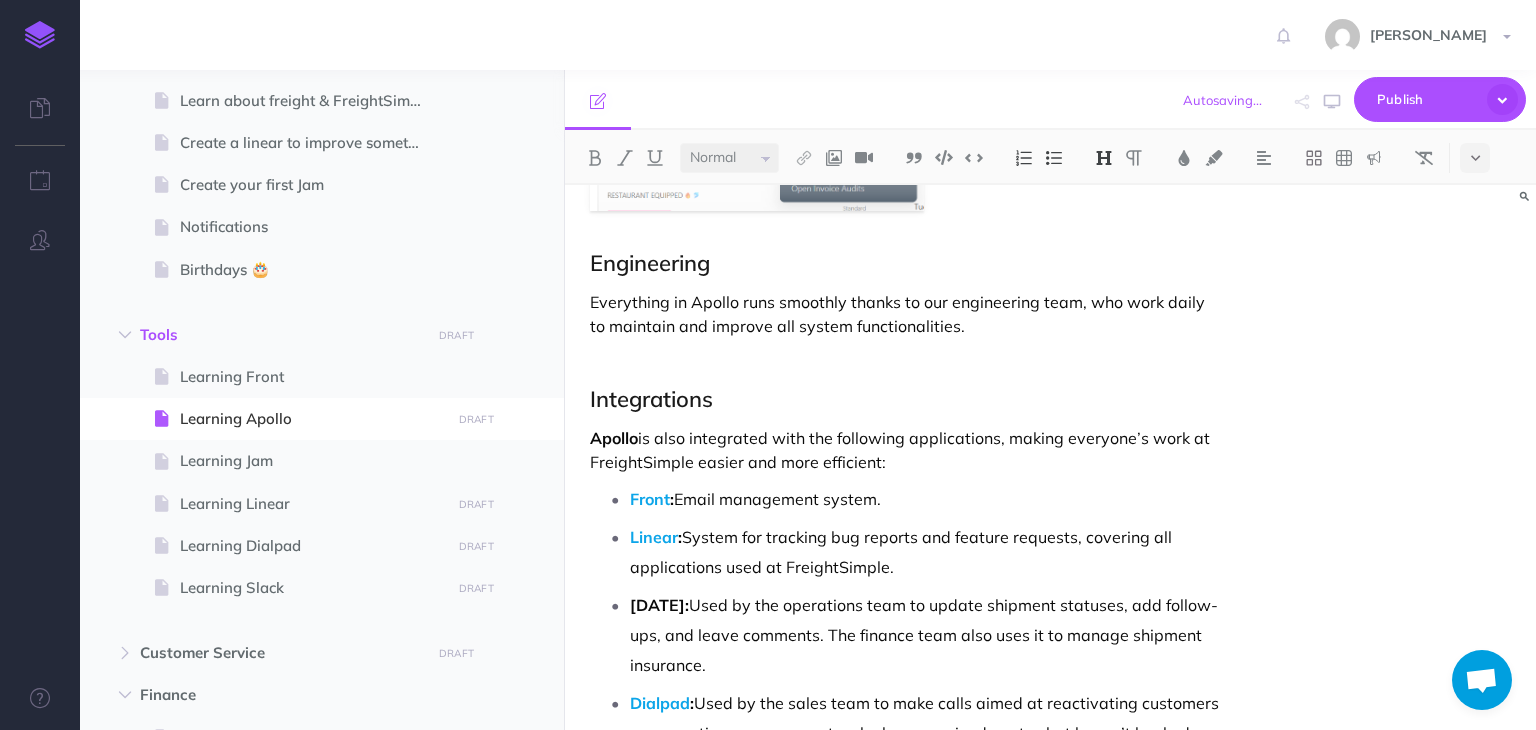 click on "Learning Apollo Apollo  is our integrated management system that allows us to view and manage all the shipments booked by customers through the dashboard. Apollo  is connected both to the dashboard—where customers book shipments and make payments—and to carriers via API (a set of rules and protocols that enable different software applications to communicate with each other. Essentially, it acts as an intermediary that facilitates the exchange of data and functionalities between systems, allowing developers to reuse existing code and services instead of building them from scratch). General In this tab, we can see all the shipments that have been booked through the dashboard. Additionally, this section provides a list of all carriers and companies that have either quoted or booked shipments. This makes it easier to track and manage all activity from a single view.                           At  Freight Simple , our entire team uses Apollo across different departments: Operations Operations:" at bounding box center (904, -575) 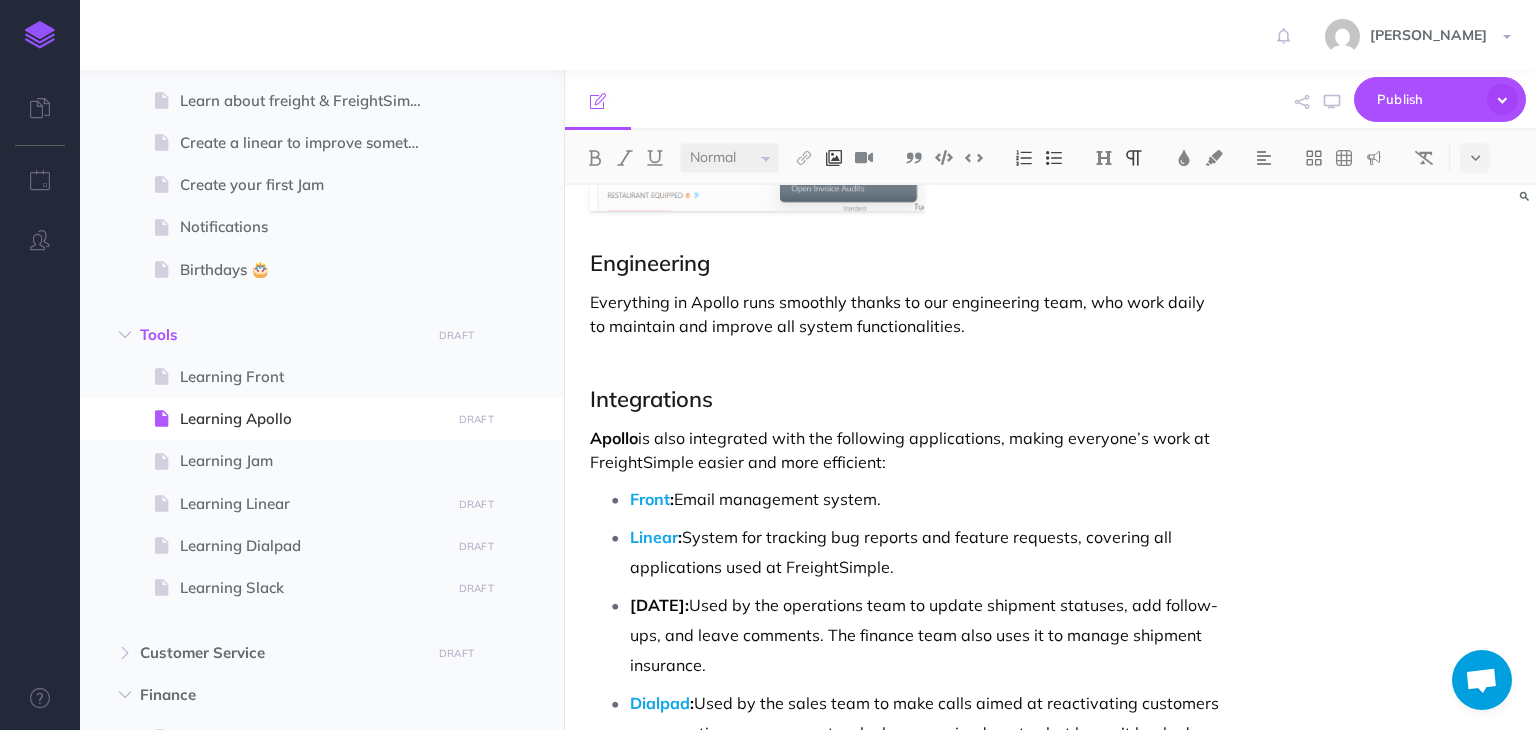 click at bounding box center [834, 158] 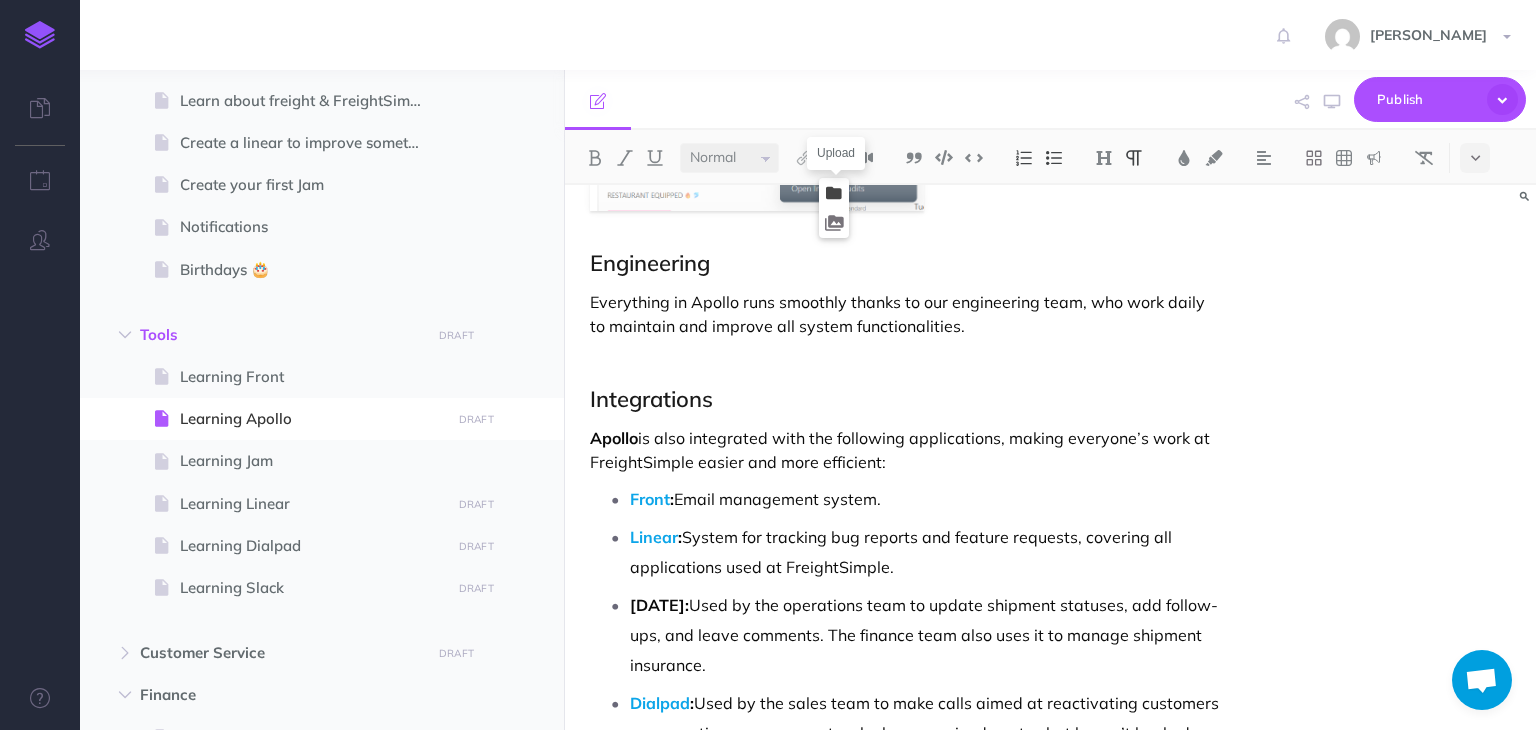 click at bounding box center (834, 193) 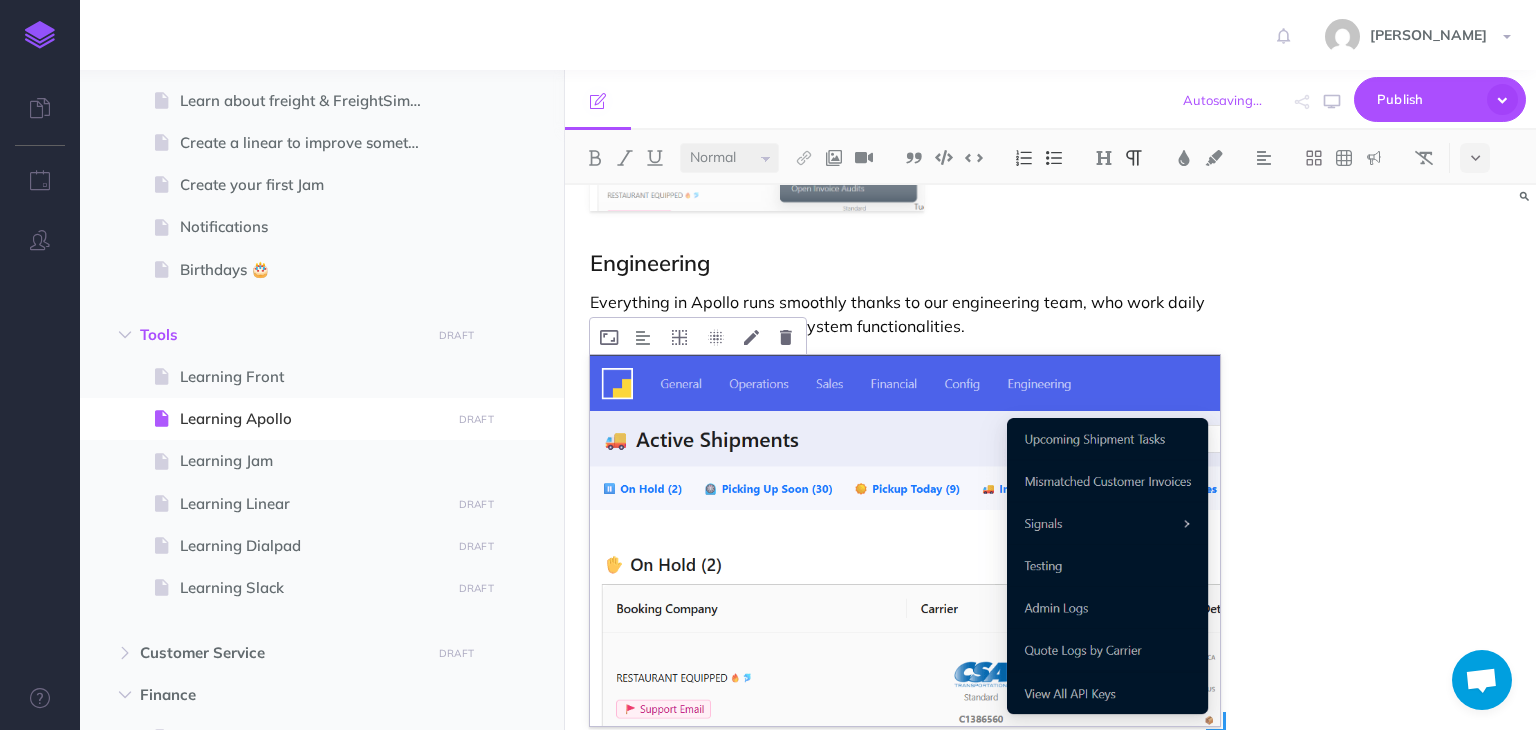 click at bounding box center [904, 540] 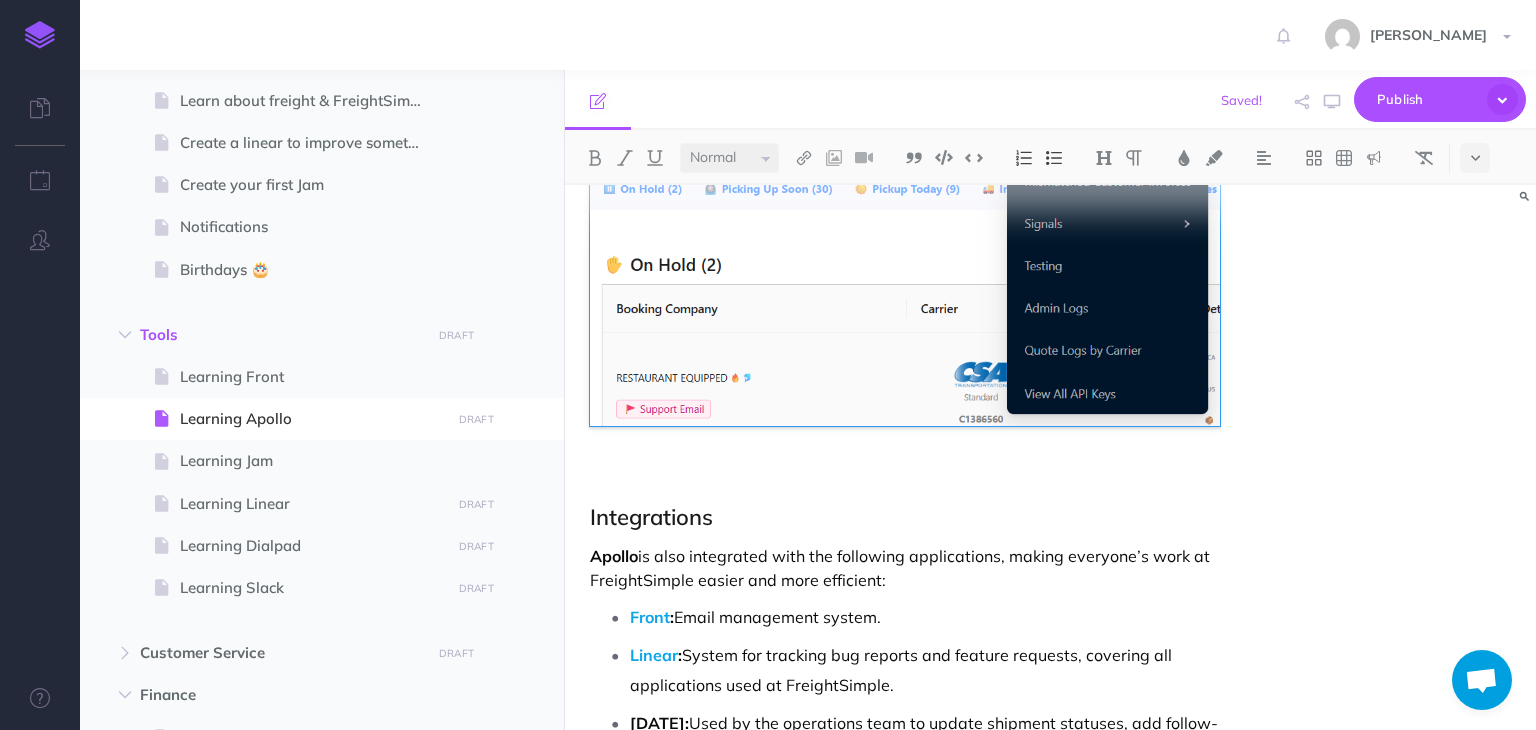 scroll, scrollTop: 2468, scrollLeft: 0, axis: vertical 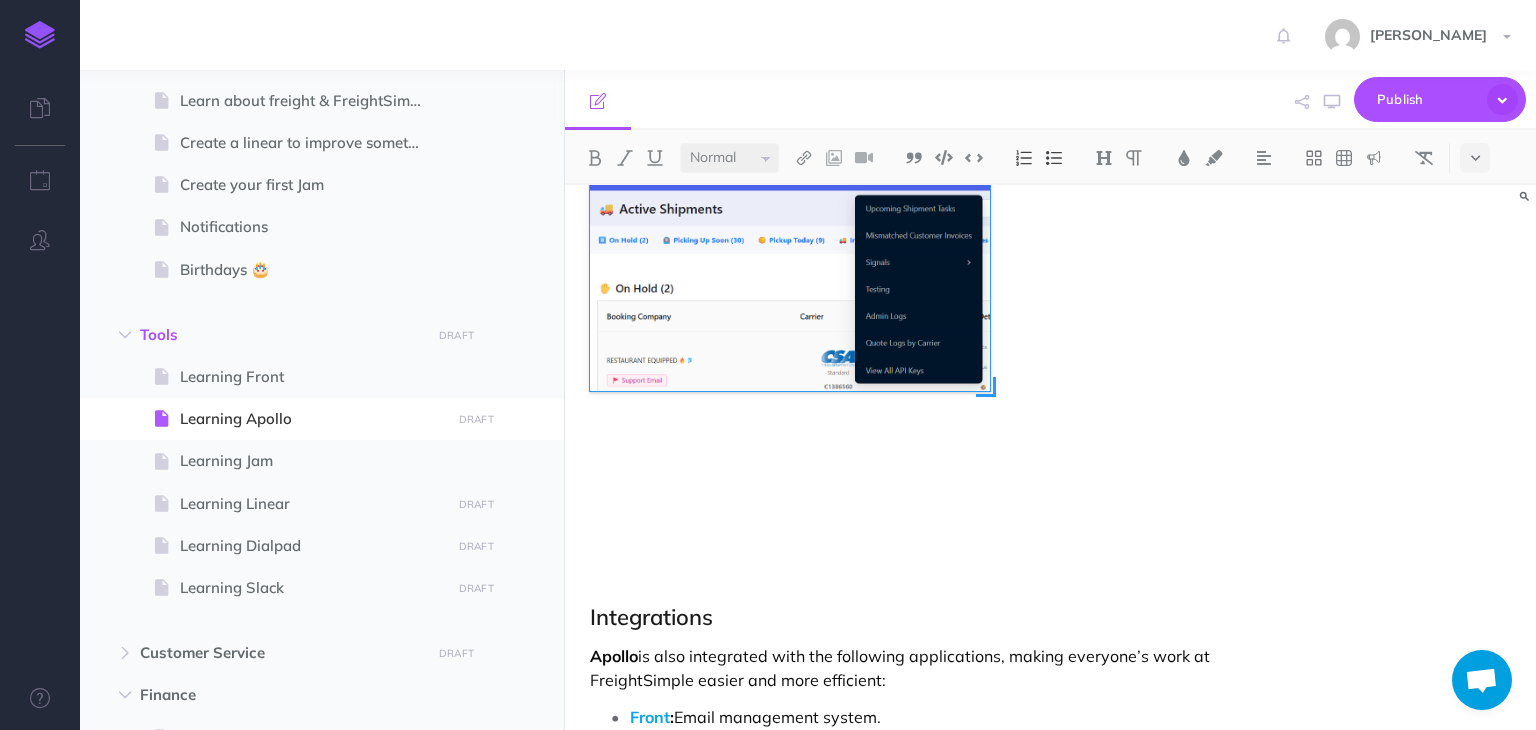 drag, startPoint x: 1221, startPoint y: 521, endPoint x: 992, endPoint y: 325, distance: 301.42496 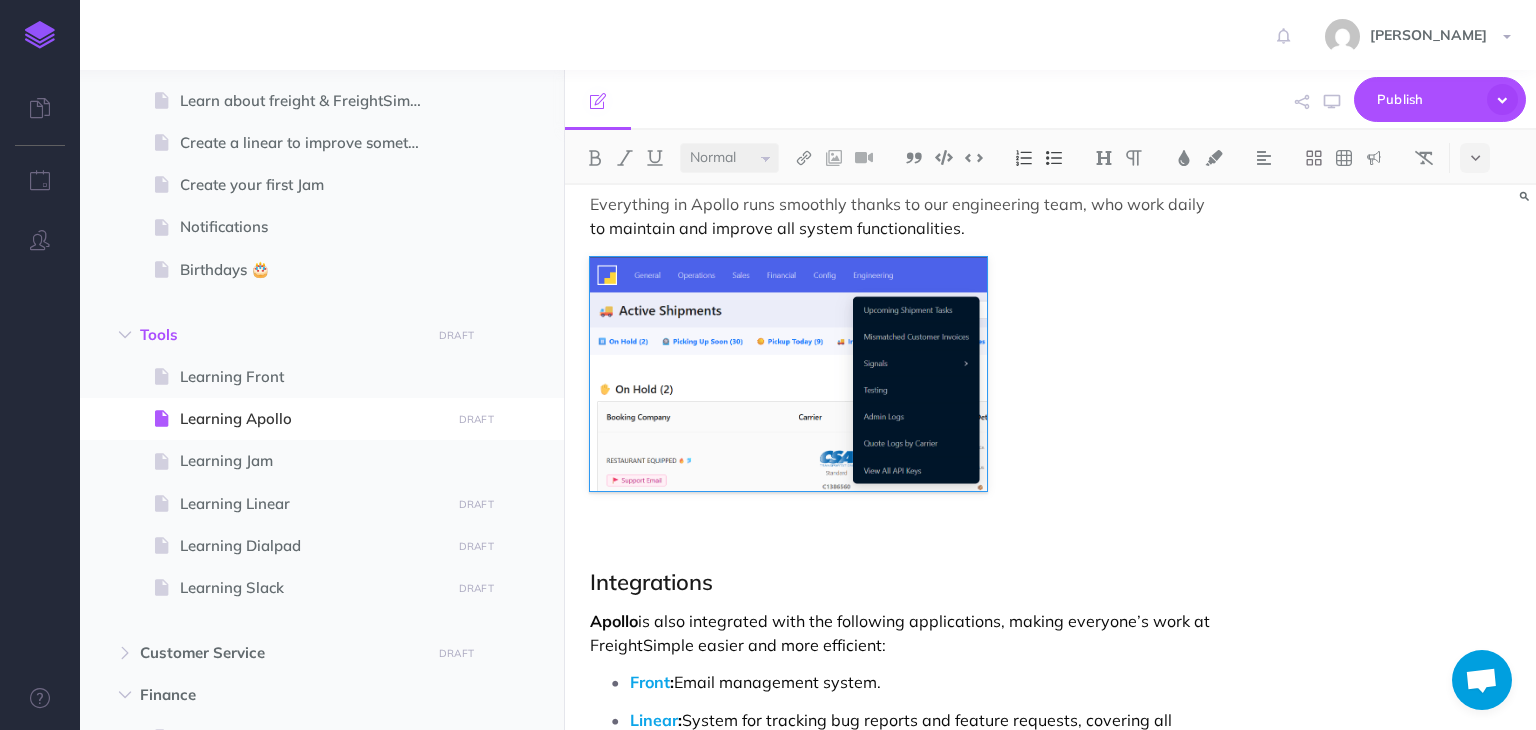 scroll, scrollTop: 2368, scrollLeft: 0, axis: vertical 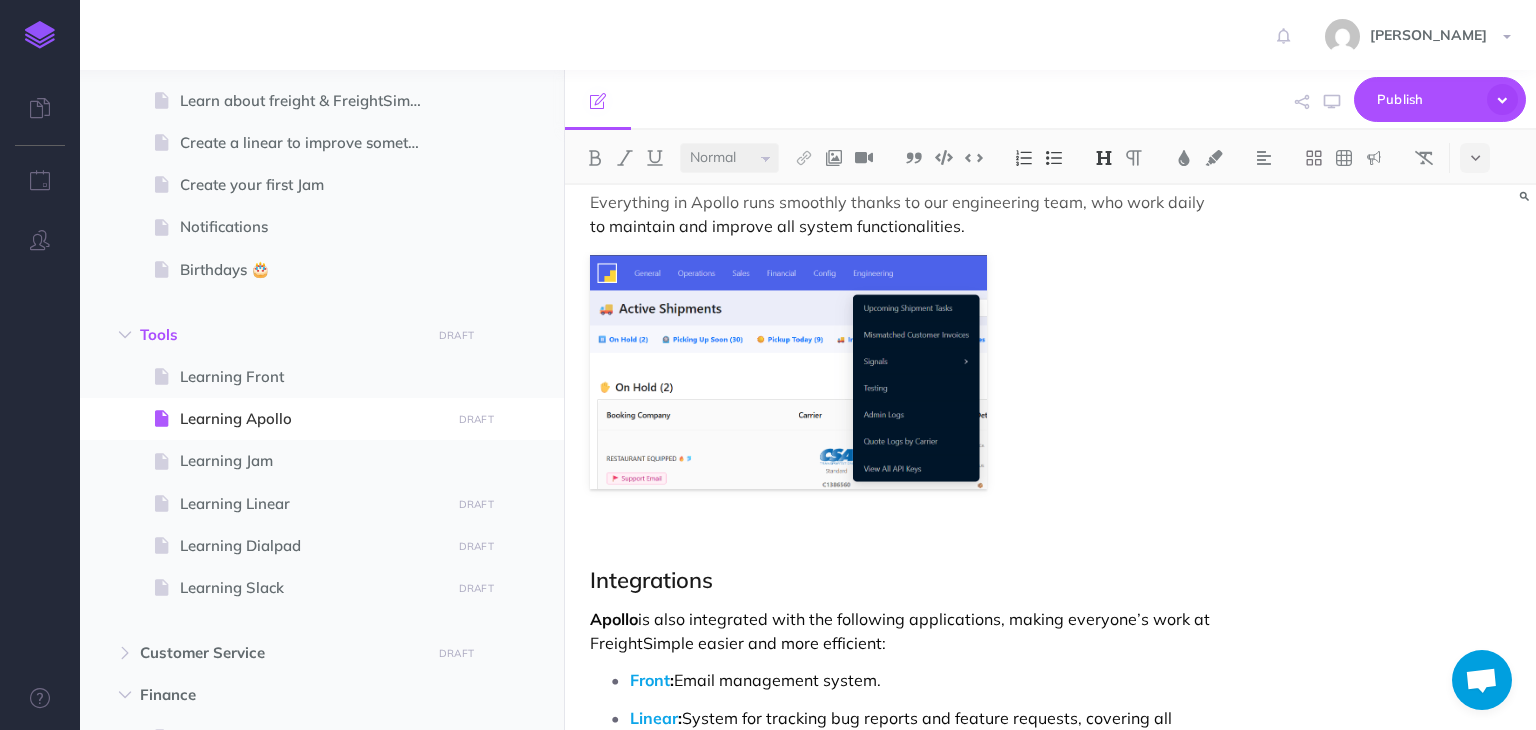 click on "Integrations" at bounding box center (904, 580) 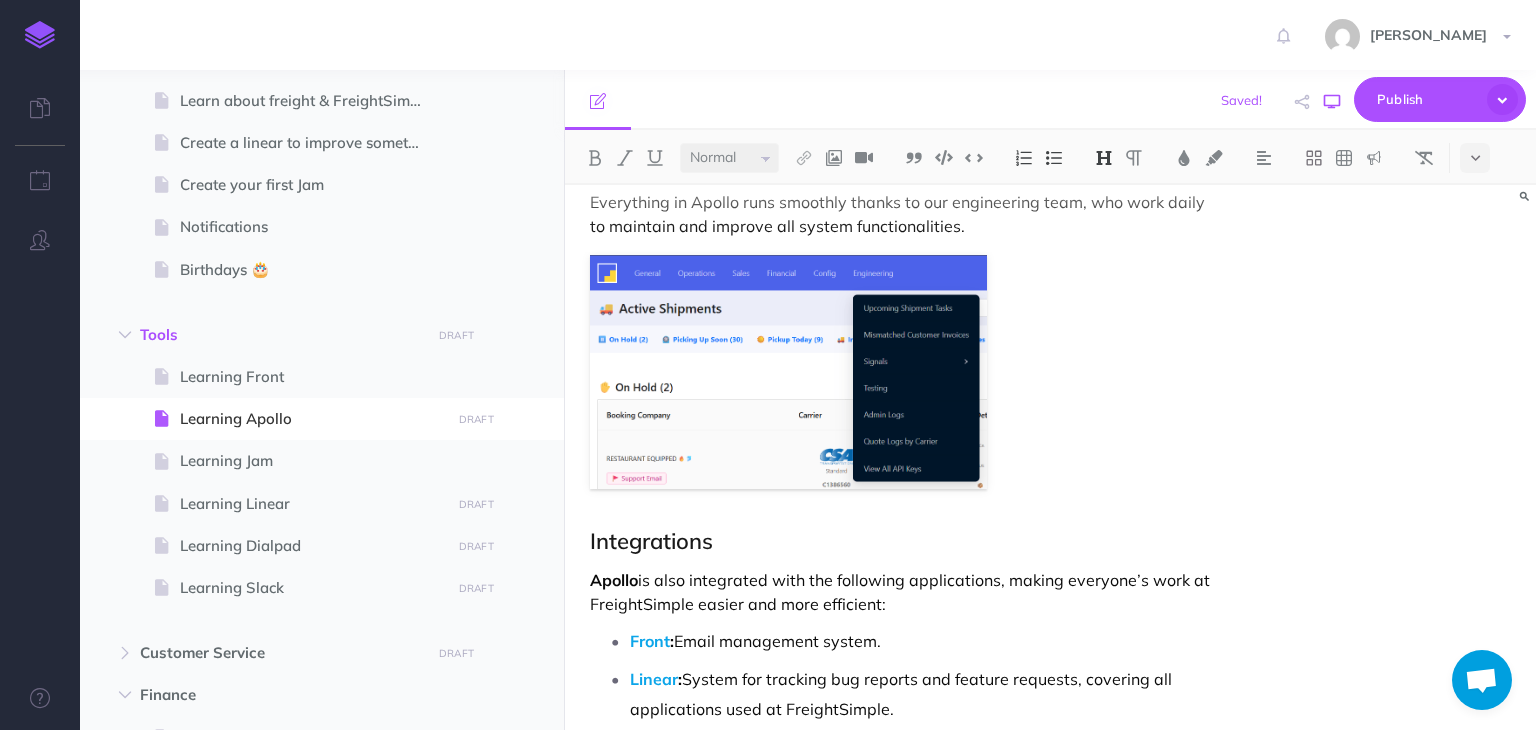 click at bounding box center [1332, 102] 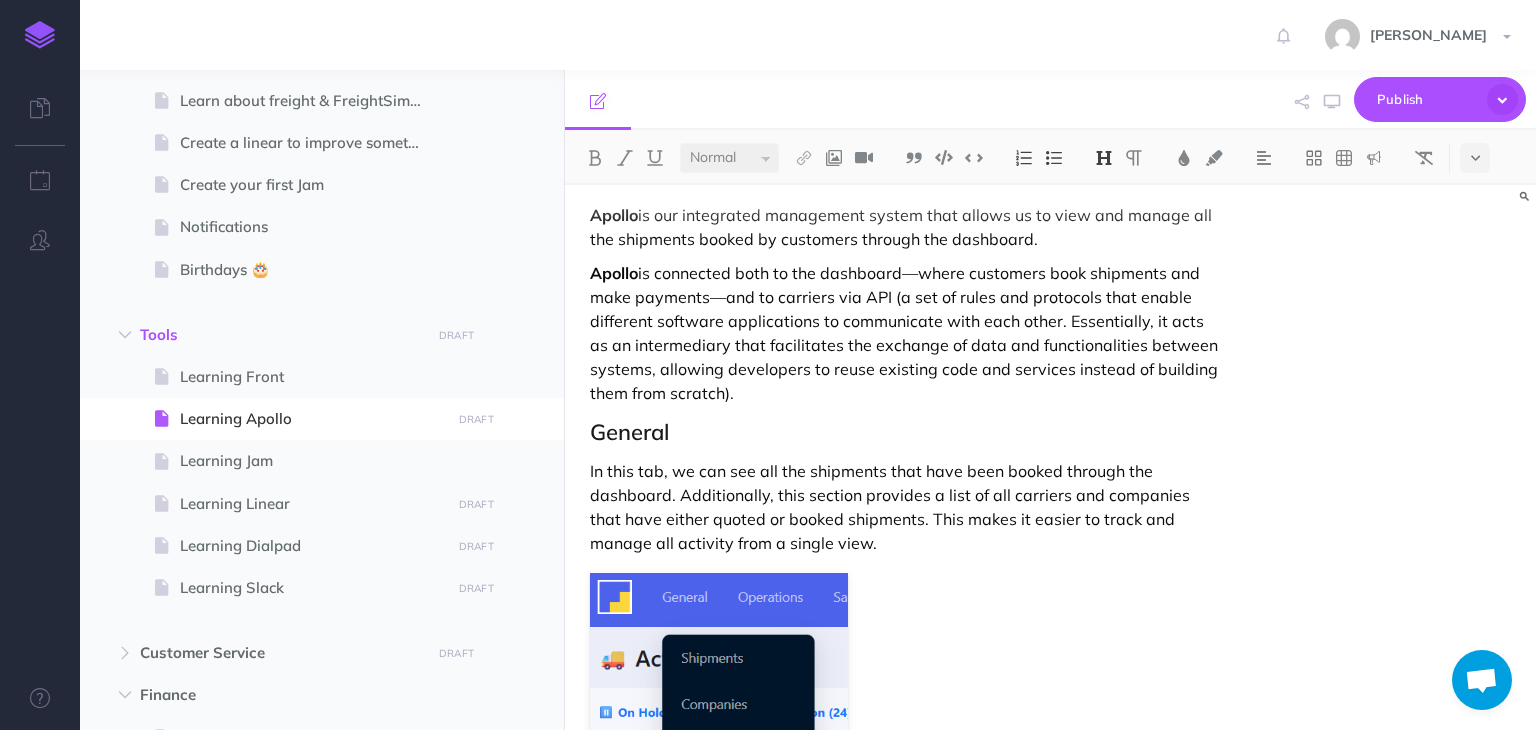 scroll, scrollTop: 0, scrollLeft: 0, axis: both 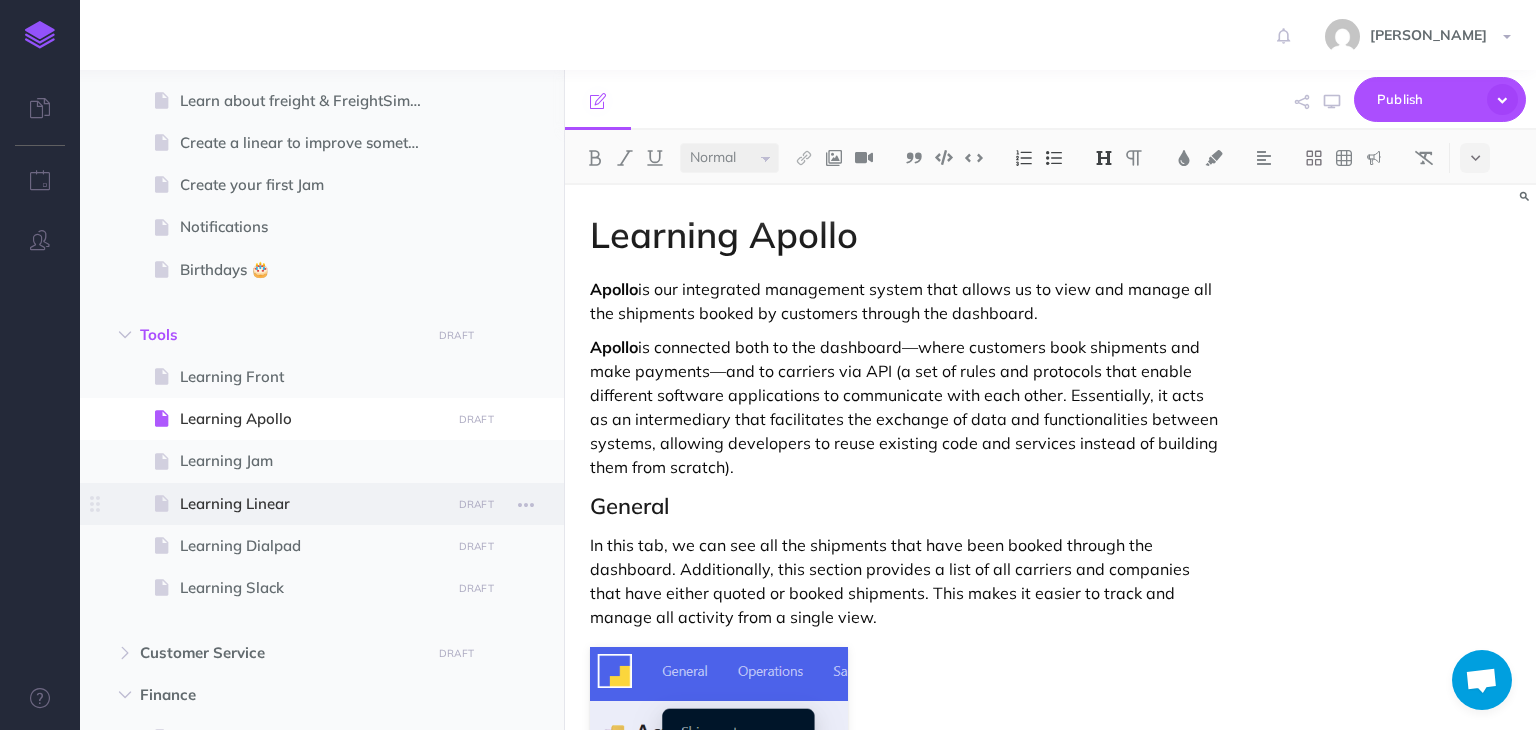 click on "Learning Linear" at bounding box center [312, 504] 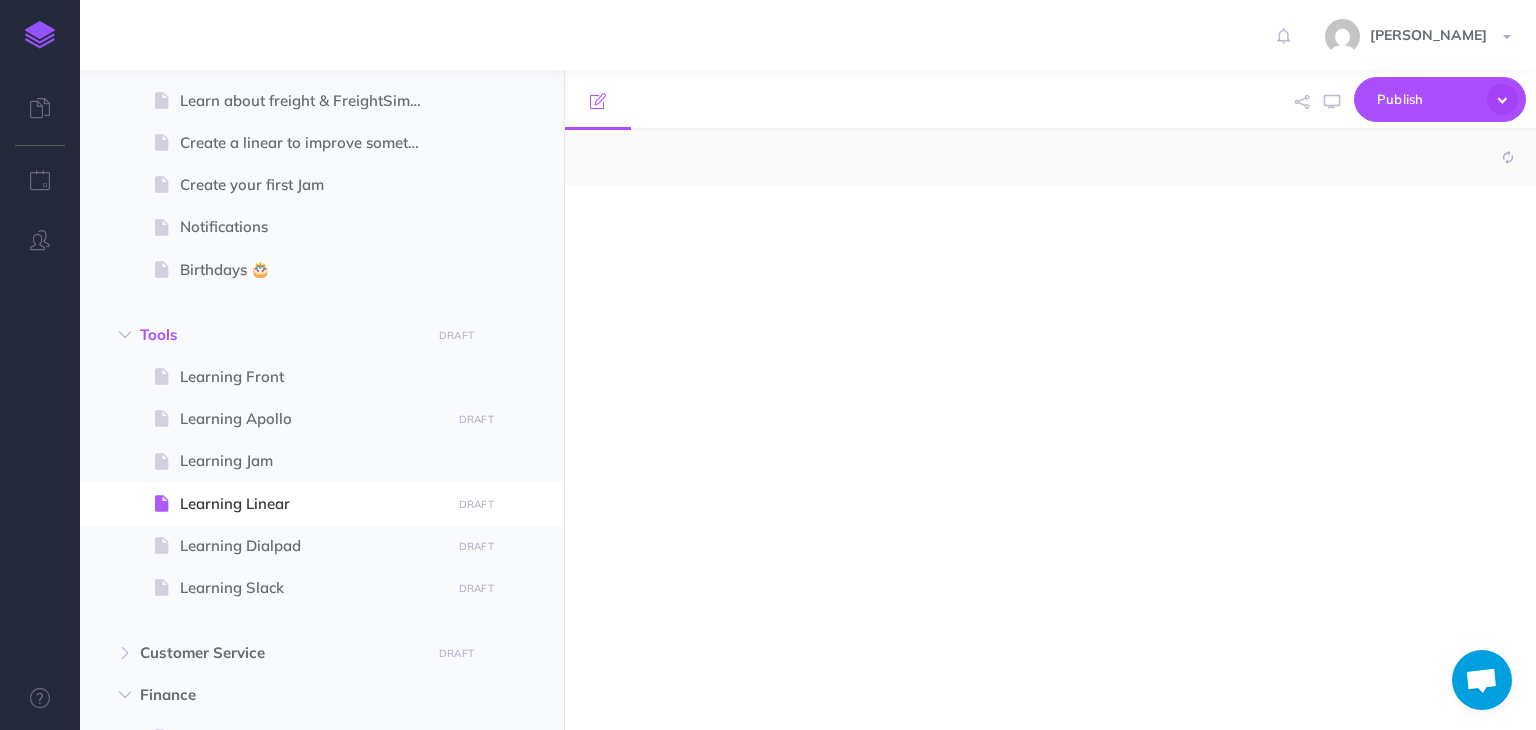 select on "null" 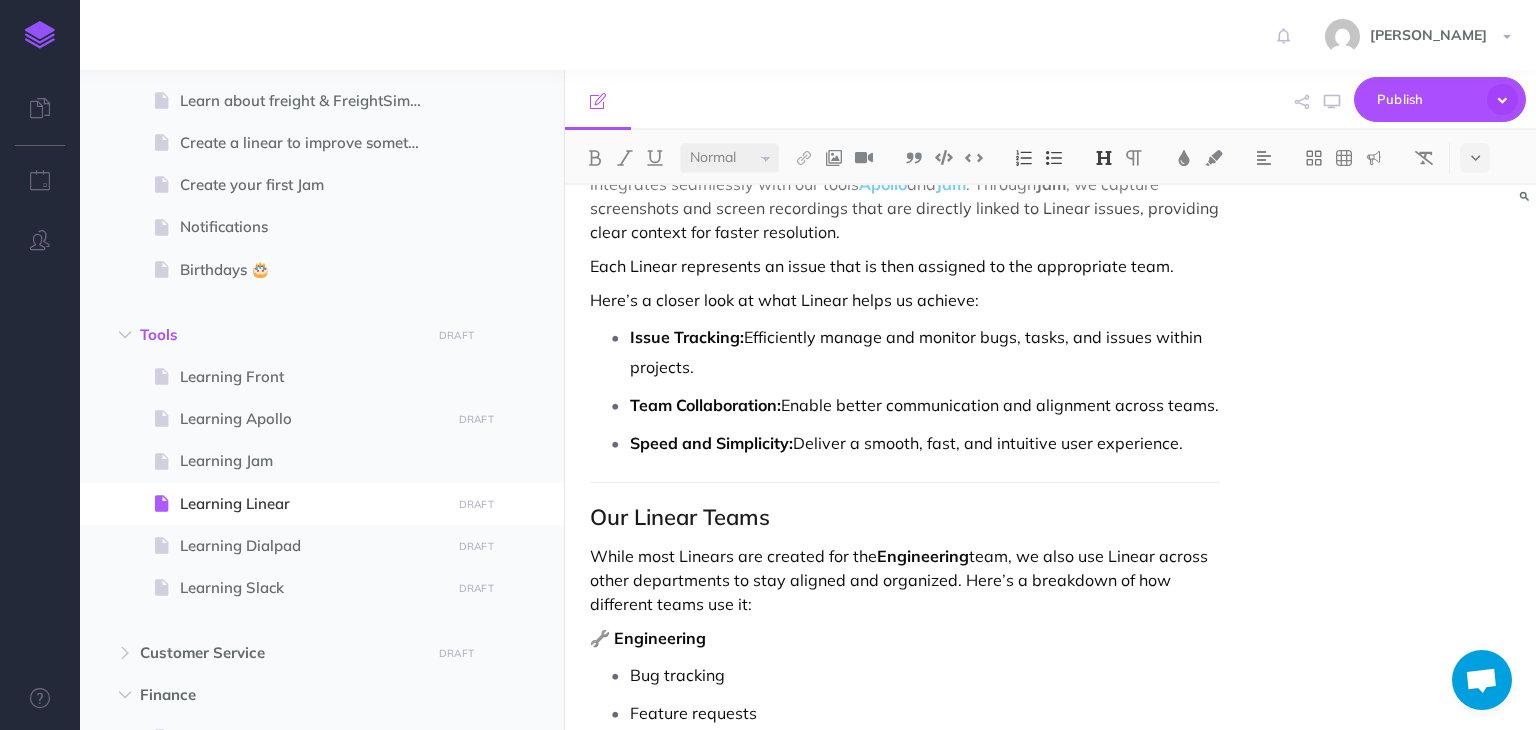 scroll, scrollTop: 200, scrollLeft: 0, axis: vertical 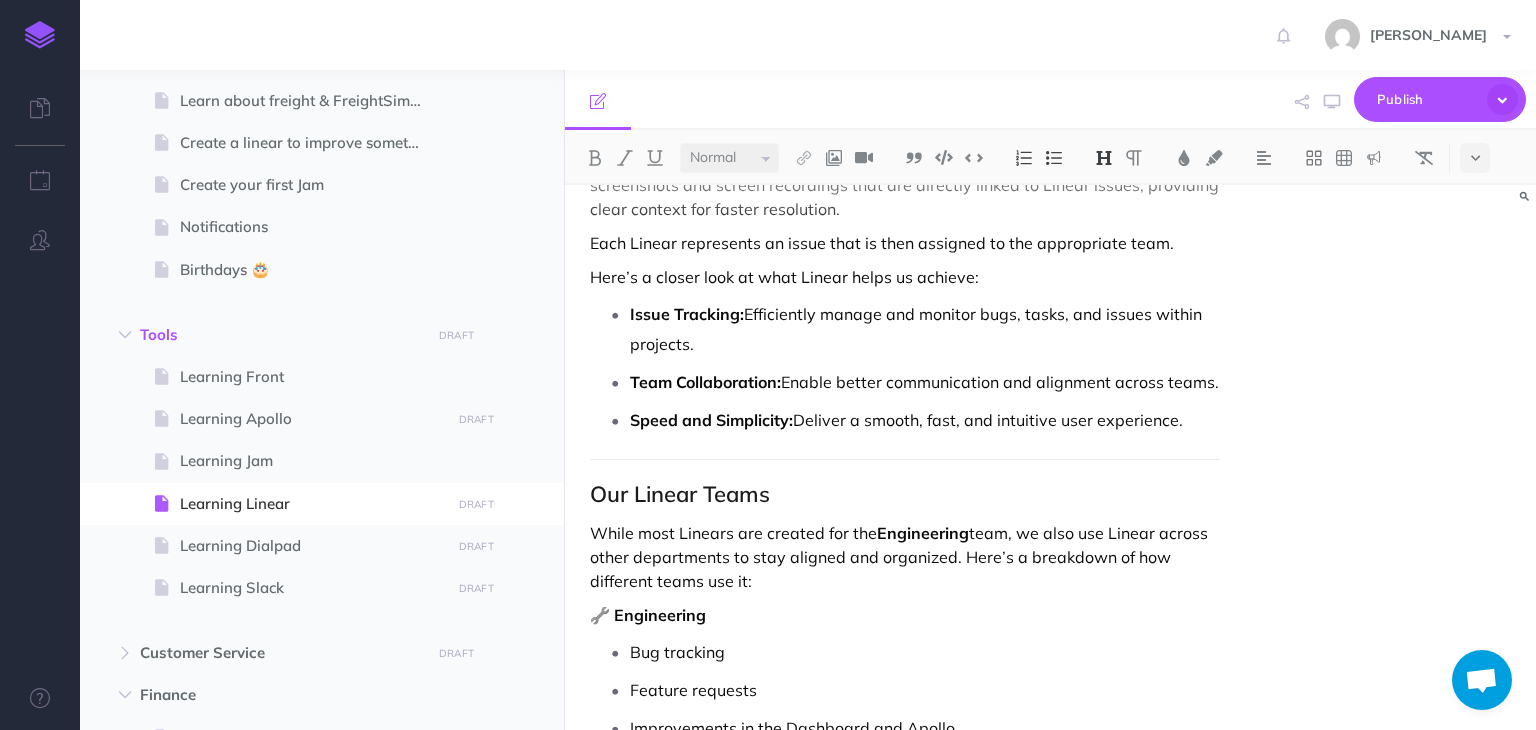 click on "Our Linear Teams" at bounding box center [904, 494] 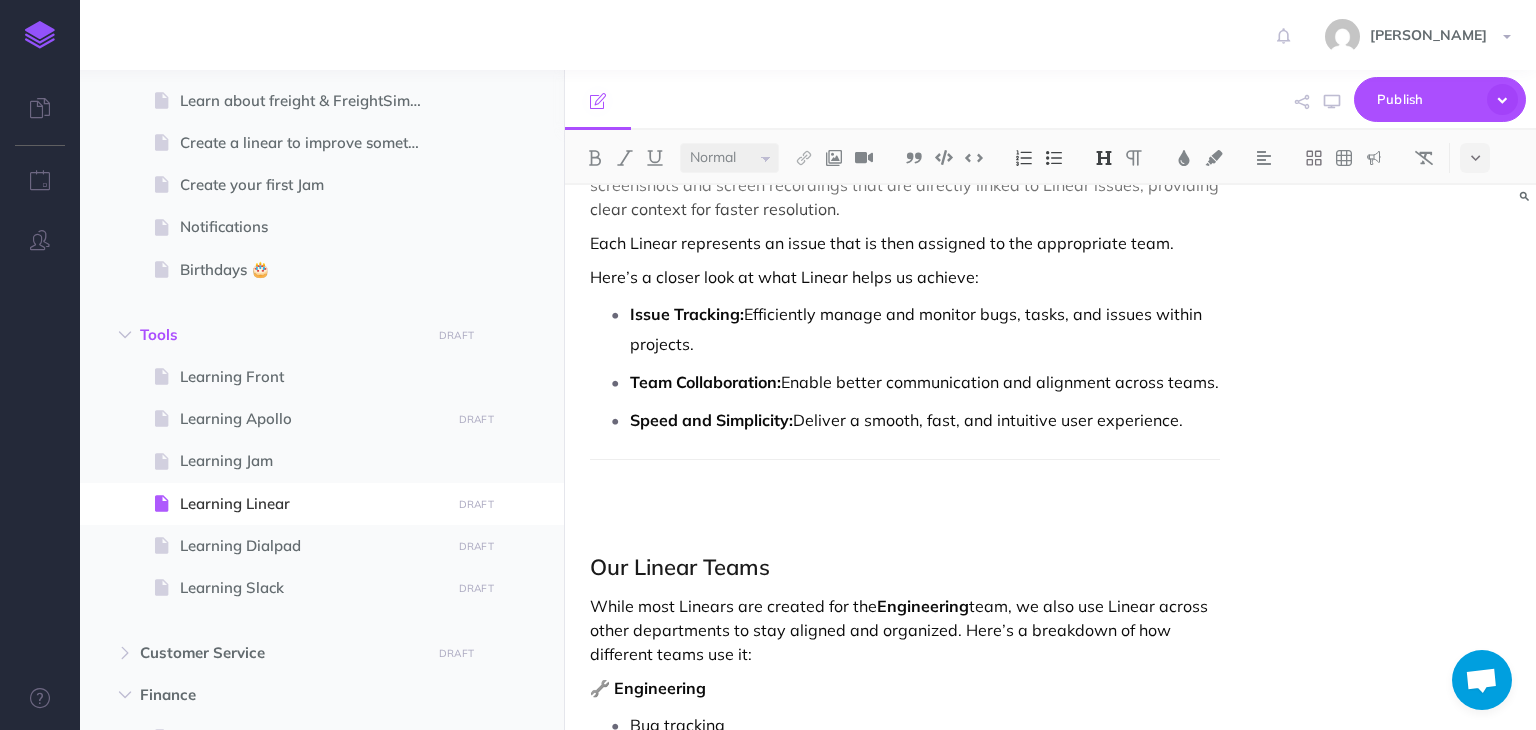 click at bounding box center [904, 494] 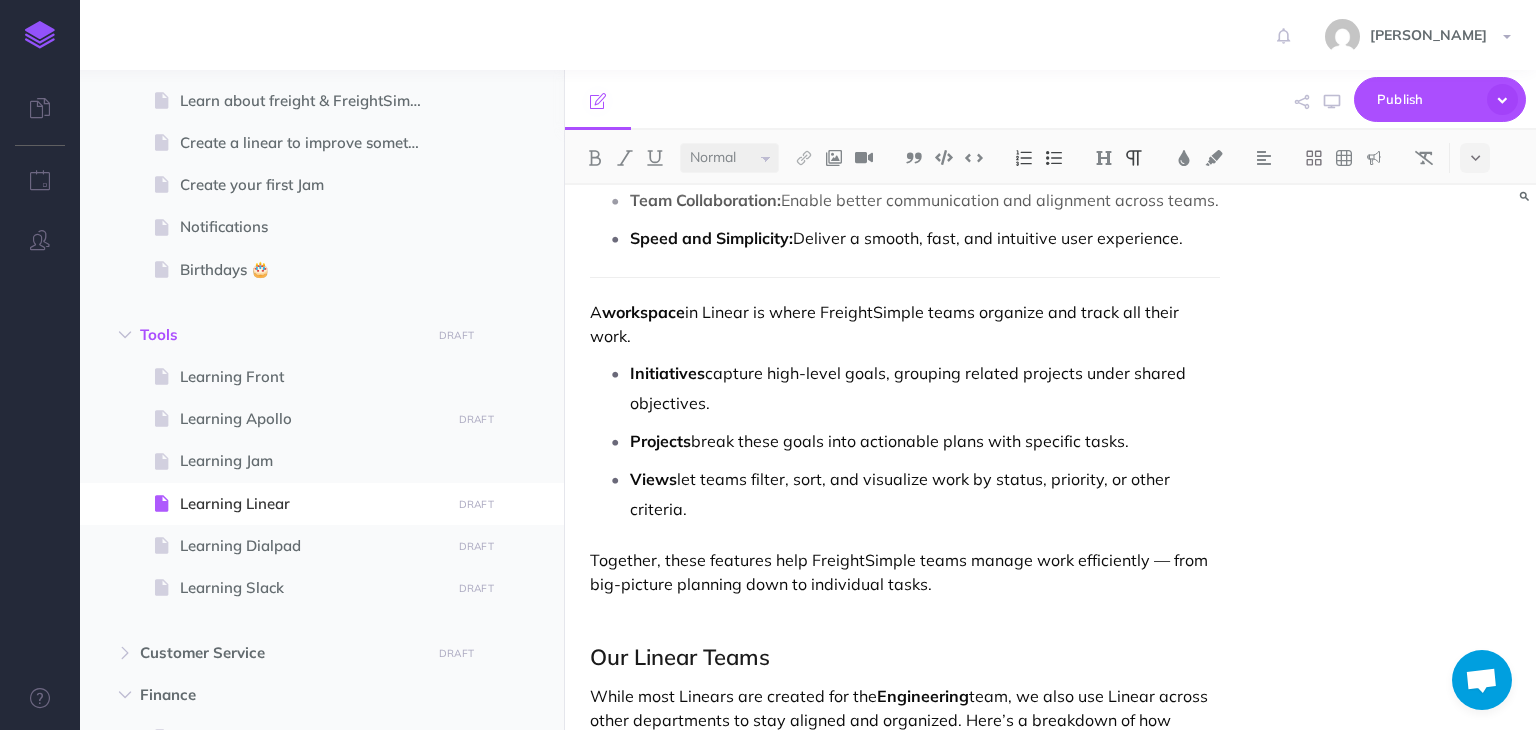 scroll, scrollTop: 480, scrollLeft: 0, axis: vertical 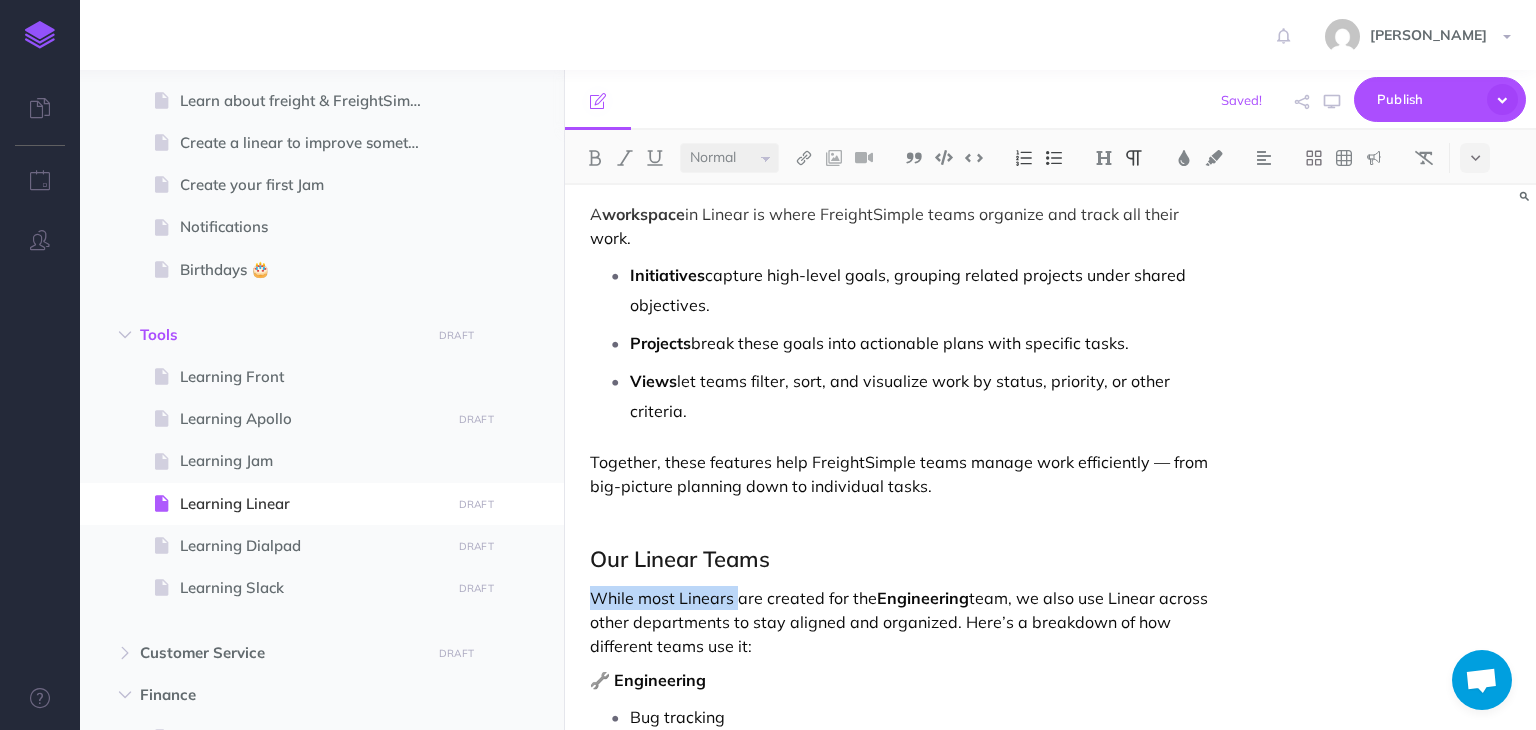 drag, startPoint x: 590, startPoint y: 604, endPoint x: 737, endPoint y: 604, distance: 147 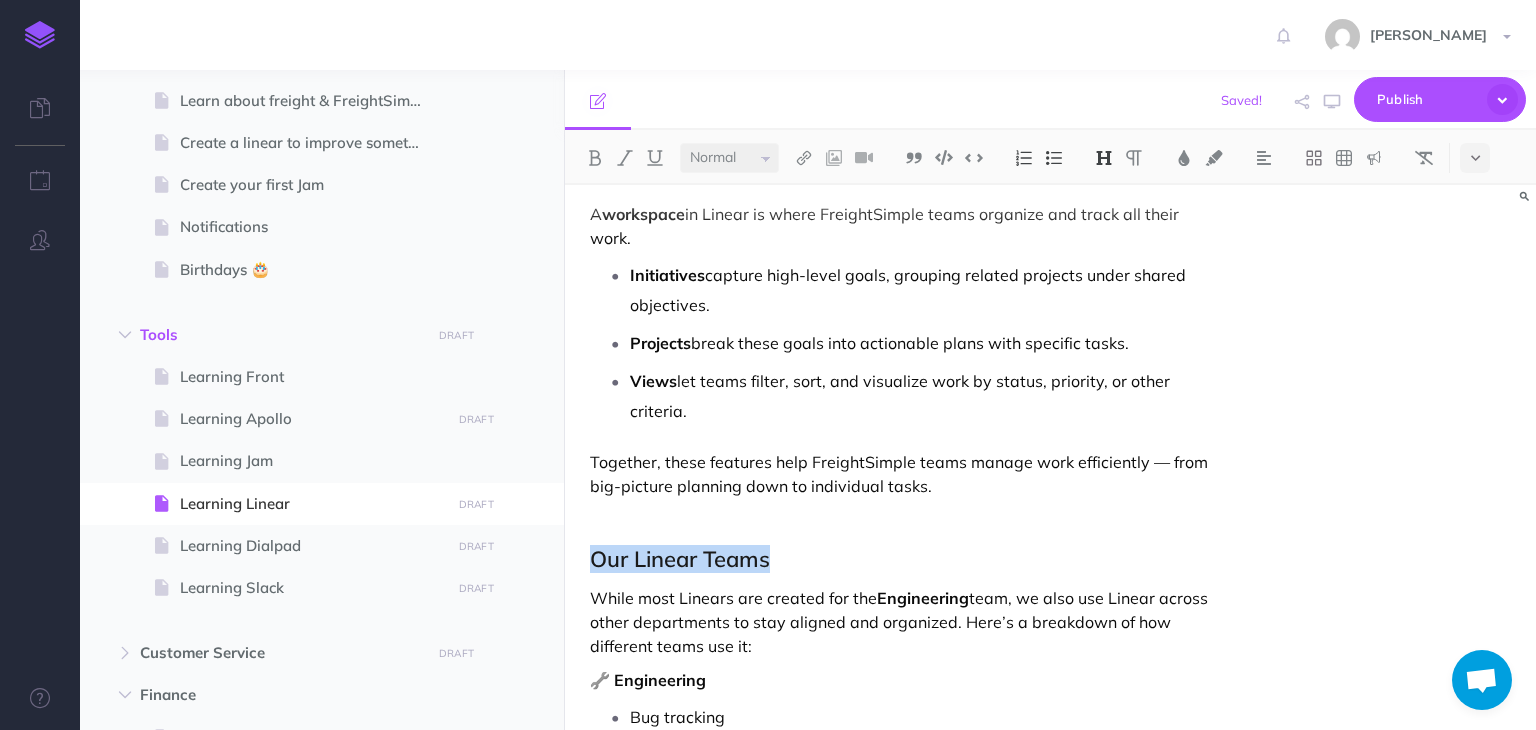 drag, startPoint x: 781, startPoint y: 589, endPoint x: 568, endPoint y: 589, distance: 213 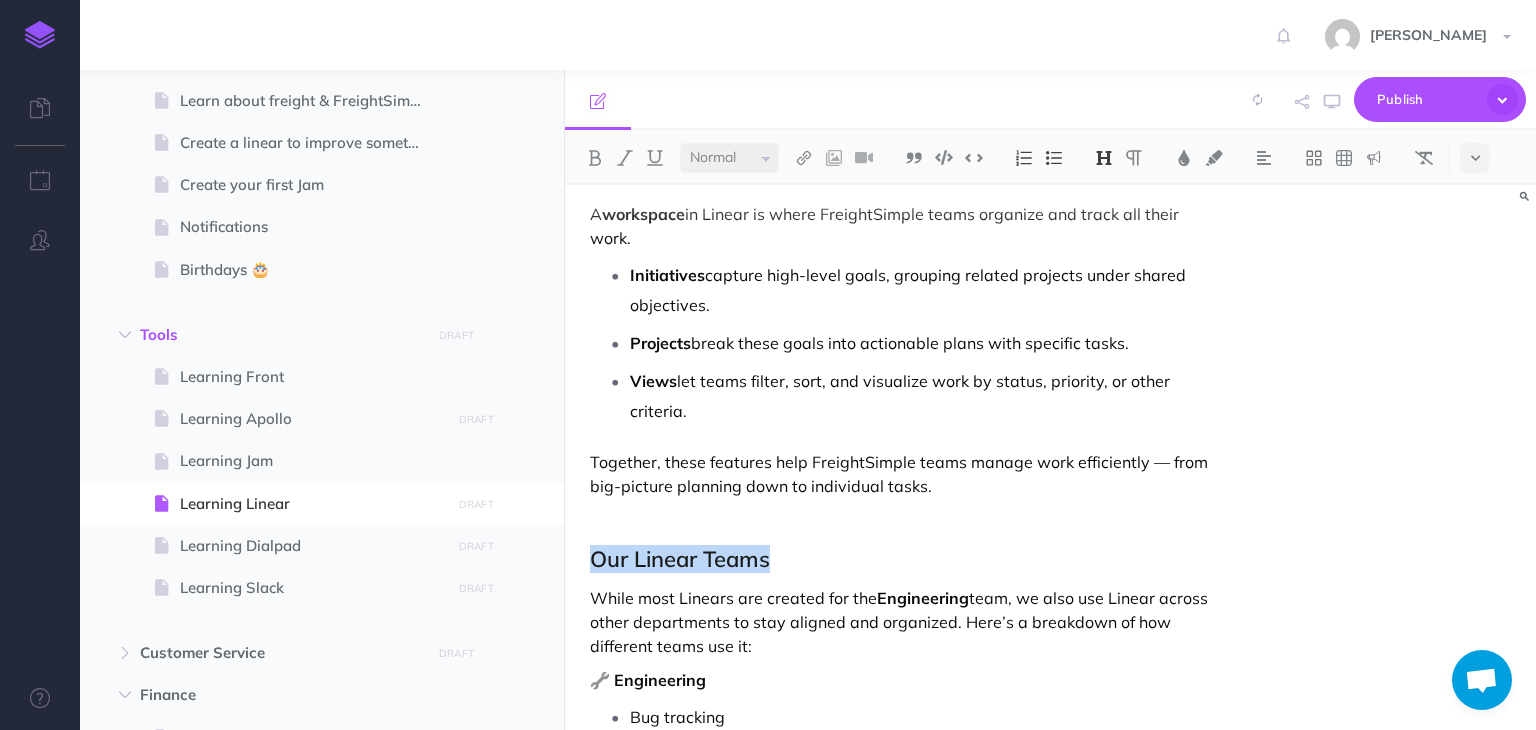 copy on "Our Linear Teams" 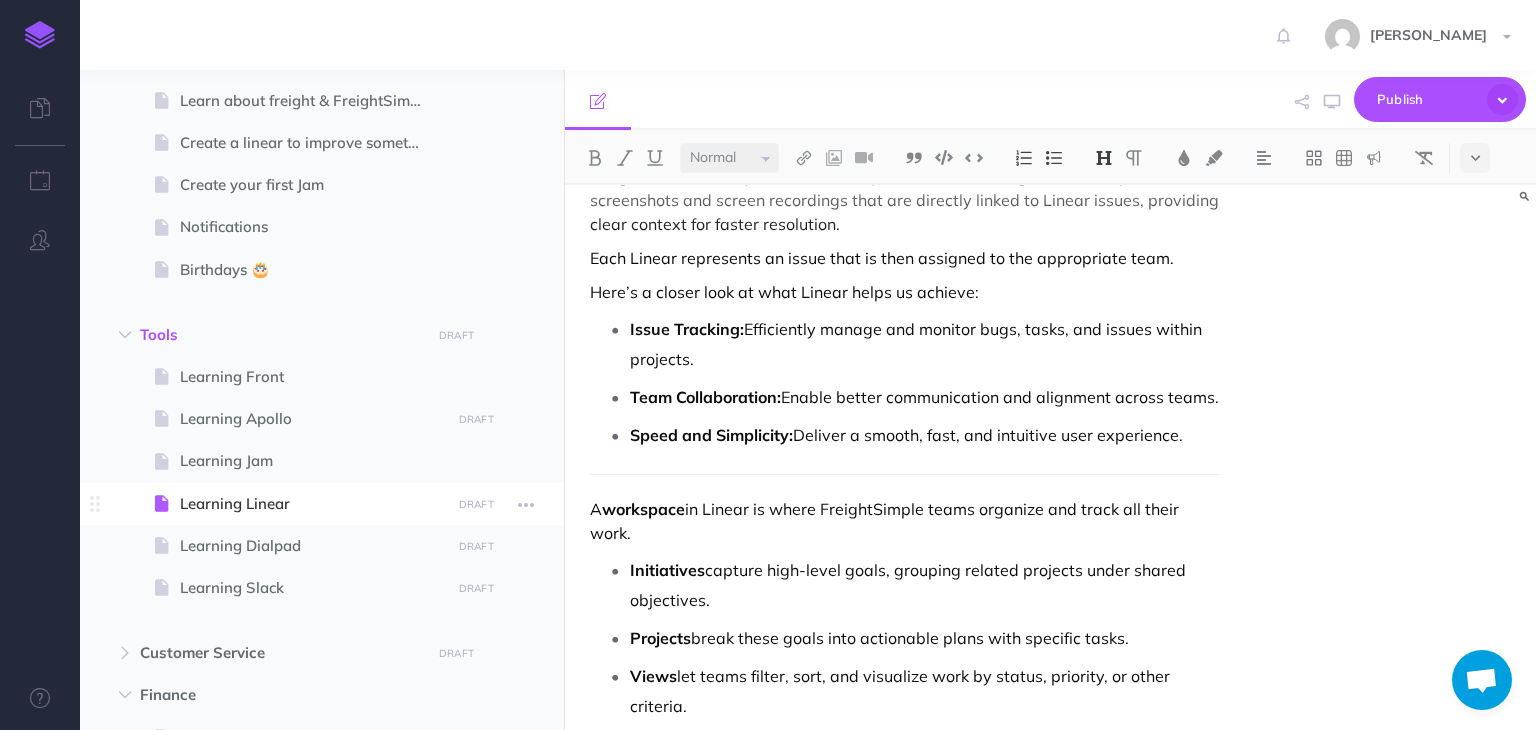 scroll, scrollTop: 180, scrollLeft: 0, axis: vertical 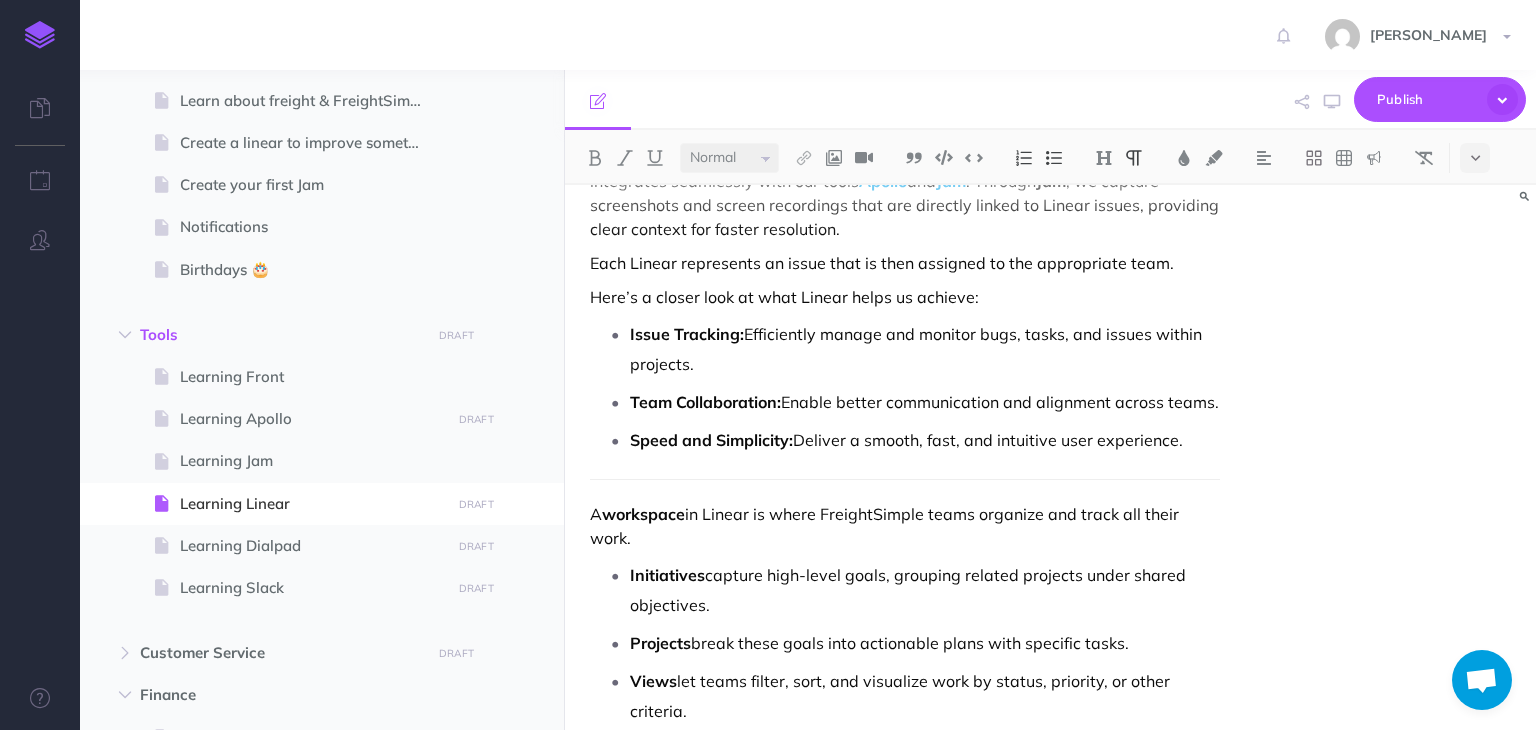click on "workspace" at bounding box center [643, 514] 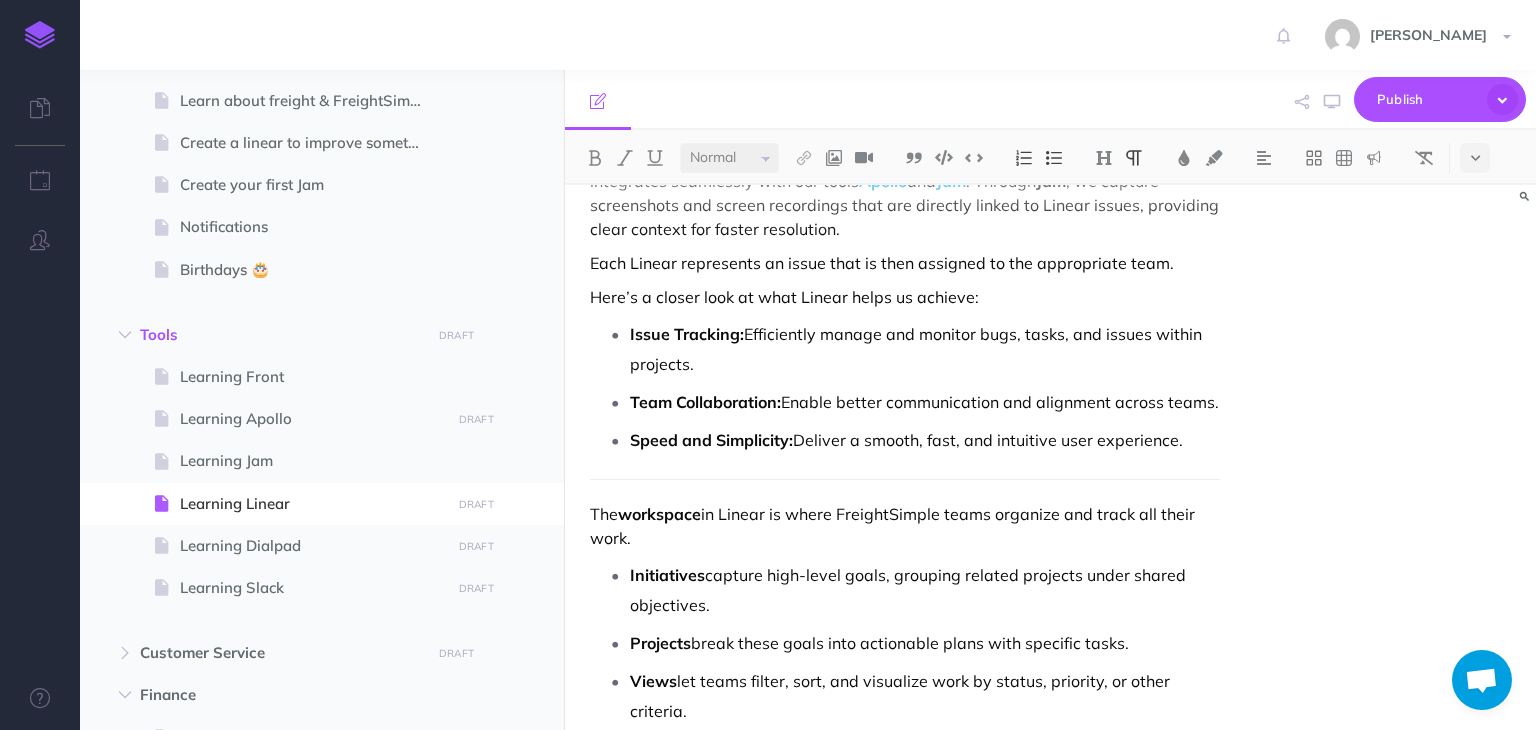 click on "Learning Linear Linear  is a modern project management and issue tracking tool designed to streamline workflows, particularly for software development teams. With a focus on speed, simplicity, and clarity, Linear offers a clean, developer-friendly interface and integrates seamlessly with our tools  Apollo  and  Jam . Through  Jam , we capture screenshots and screen recordings that are directly linked to Linear issues, providing clear context for faster resolution. Each Linear represents an issue that is then assigned to the appropriate team. Here’s a closer look at what Linear helps us achieve: Issue Tracking:  Efficiently manage and monitor bugs, tasks, and issues within projects. Team Collaboration:  Enable better communication and alignment across teams. Speed and Simplicity:  Deliver a smooth, fast, and intuitive user experience. The  workspace  in [GEOGRAPHIC_DATA] is where FreightSimple teams organize and track all their work. Initiatives Projects  break these goals into actionable plans with specific tasks." at bounding box center [904, 1593] 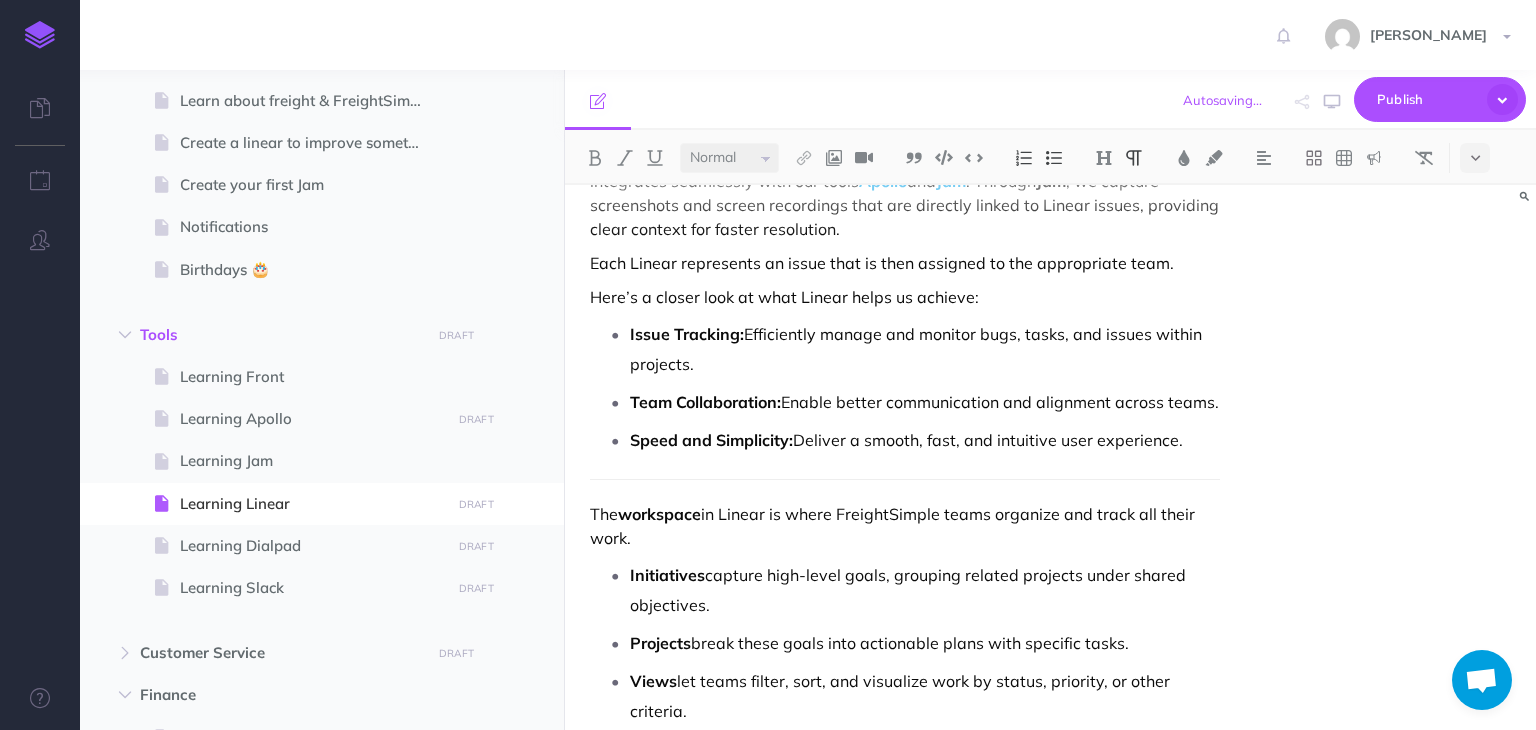 click on "Learning Linear Linear  is a modern project management and issue tracking tool designed to streamline workflows, particularly for software development teams. With a focus on speed, simplicity, and clarity, Linear offers a clean, developer-friendly interface and integrates seamlessly with our tools  Apollo  and  Jam . Through  Jam , we capture screenshots and screen recordings that are directly linked to Linear issues, providing clear context for faster resolution. Each Linear represents an issue that is then assigned to the appropriate team. Here’s a closer look at what Linear helps us achieve: Issue Tracking:  Efficiently manage and monitor bugs, tasks, and issues within projects. Team Collaboration:  Enable better communication and alignment across teams. Speed and Simplicity:  Deliver a smooth, fast, and intuitive user experience. The  workspace  in [GEOGRAPHIC_DATA] is where FreightSimple teams organize and track all their work. Initiatives Projects  break these goals into actionable plans with specific tasks." at bounding box center [904, 1593] 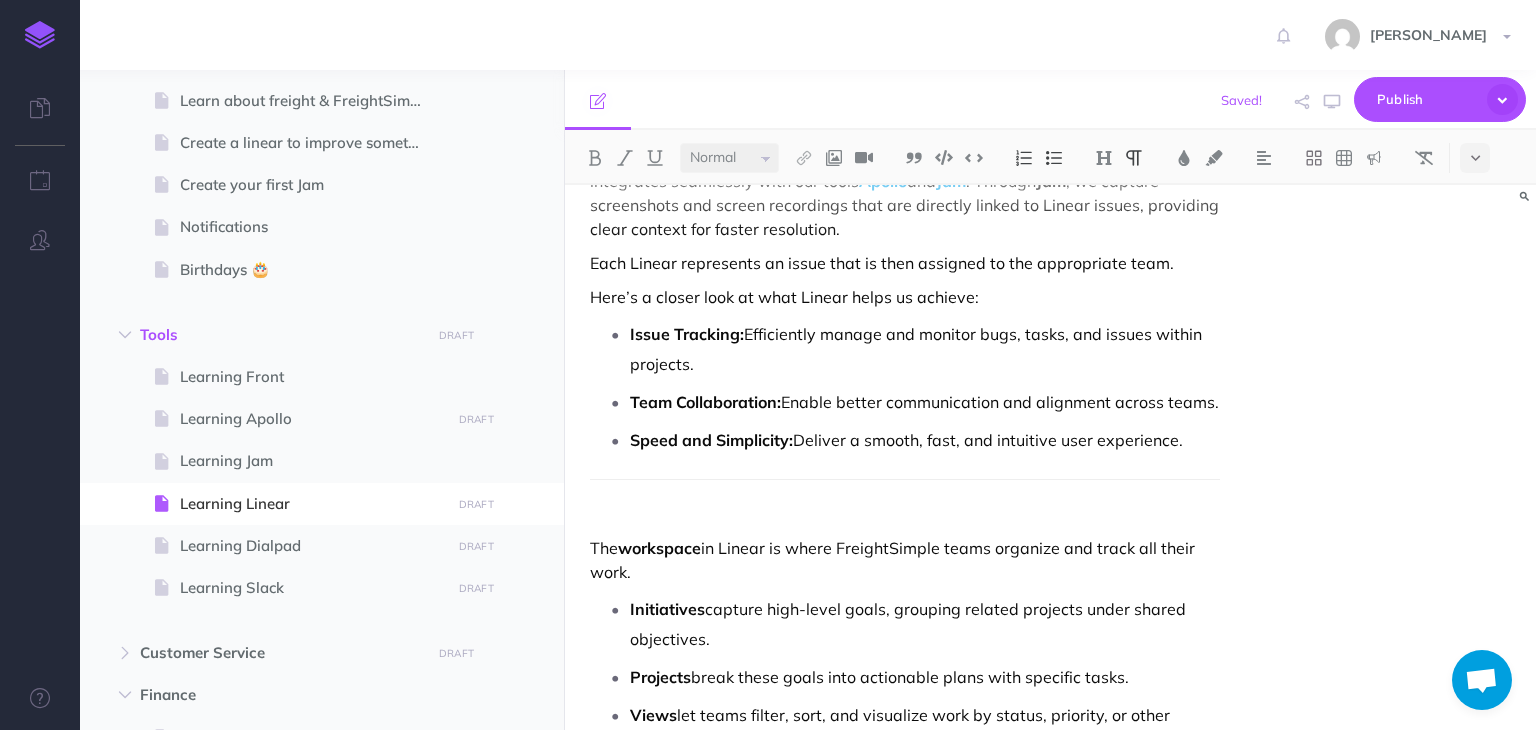 click on "Learning Linear Linear  is a modern project management and issue tracking tool designed to streamline workflows, particularly for software development teams. With a focus on speed, simplicity, and clarity, Linear offers a clean, developer-friendly interface and integrates seamlessly with our tools  Apollo  and  Jam . Through  Jam , we capture screenshots and screen recordings that are directly linked to Linear issues, providing clear context for faster resolution. Each Linear represents an issue that is then assigned to the appropriate team. Here’s a closer look at what Linear helps us achieve: Issue Tracking:  Efficiently manage and monitor bugs, tasks, and issues within projects. Team Collaboration:  Enable better communication and alignment across teams. Speed and Simplicity:  Deliver a smooth, fast, and intuitive user experience. The  workspace  in [GEOGRAPHIC_DATA] is where FreightSimple teams organize and track all their work. Initiatives Projects  break these goals into actionable plans with specific tasks." at bounding box center [904, 1610] 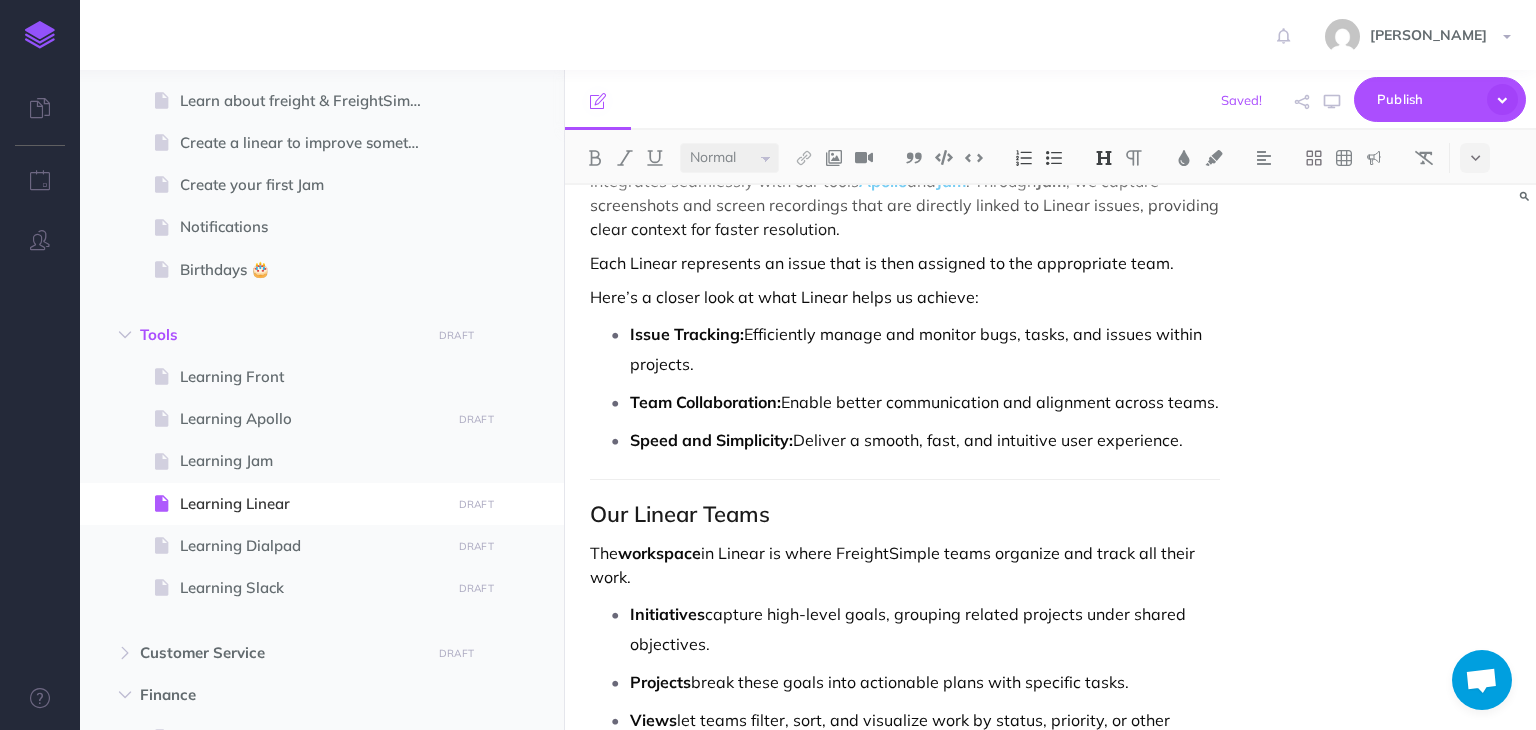 click on "Our Linear Teams" at bounding box center (904, 514) 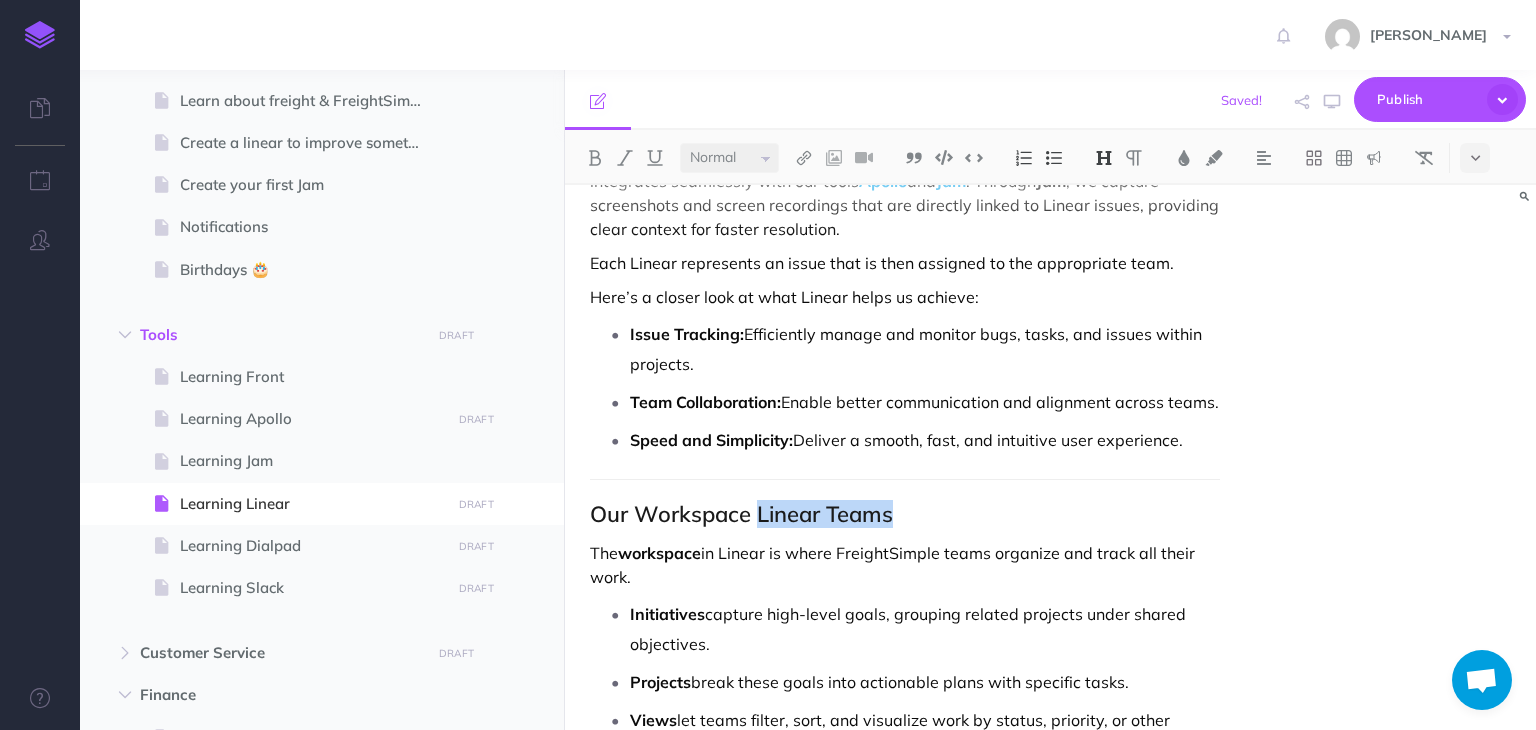 drag, startPoint x: 892, startPoint y: 541, endPoint x: 754, endPoint y: 550, distance: 138.29317 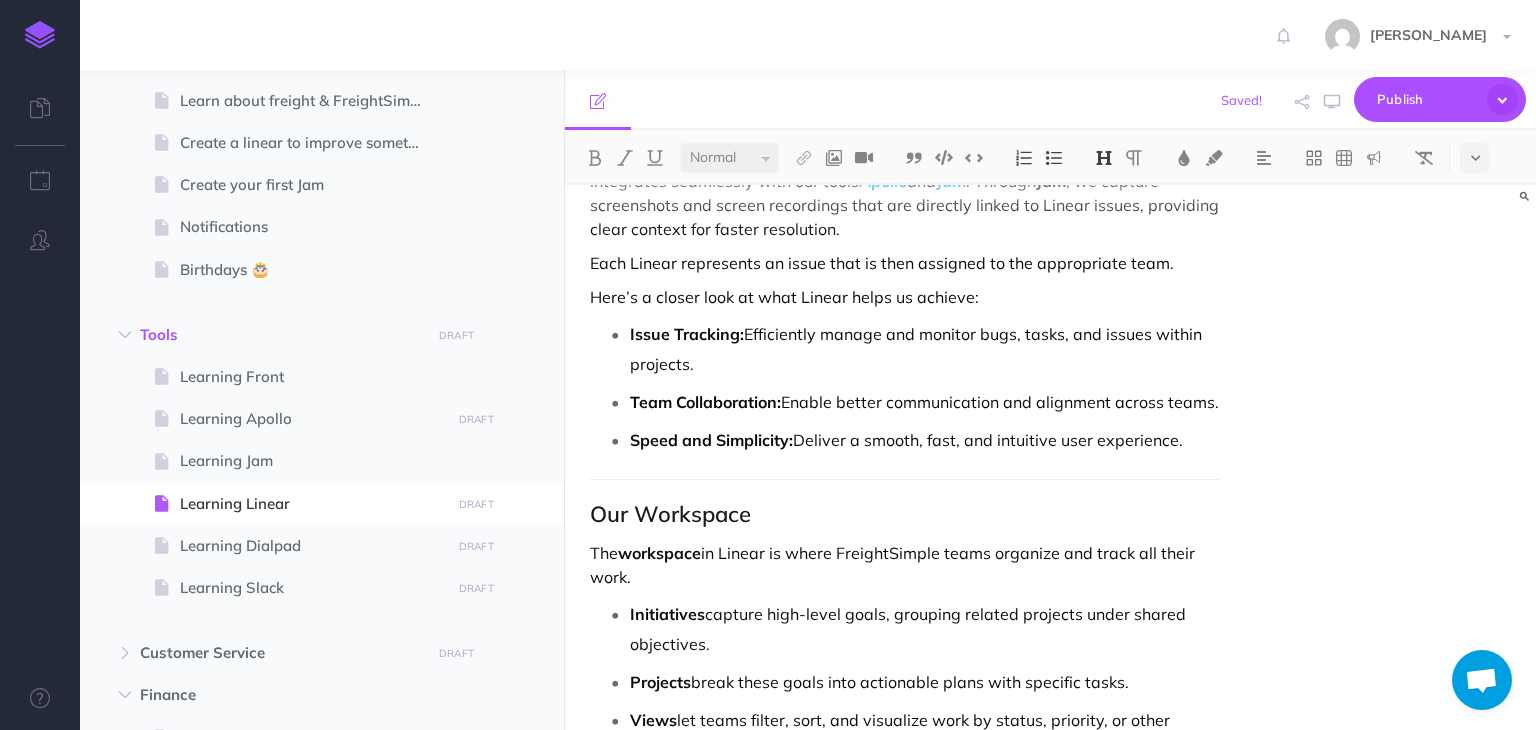 click on "Our Workspace" at bounding box center (904, 514) 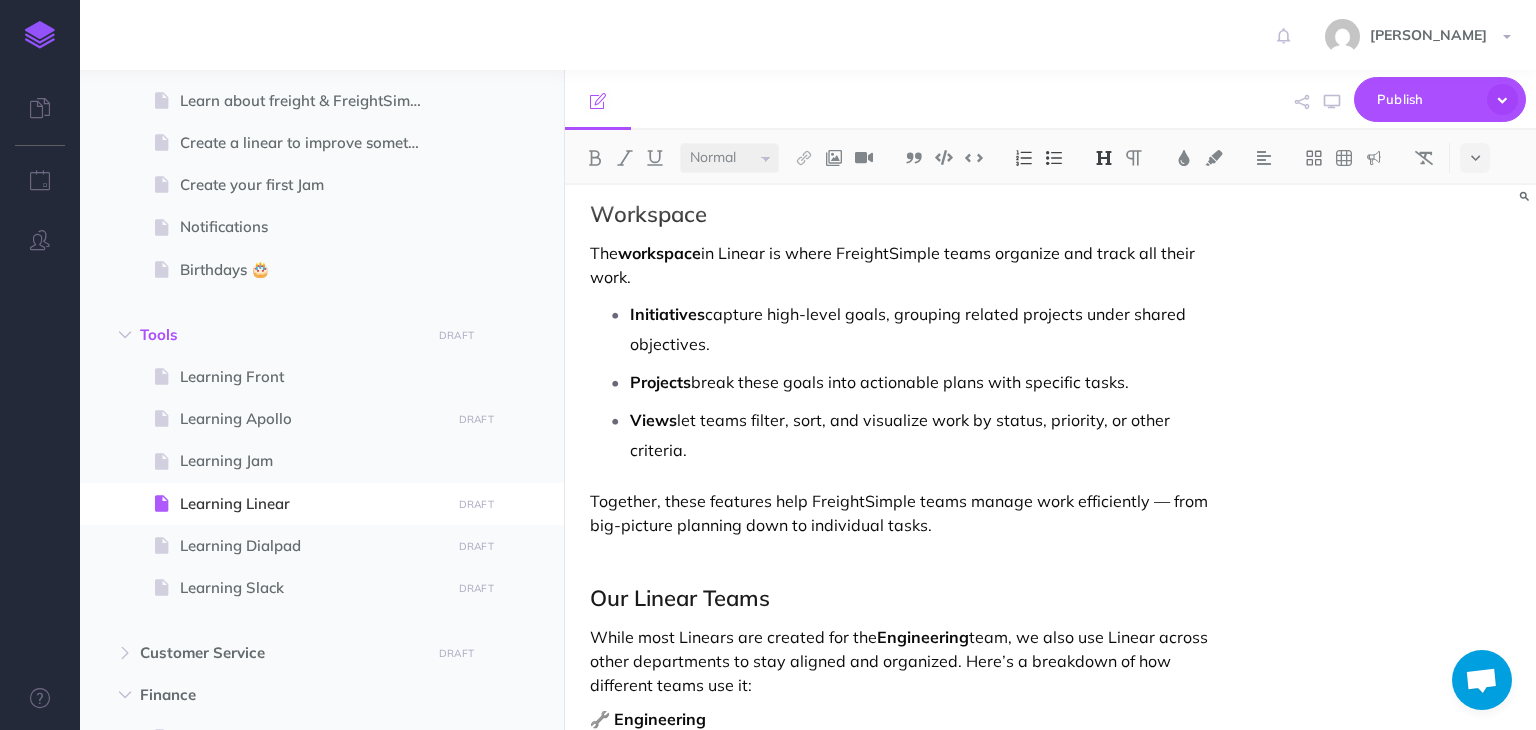 scroll, scrollTop: 580, scrollLeft: 0, axis: vertical 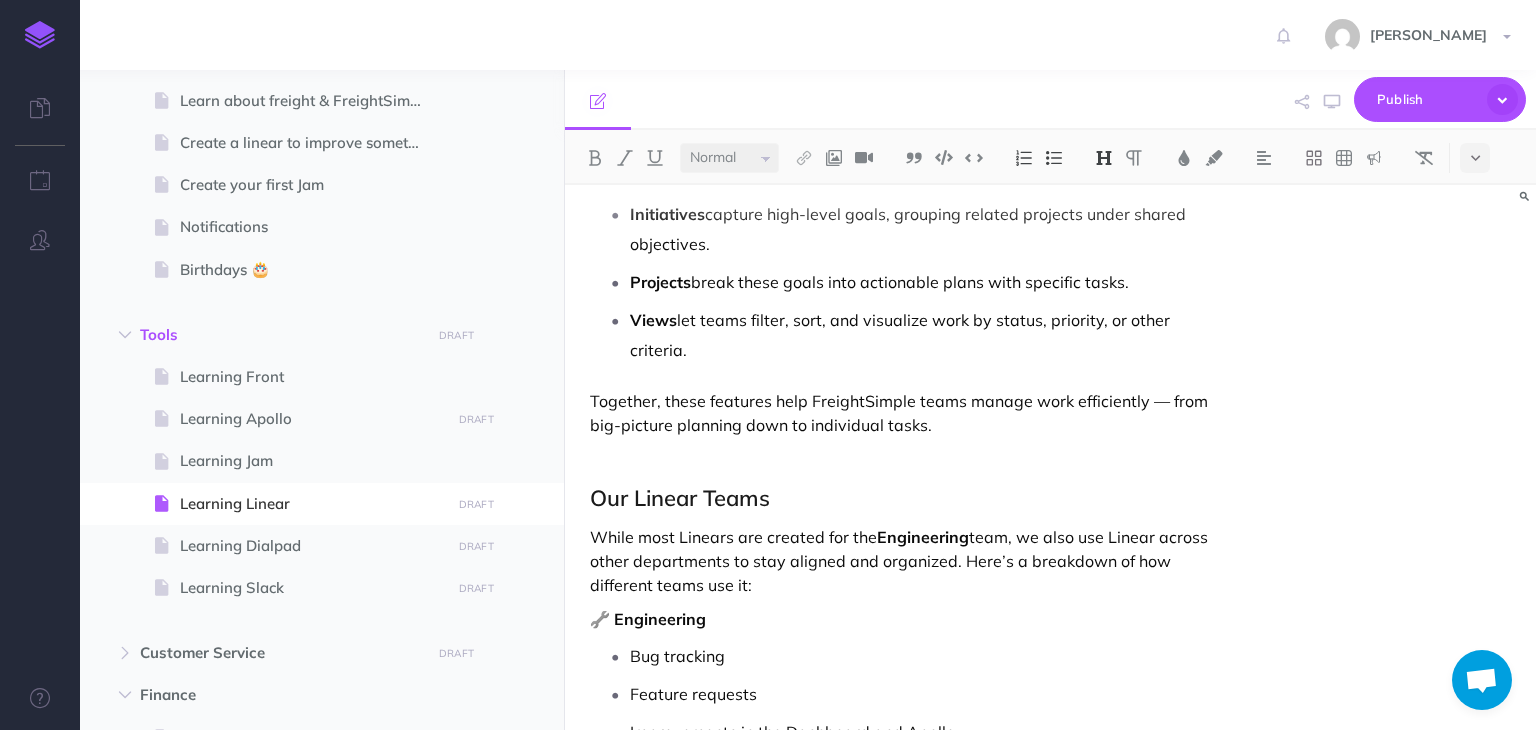 click on "Together, these features help FreightSimple teams manage work efficiently — from big-picture planning down to individual tasks." at bounding box center [904, 413] 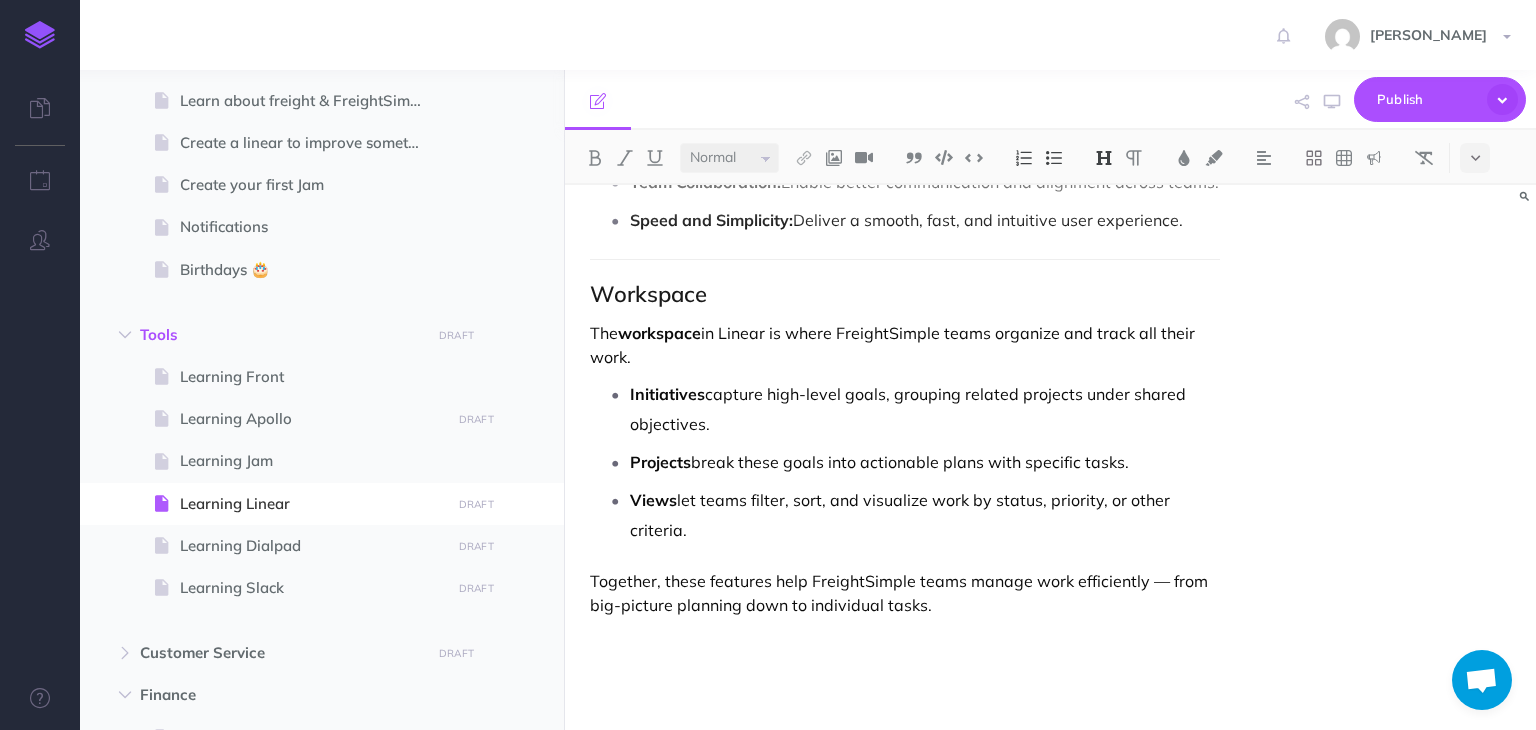 scroll, scrollTop: 700, scrollLeft: 0, axis: vertical 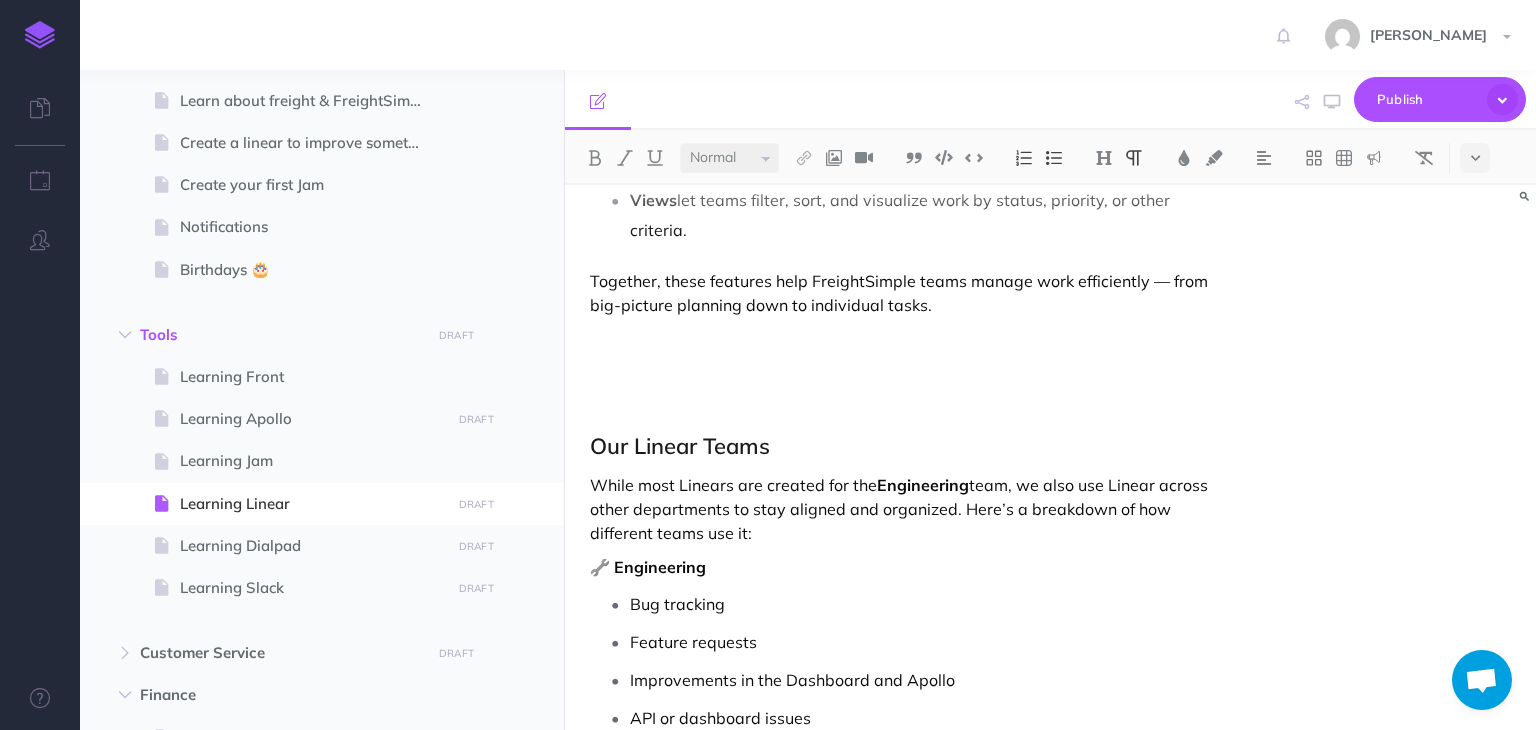 click on "Learning Linear Linear  is a modern project management and issue tracking tool designed to streamline workflows, particularly for software development teams. With a focus on speed, simplicity, and clarity, Linear offers a clean, developer-friendly interface and integrates seamlessly with our tools  Apollo  and  Jam . Through  Jam , we capture screenshots and screen recordings that are directly linked to Linear issues, providing clear context for faster resolution. Each Linear represents an issue that is then assigned to the appropriate team. Here’s a closer look at what Linear helps us achieve: Issue Tracking:  Efficiently manage and monitor bugs, tasks, and issues within projects. Team Collaboration:  Enable better communication and alignment across teams. Speed and Simplicity:  Deliver a smooth, fast, and intuitive user experience. Workspace The  workspace  in Linear is where FreightSimple teams organize and track all their work. Initiatives Projects Views Our Linear Teams Engineering 🔧 Engineering" at bounding box center [904, 1127] 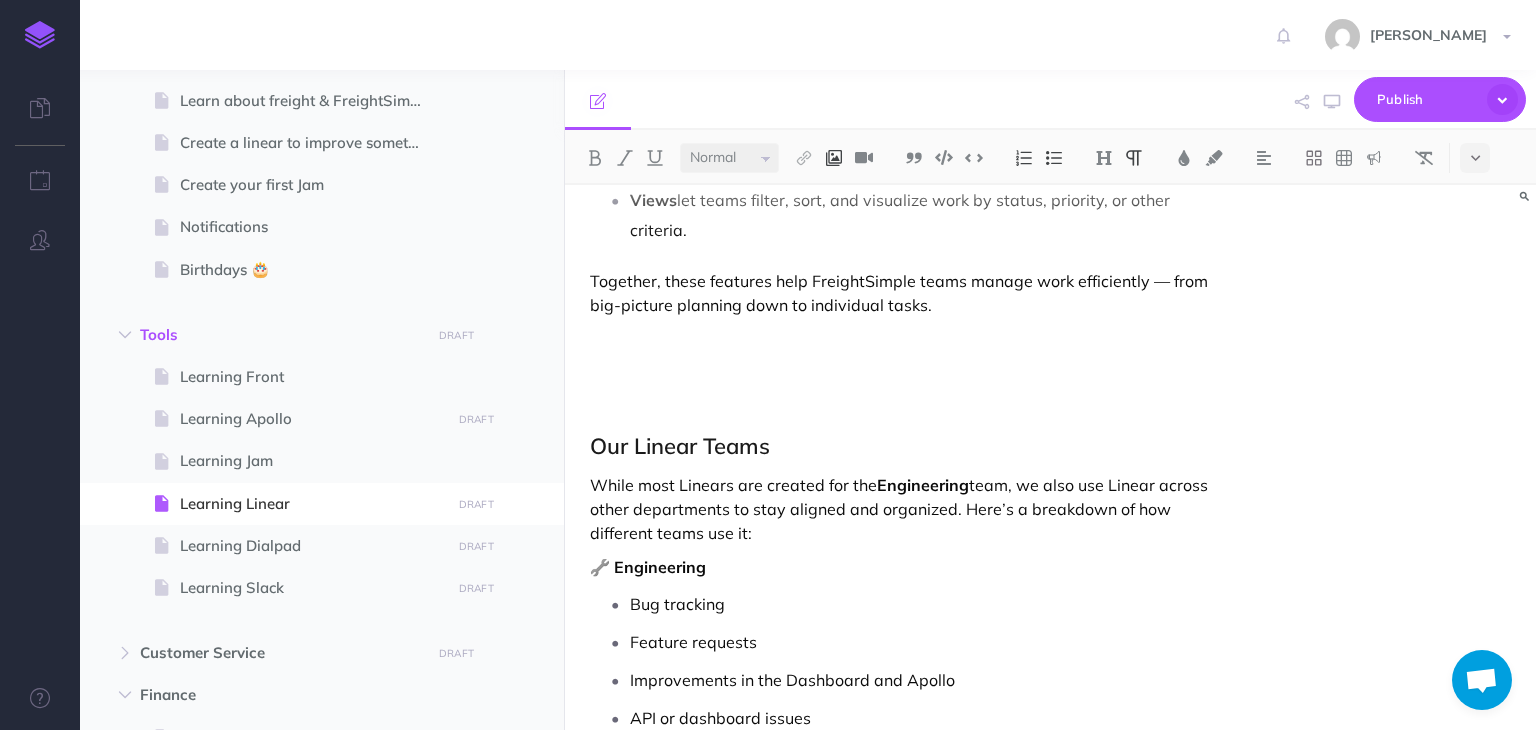click at bounding box center (834, 158) 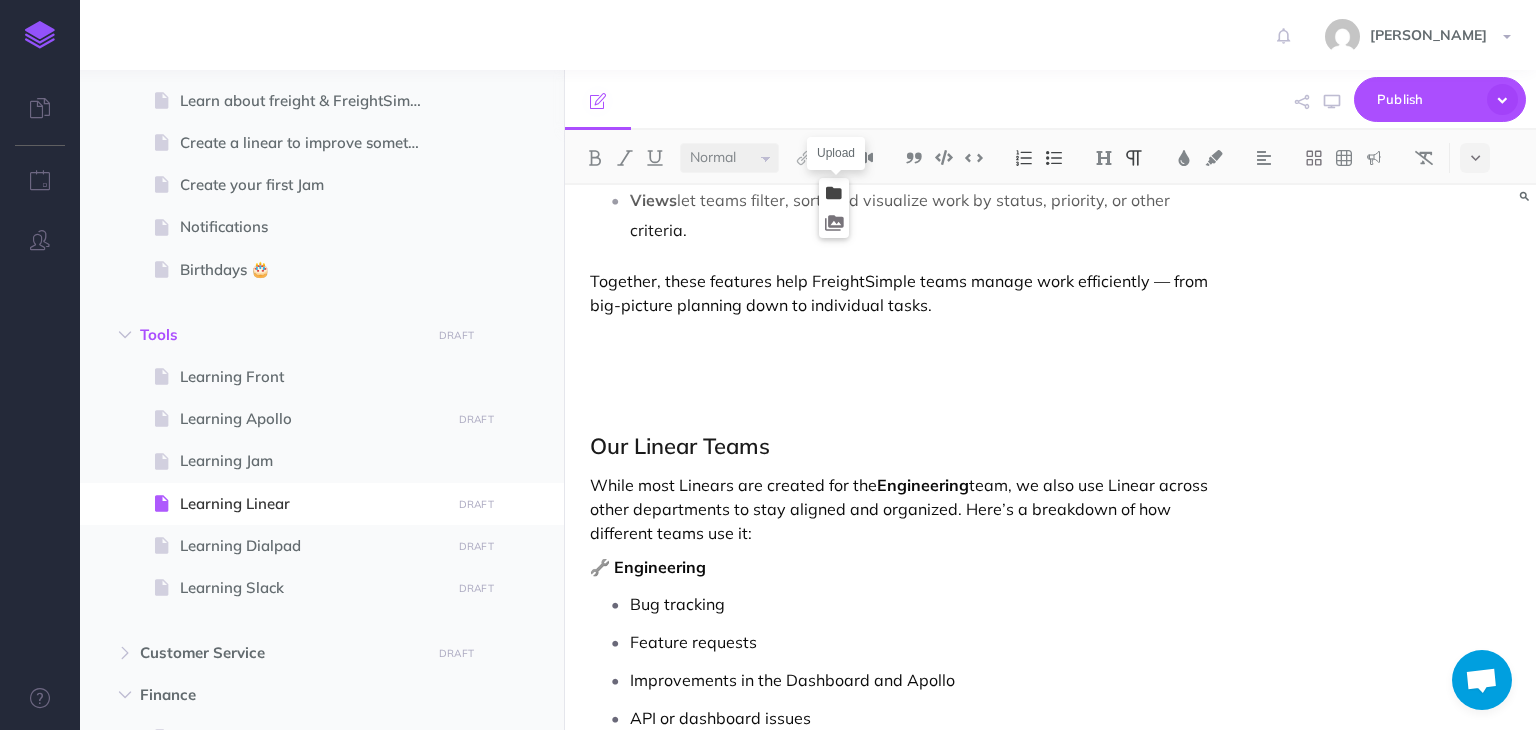 click at bounding box center [834, 193] 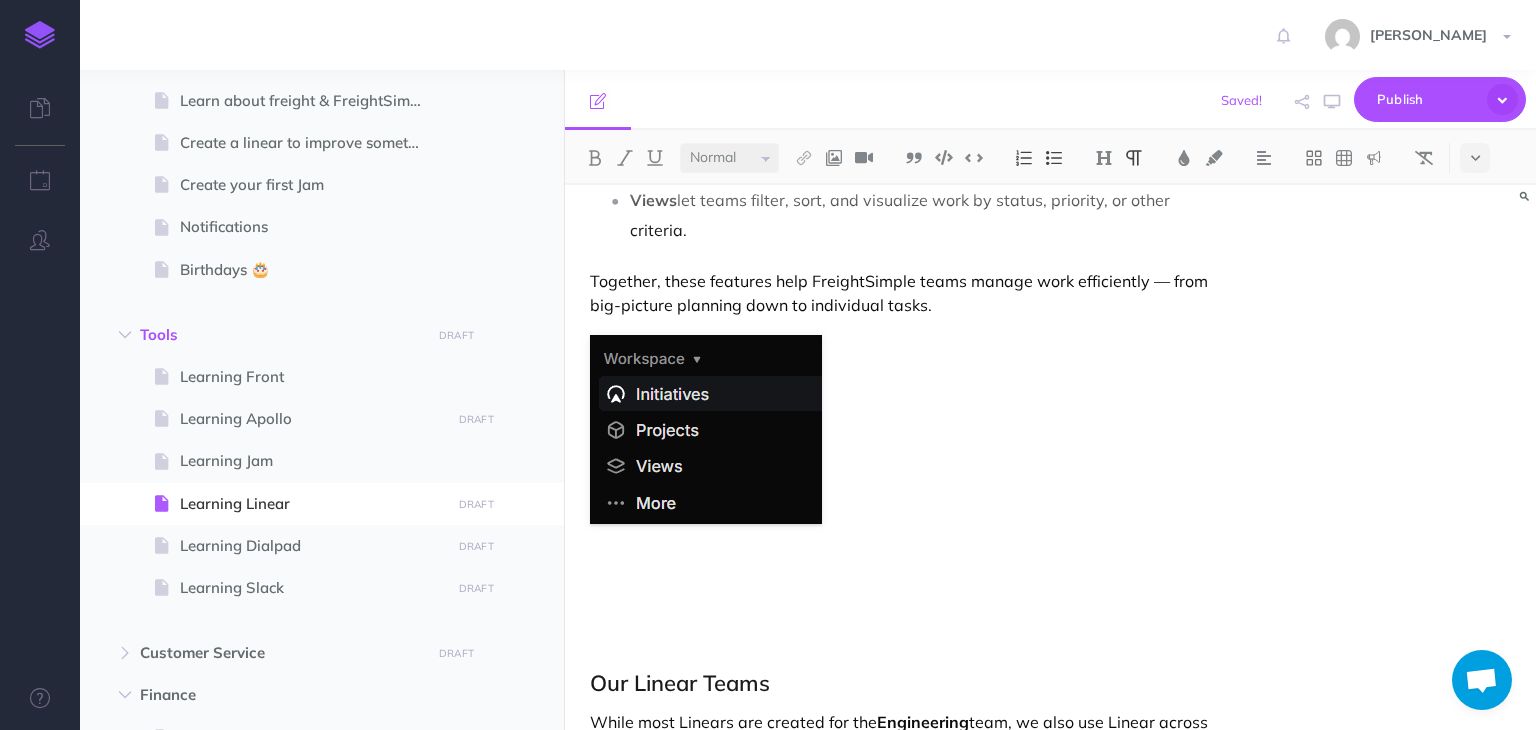 click on "Learning Linear Linear  is a modern project management and issue tracking tool designed to streamline workflows, particularly for software development teams. With a focus on speed, simplicity, and clarity, Linear offers a clean, developer-friendly interface and integrates seamlessly with our tools  Apollo  and  Jam . Through  Jam , we capture screenshots and screen recordings that are directly linked to Linear issues, providing clear context for faster resolution. Each Linear represents an issue that is then assigned to the appropriate team. Here’s a closer look at what Linear helps us achieve: Issue Tracking:  Efficiently manage and monitor bugs, tasks, and issues within projects. Team Collaboration:  Enable better communication and alignment across teams. Speed and Simplicity:  Deliver a smooth, fast, and intuitive user experience. Workspace The  workspace  in Linear is where FreightSimple teams organize and track all their work. Initiatives Projects Views                           Our Linear Teams" at bounding box center (904, 1245) 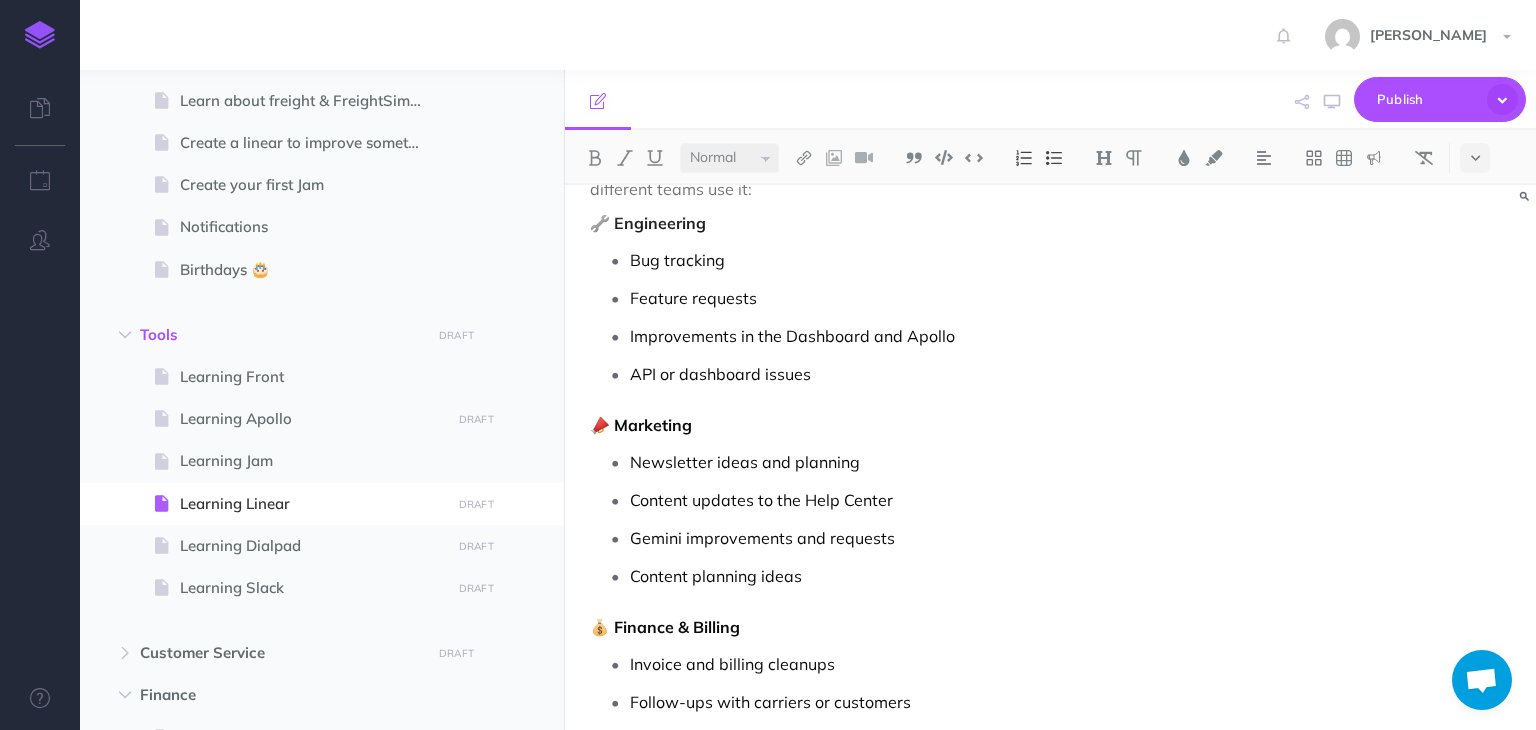 scroll, scrollTop: 1074, scrollLeft: 0, axis: vertical 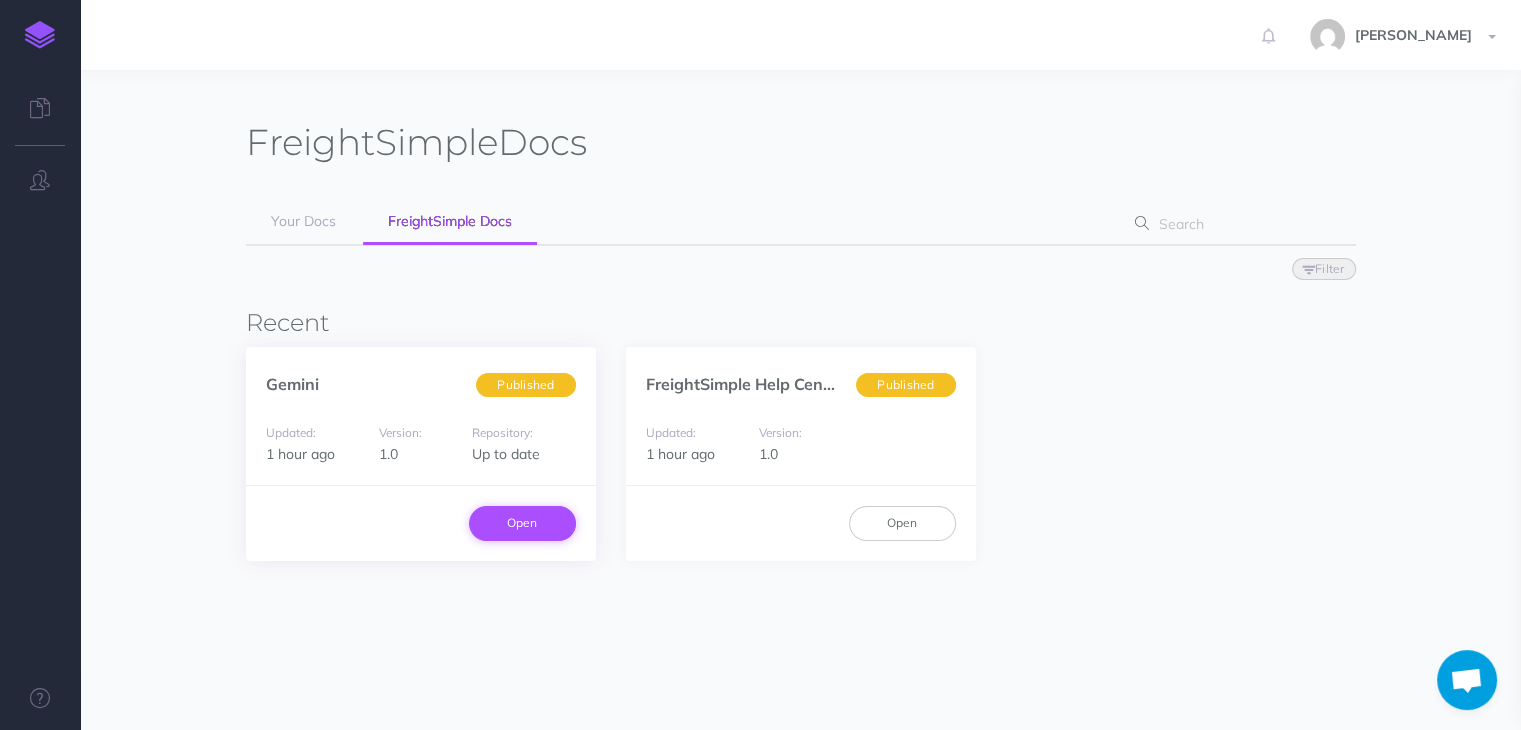 click on "Open" at bounding box center [522, 523] 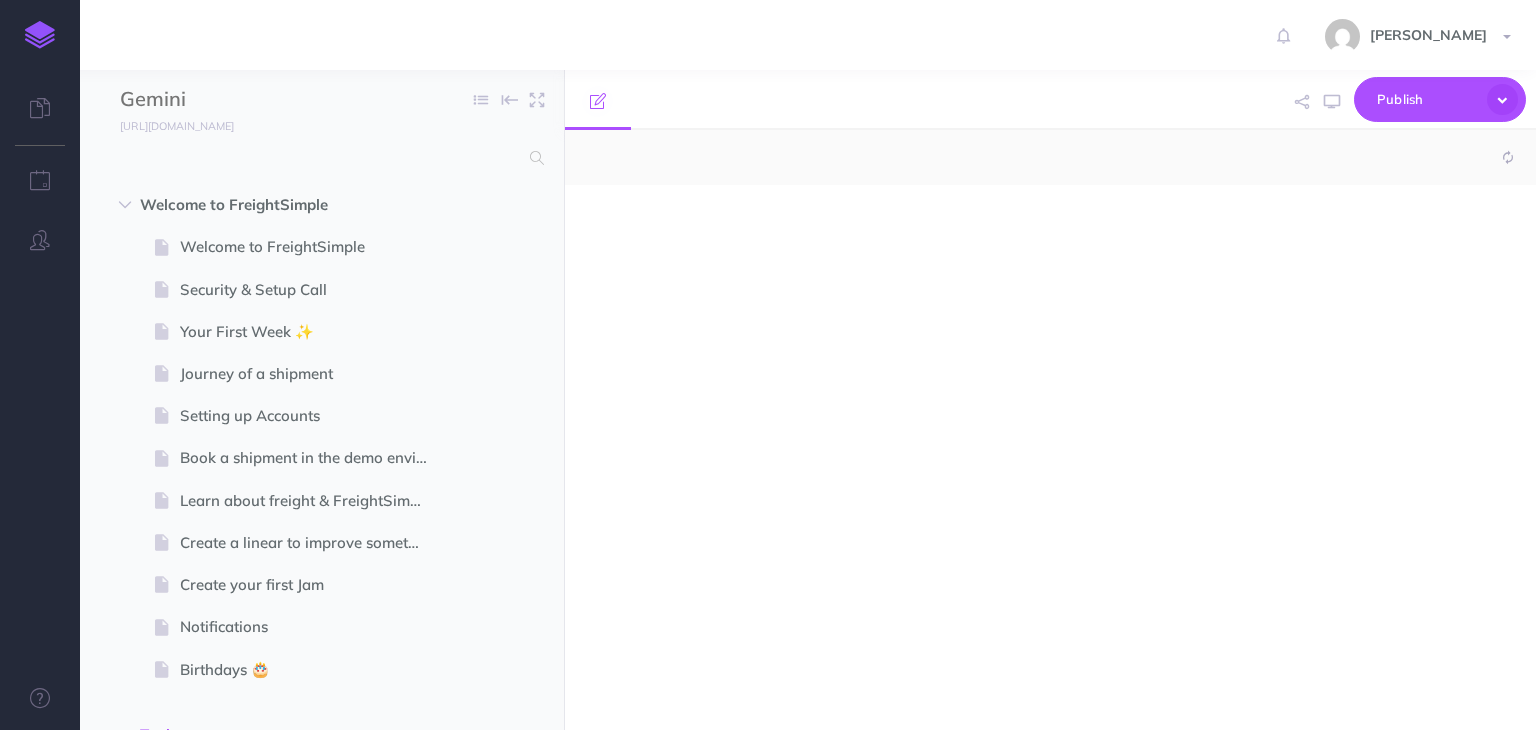 scroll, scrollTop: 0, scrollLeft: 0, axis: both 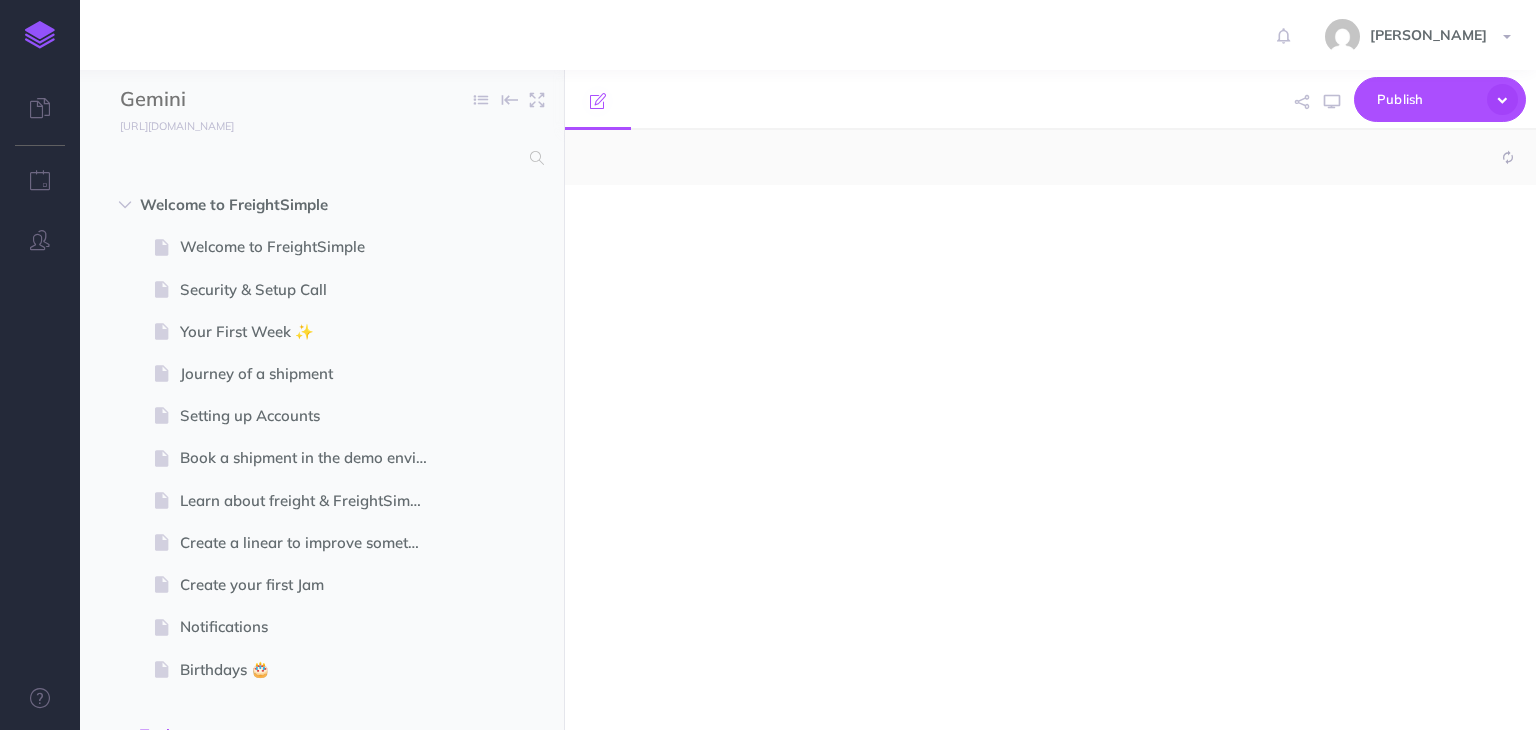 select on "null" 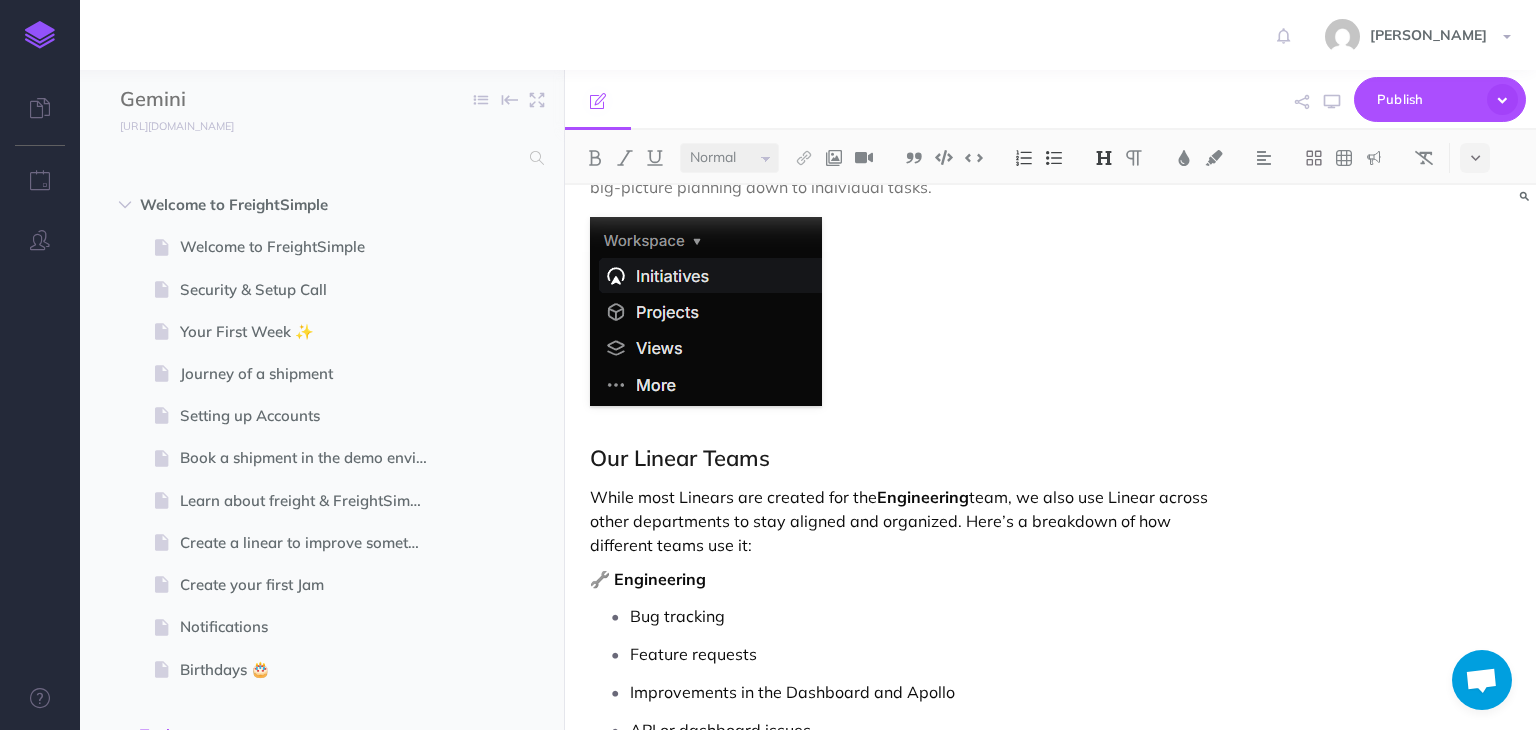 scroll, scrollTop: 819, scrollLeft: 0, axis: vertical 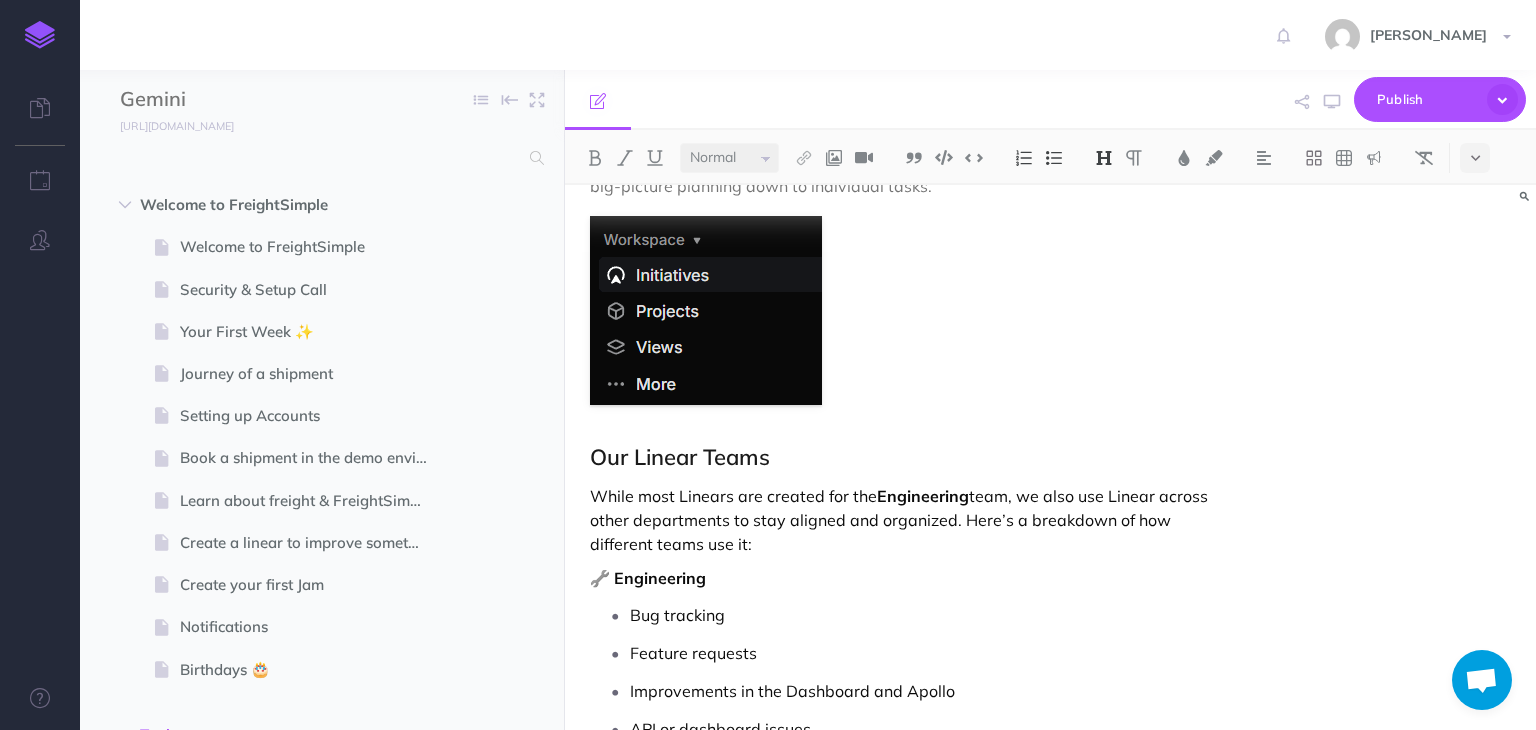 click on "Learning Linear Linear  is a modern project management and issue tracking tool designed to streamline workflows, particularly for software development teams. With a focus on speed, simplicity, and clarity, Linear offers a clean, developer-friendly interface and integrates seamlessly with our tools  Apollo  and  Jam . Through  Jam , we capture screenshots and screen recordings that are directly linked to Linear issues, providing clear context for faster resolution. Each Linear represents an issue that is then assigned to the appropriate team. Here’s a closer look at what Linear helps us achieve: Issue Tracking:  Efficiently manage and monitor bugs, tasks, and issues within projects. Team Collaboration:  Enable better communication and alignment across teams. Speed and Simplicity:  Deliver a smooth, fast, and intuitive user experience. Workspace The  workspace  in Linear is where FreightSimple teams organize and track all their work. Initiatives Projects Views                           Our Linear Teams" at bounding box center [1050, 457] 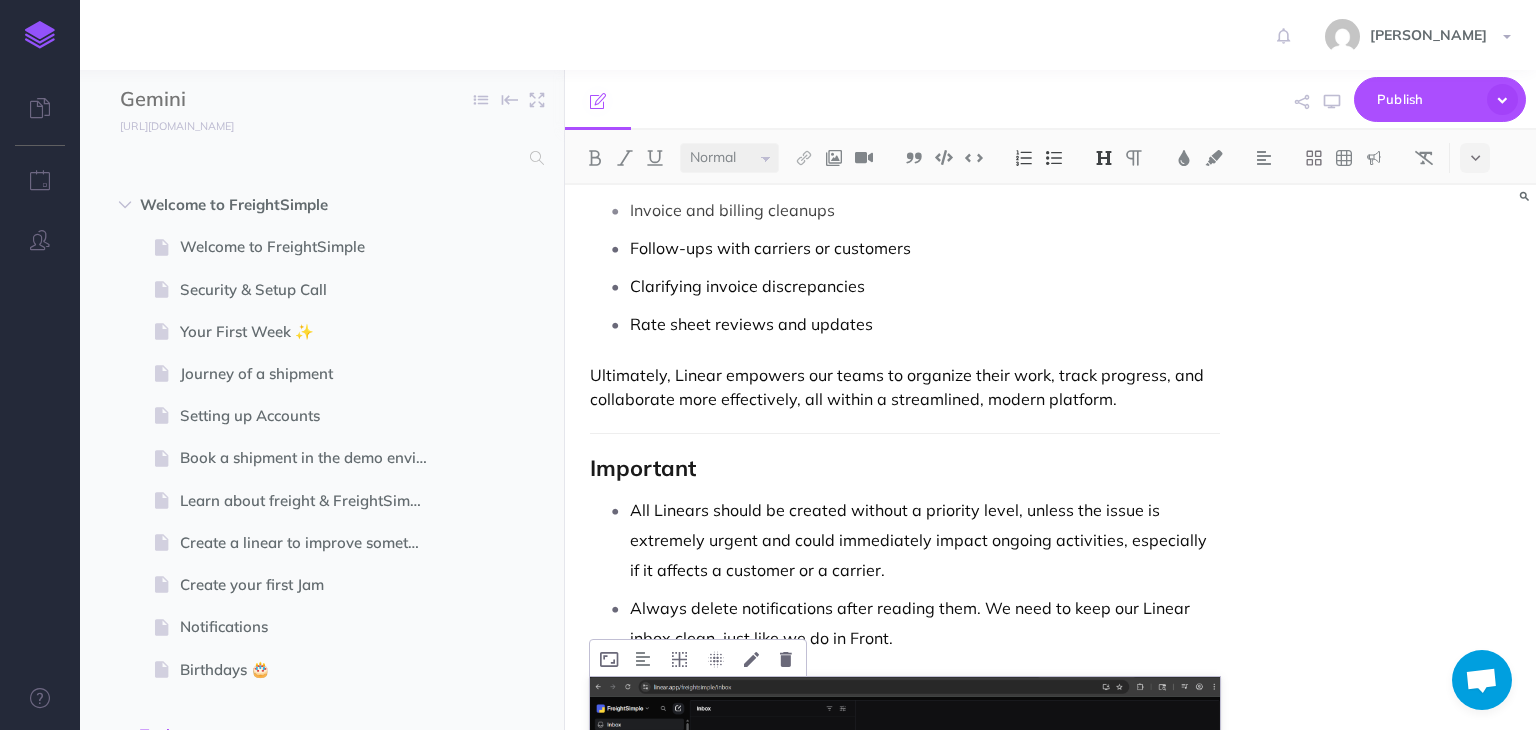 scroll, scrollTop: 1619, scrollLeft: 0, axis: vertical 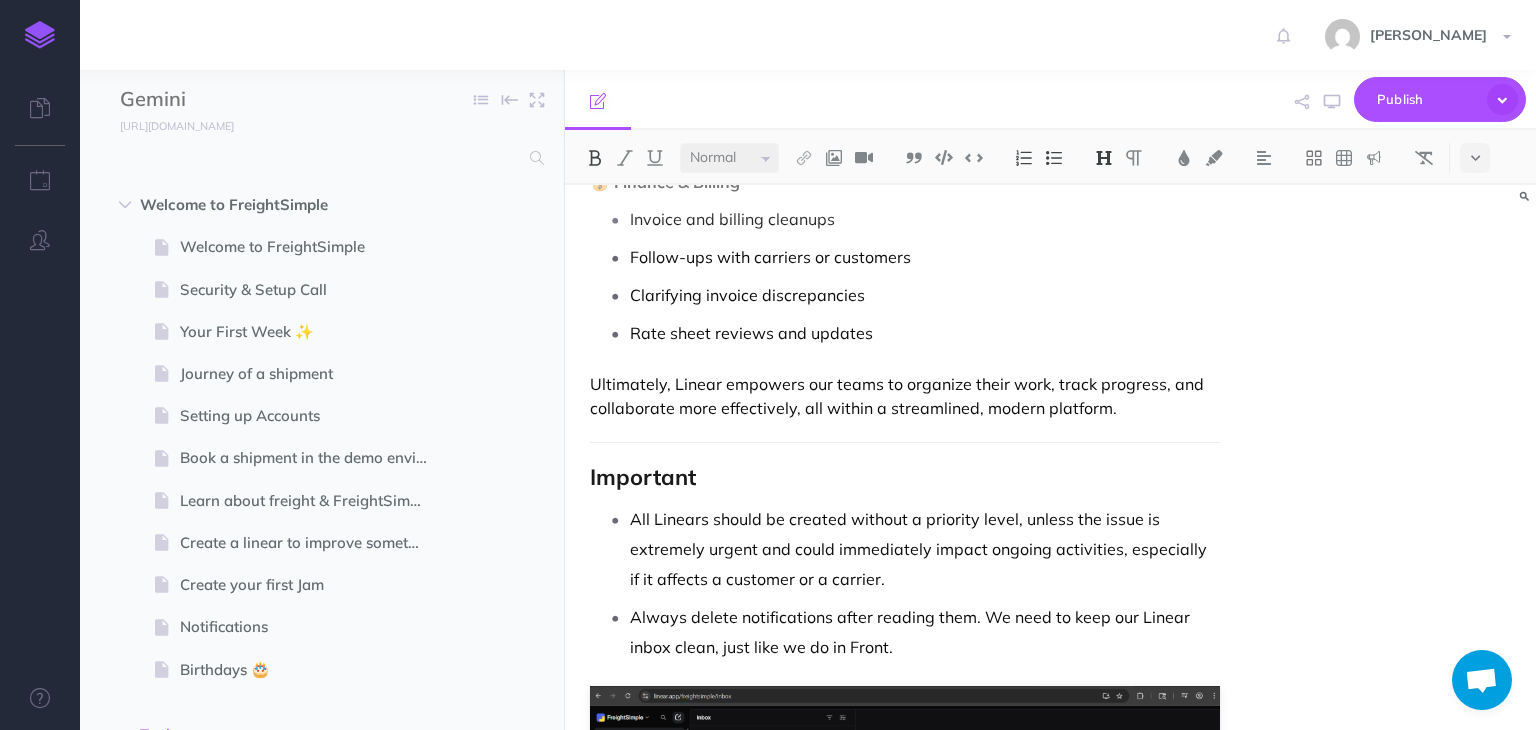 click on "Learning Linear Linear  is a modern project management and issue tracking tool designed to streamline workflows, particularly for software development teams. With a focus on speed, simplicity, and clarity, Linear offers a clean, developer-friendly interface and integrates seamlessly with our tools  Apollo  and  Jam . Through  Jam , we capture screenshots and screen recordings that are directly linked to Linear issues, providing clear context for faster resolution. Each Linear represents an issue that is then assigned to the appropriate team. Here’s a closer look at what Linear helps us achieve: Issue Tracking:  Efficiently manage and monitor bugs, tasks, and issues within projects. Team Collaboration:  Enable better communication and alignment across teams. Speed and Simplicity:  Deliver a smooth, fast, and intuitive user experience. Workspace The  workspace  in Linear is where FreightSimple teams organize and track all their work. Initiatives Projects Views                           Our Linear Teams" at bounding box center [904, 272] 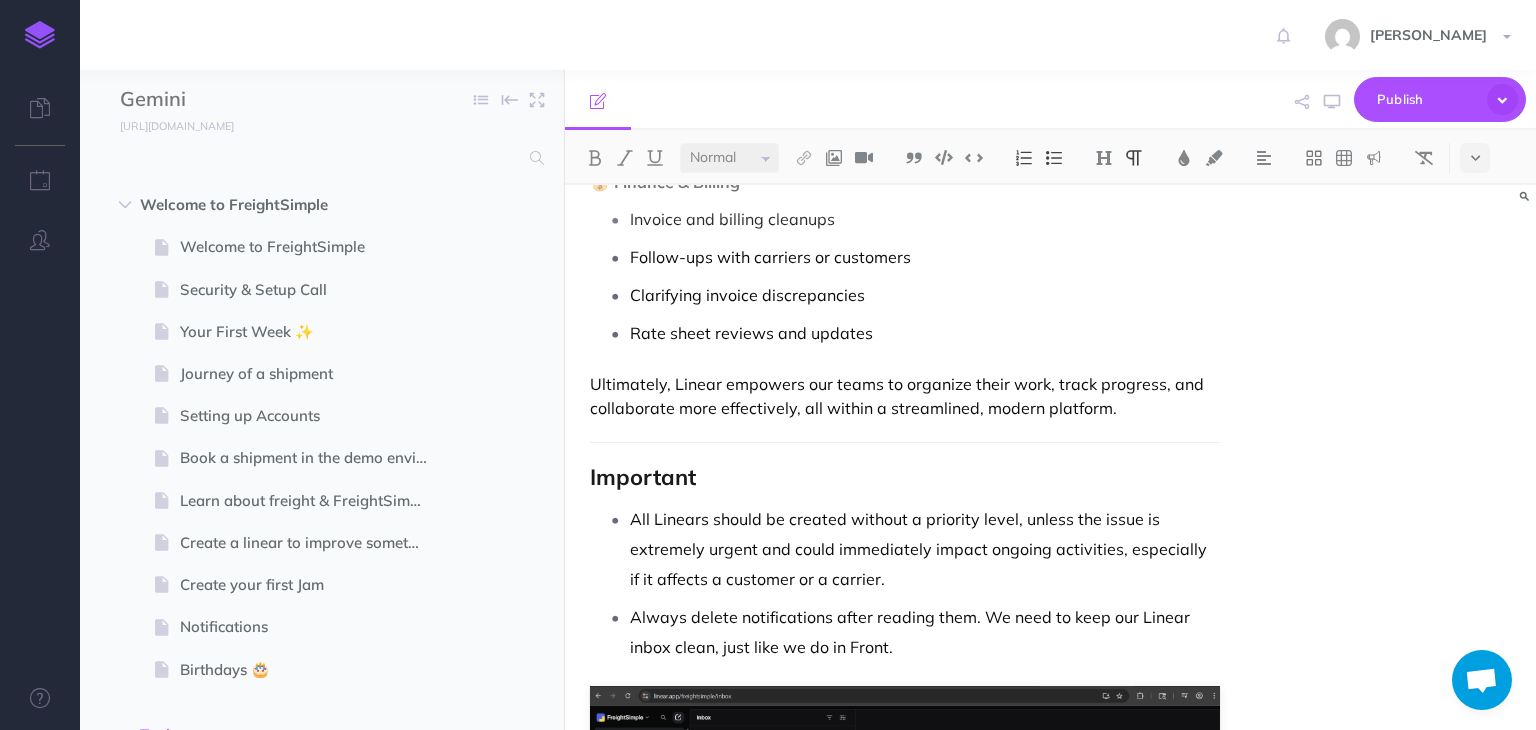click on "Ultimately, Linear empowers our teams to organize their work, track progress, and collaborate more effectively, all within a streamlined, modern platform." at bounding box center [904, 396] 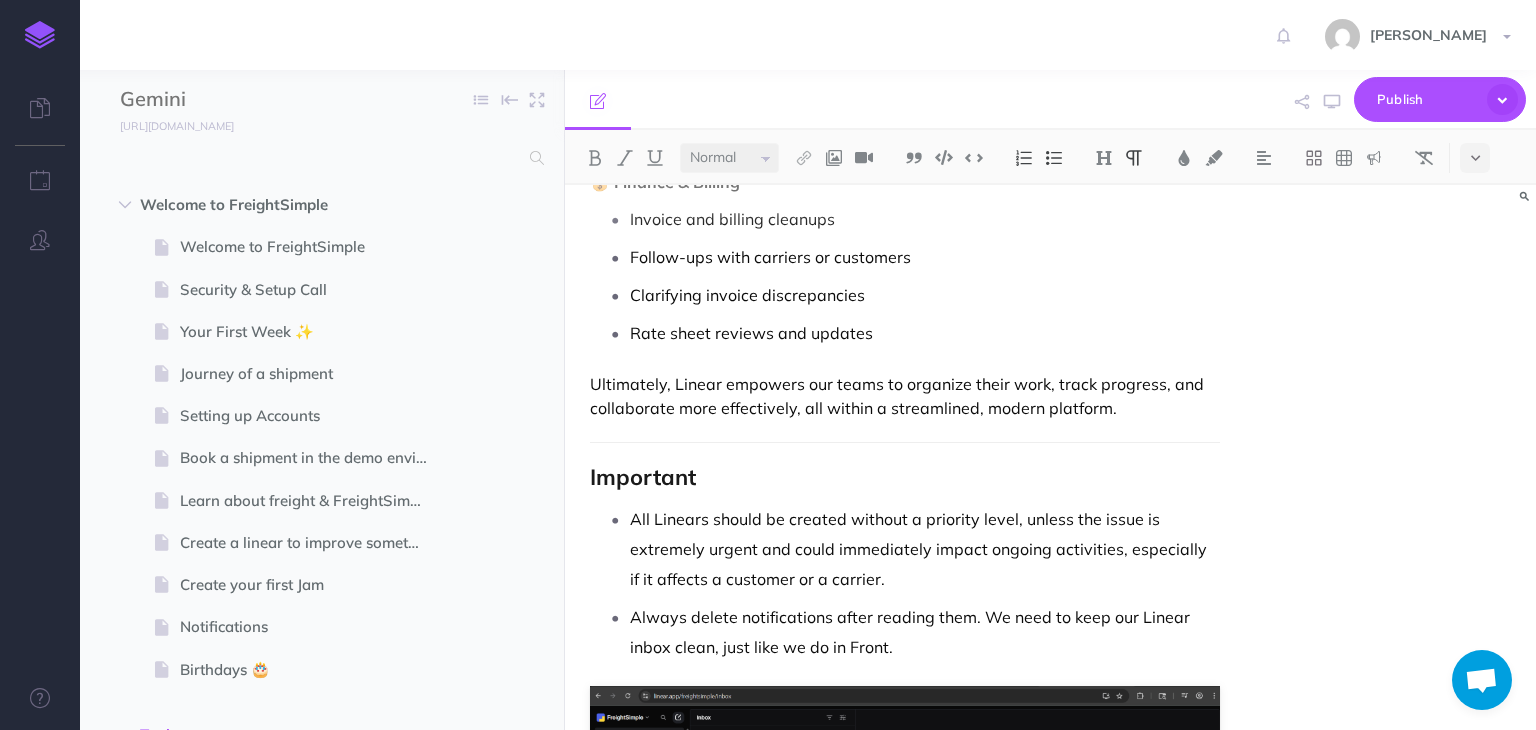 click on "Ultimately, Linear empowers our teams to organize their work, track progress, and collaborate more effectively, all within a streamlined, modern platform." at bounding box center [904, 396] 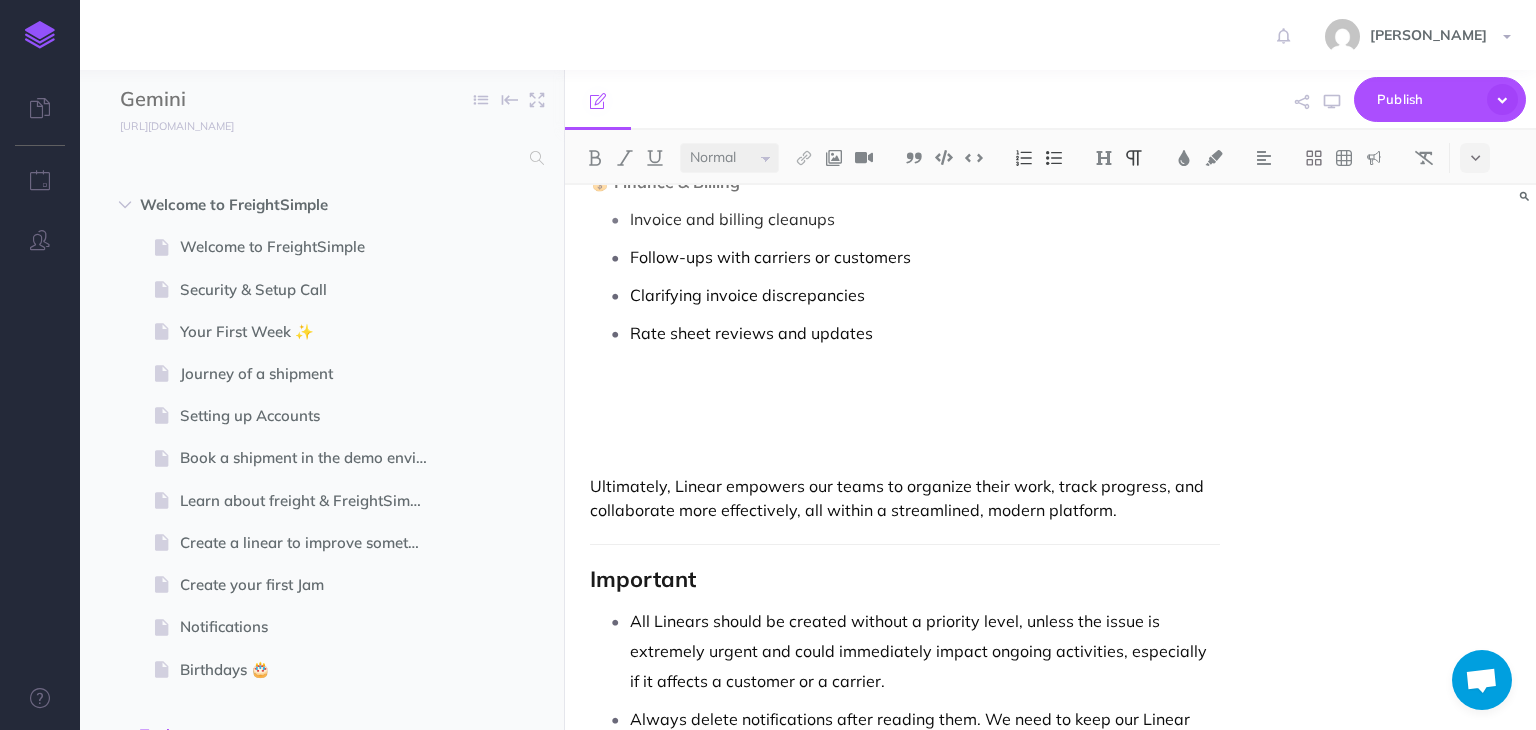 click at bounding box center (904, 384) 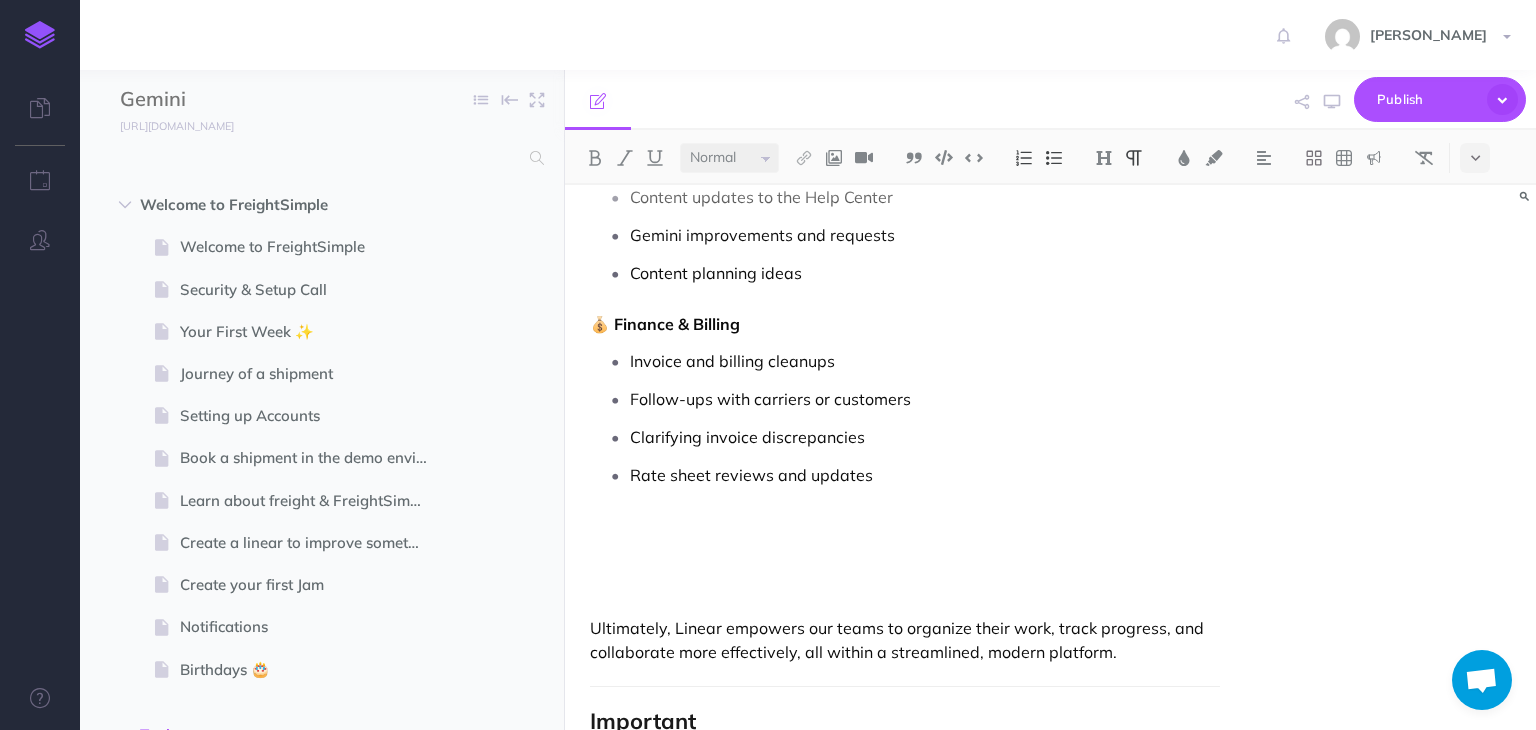 scroll, scrollTop: 1519, scrollLeft: 0, axis: vertical 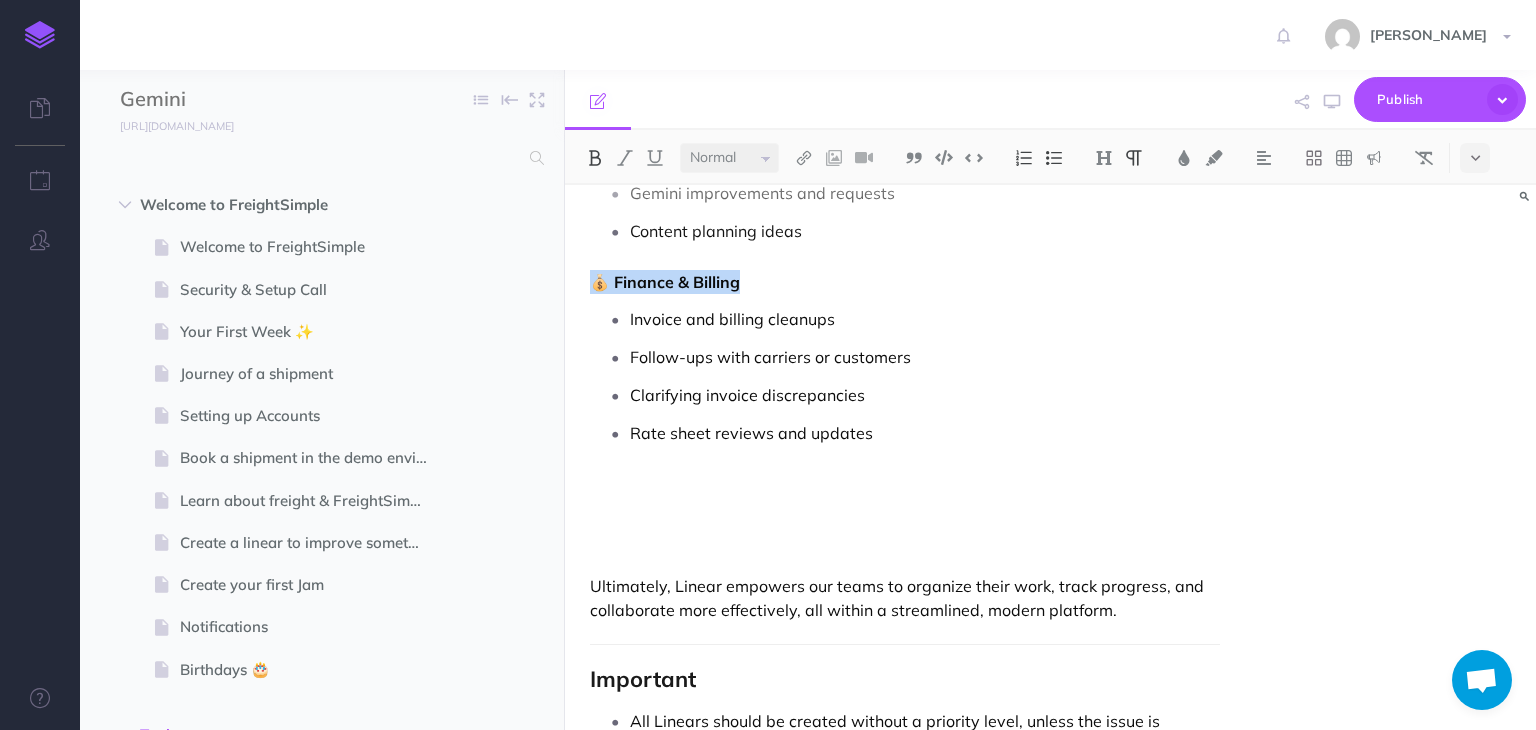 drag, startPoint x: 760, startPoint y: 313, endPoint x: 594, endPoint y: 321, distance: 166.19266 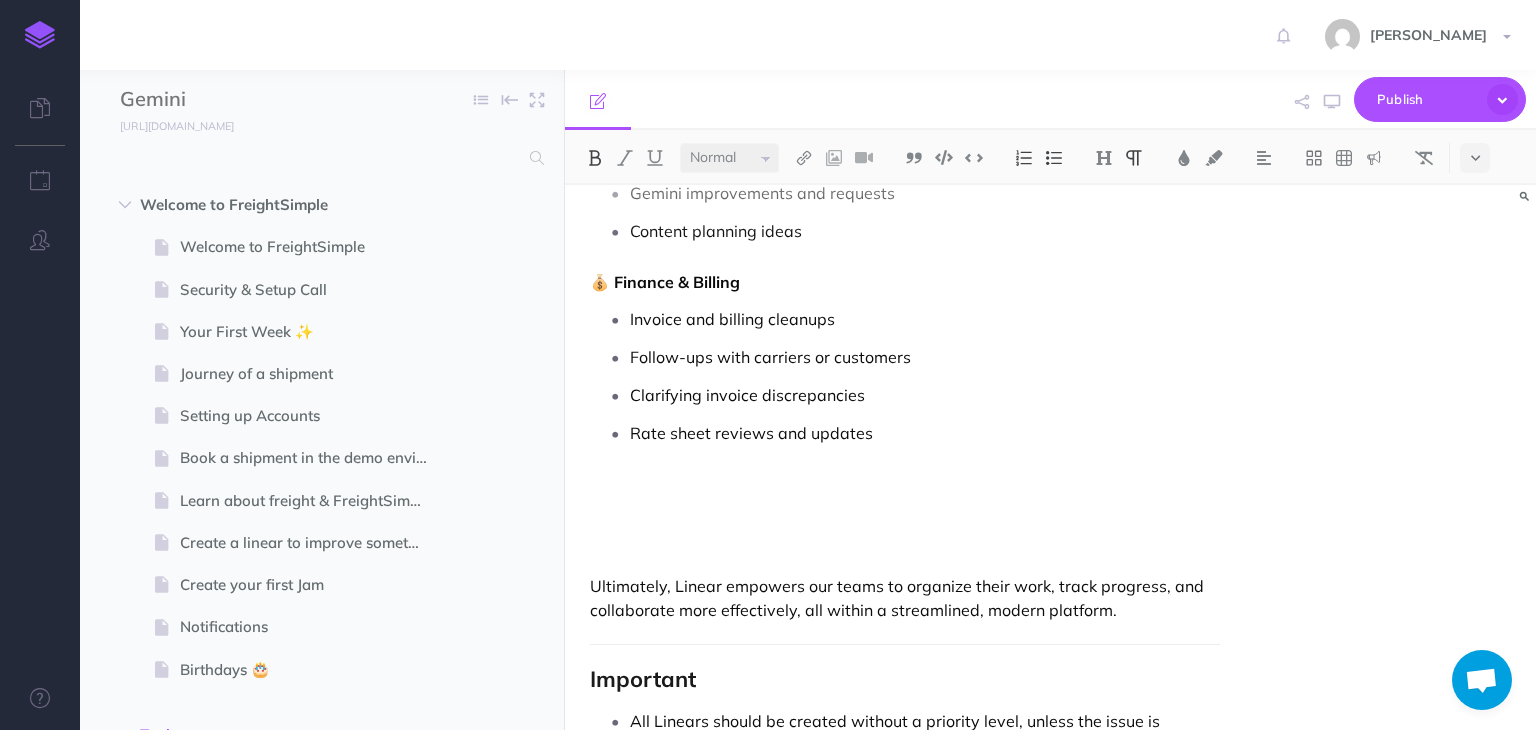 click at bounding box center (904, 484) 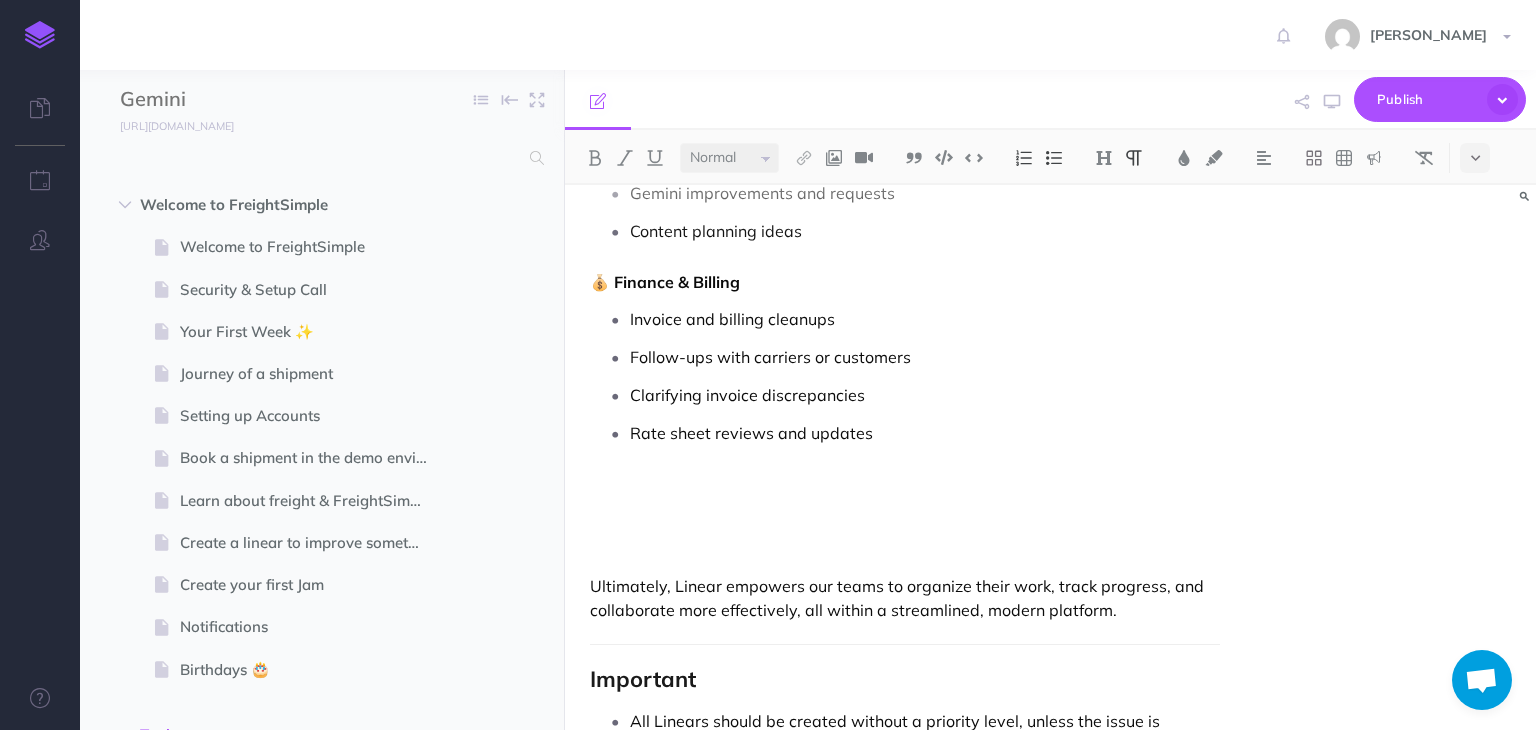 paste 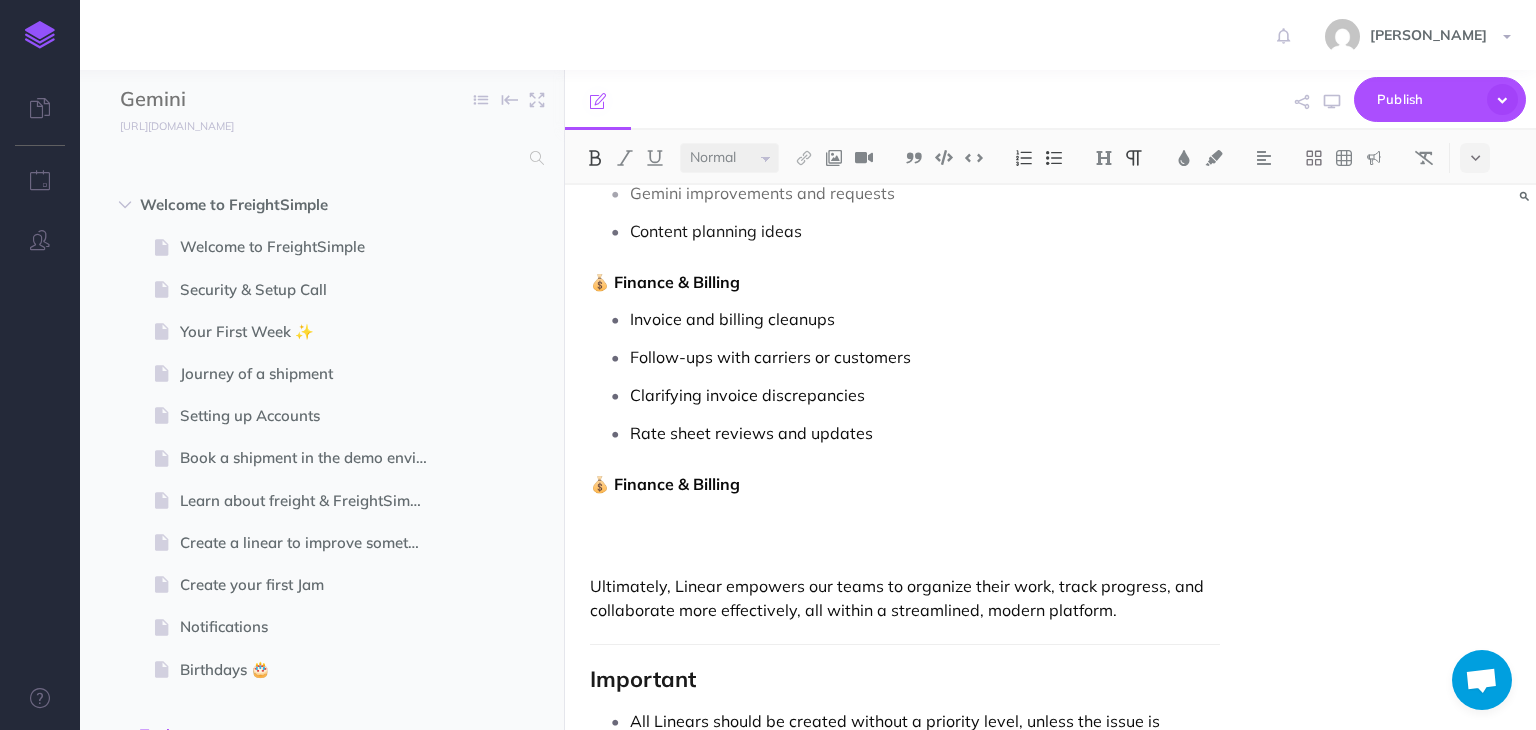 click on "💰 Finance & Billing" at bounding box center [665, 484] 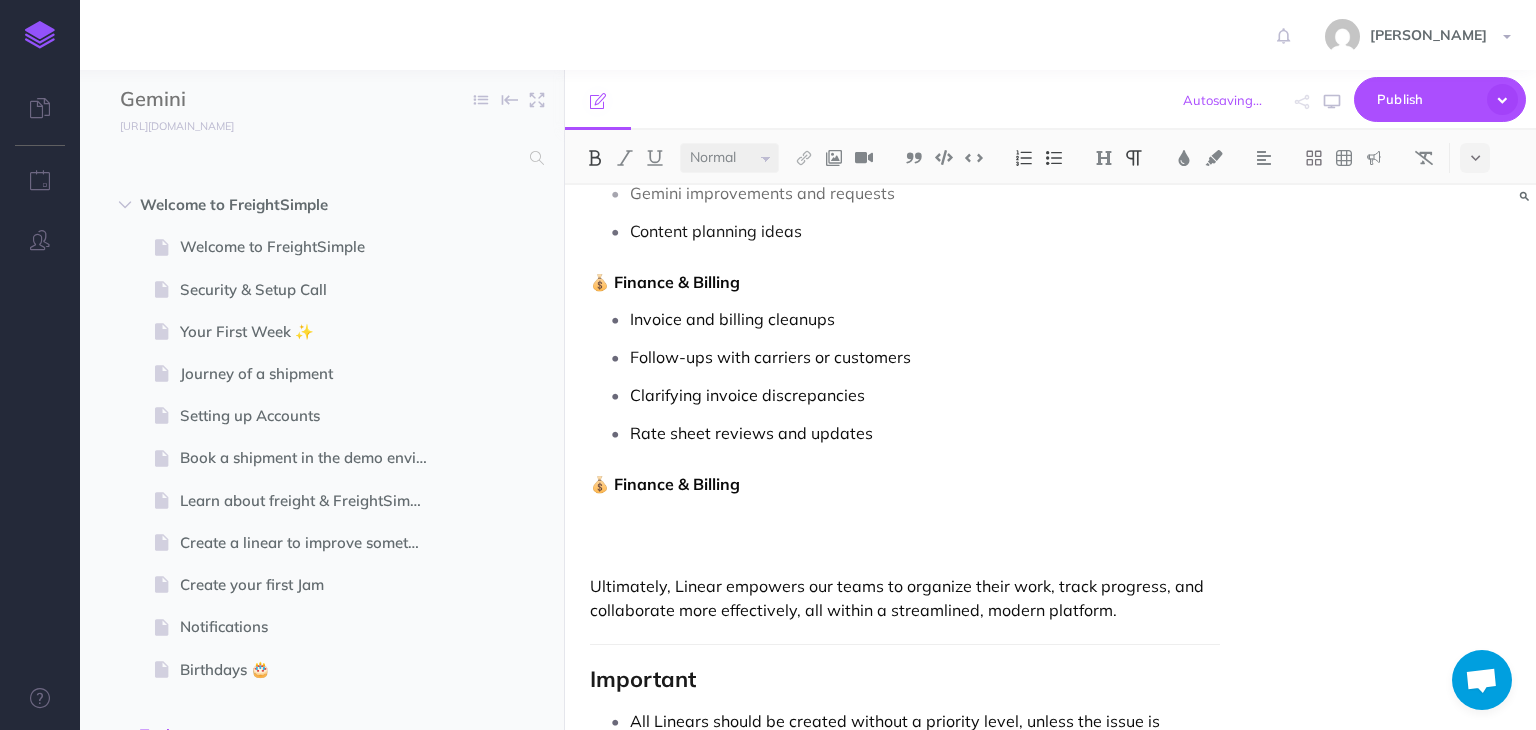type 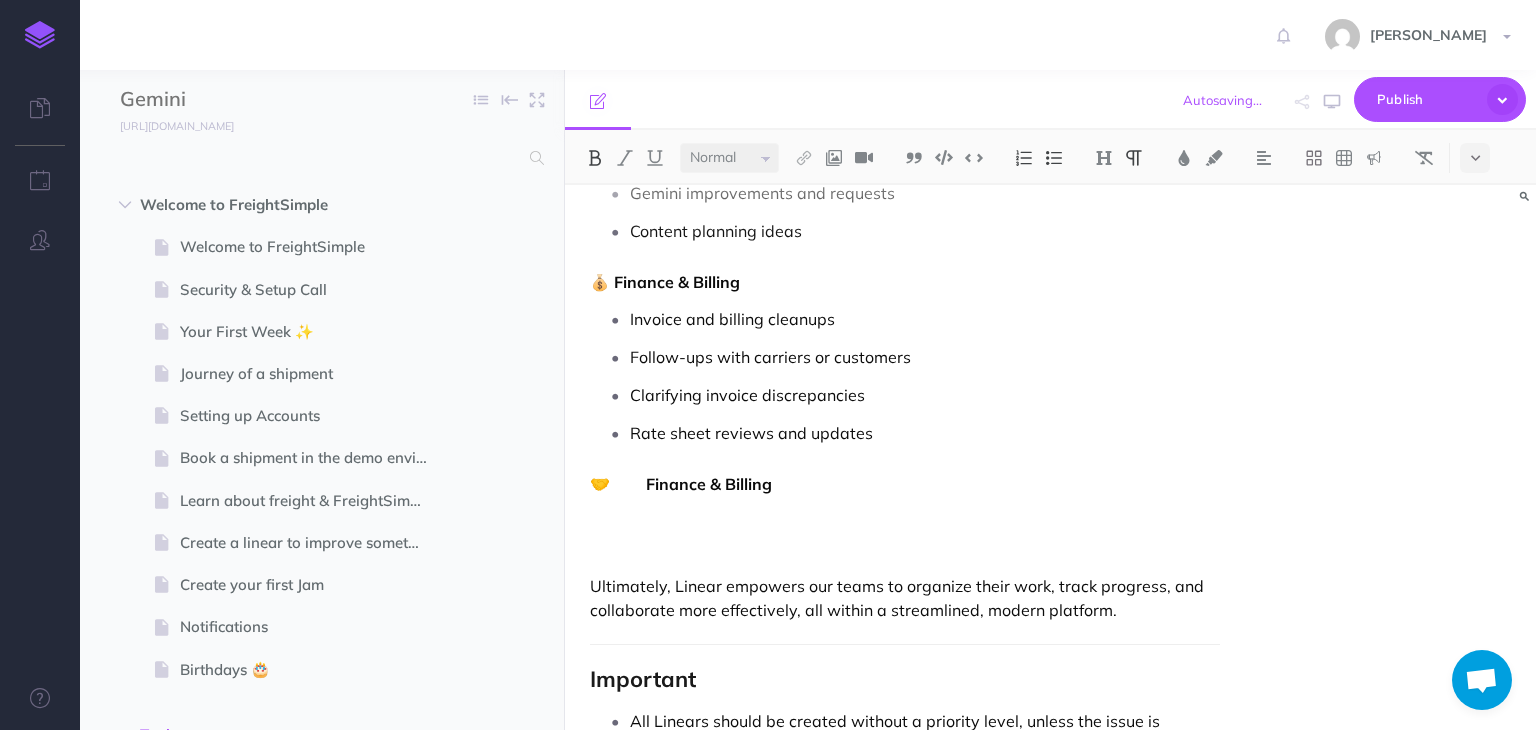 click on "🤝🫱🏻‍🫲🏻 Finance & Billing" at bounding box center (681, 484) 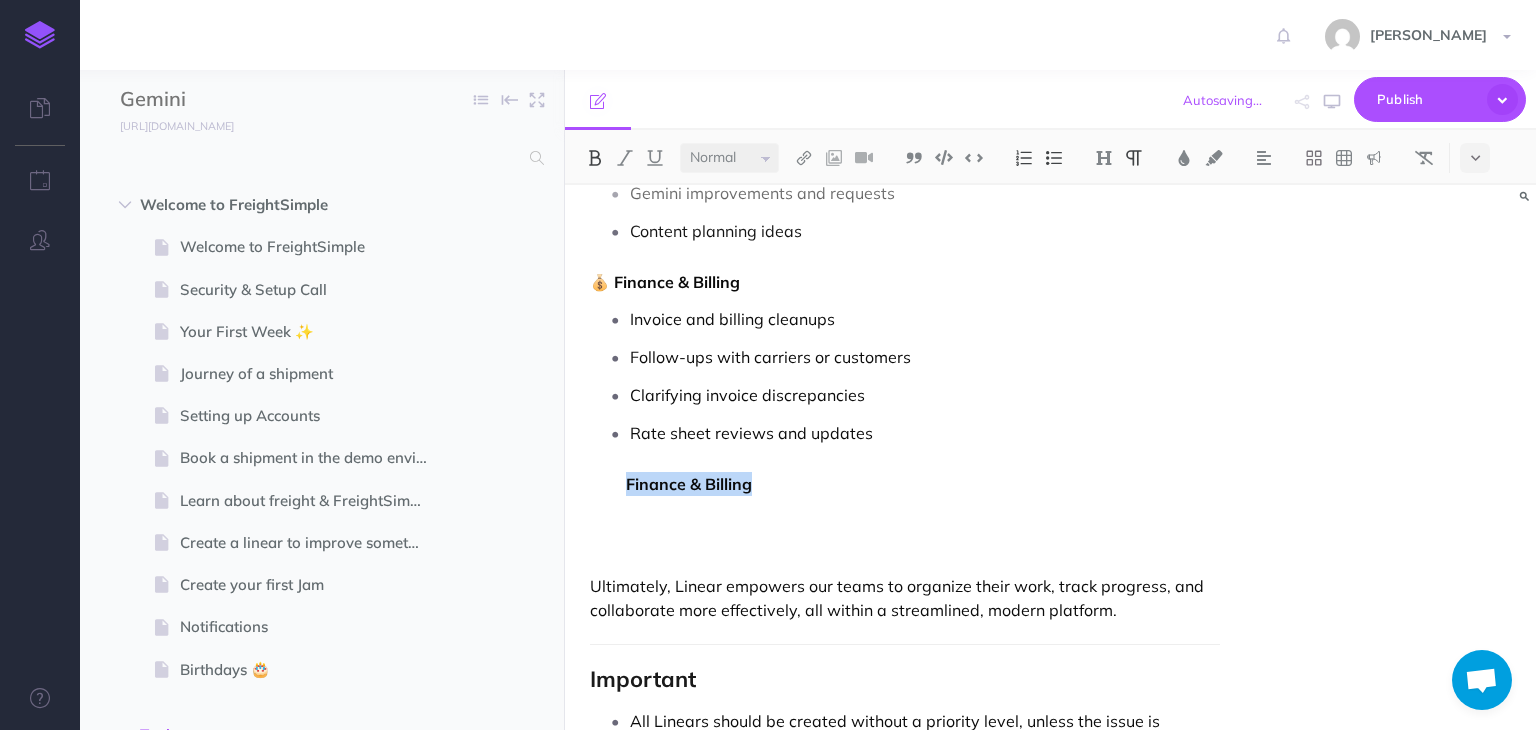 drag, startPoint x: 619, startPoint y: 513, endPoint x: 764, endPoint y: 514, distance: 145.00345 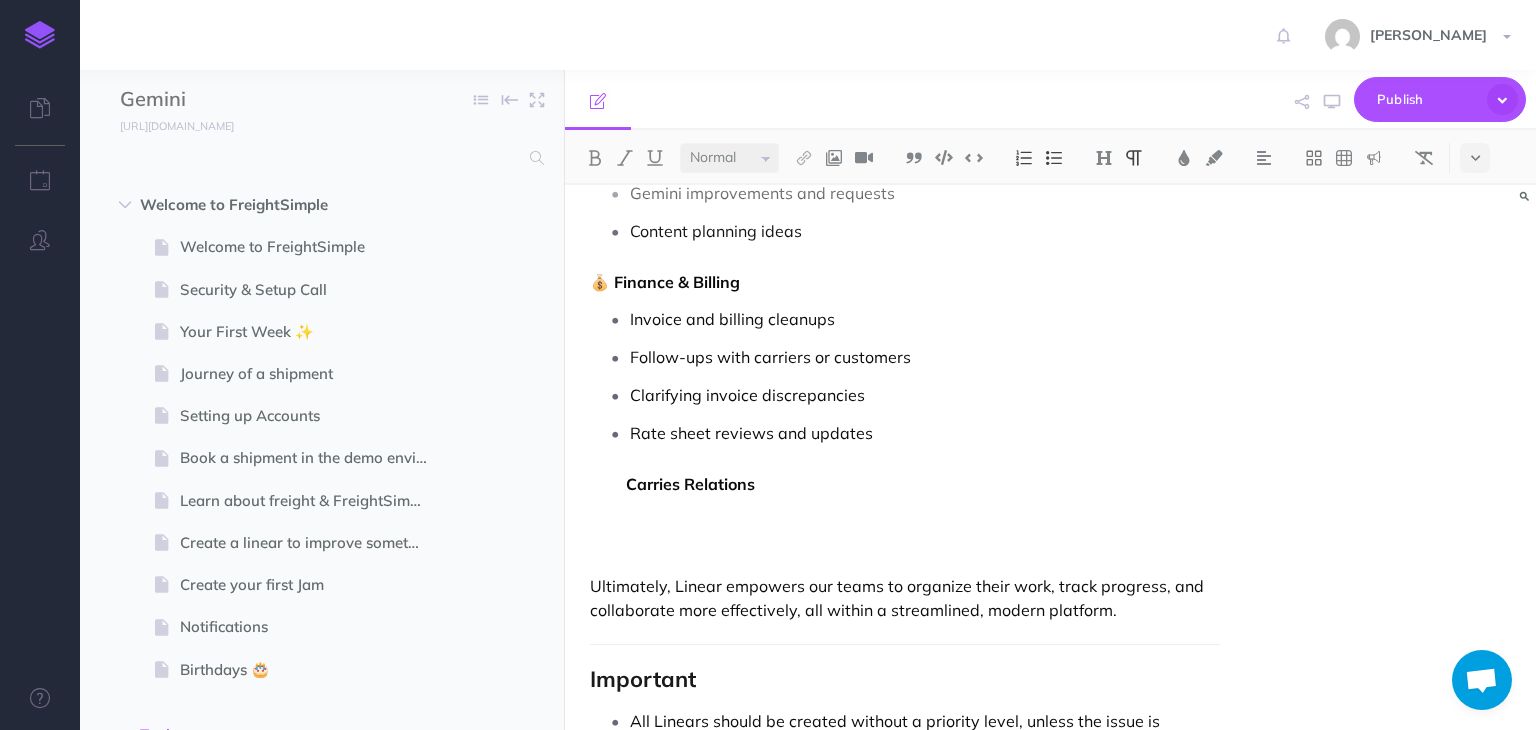 click at bounding box center (904, 518) 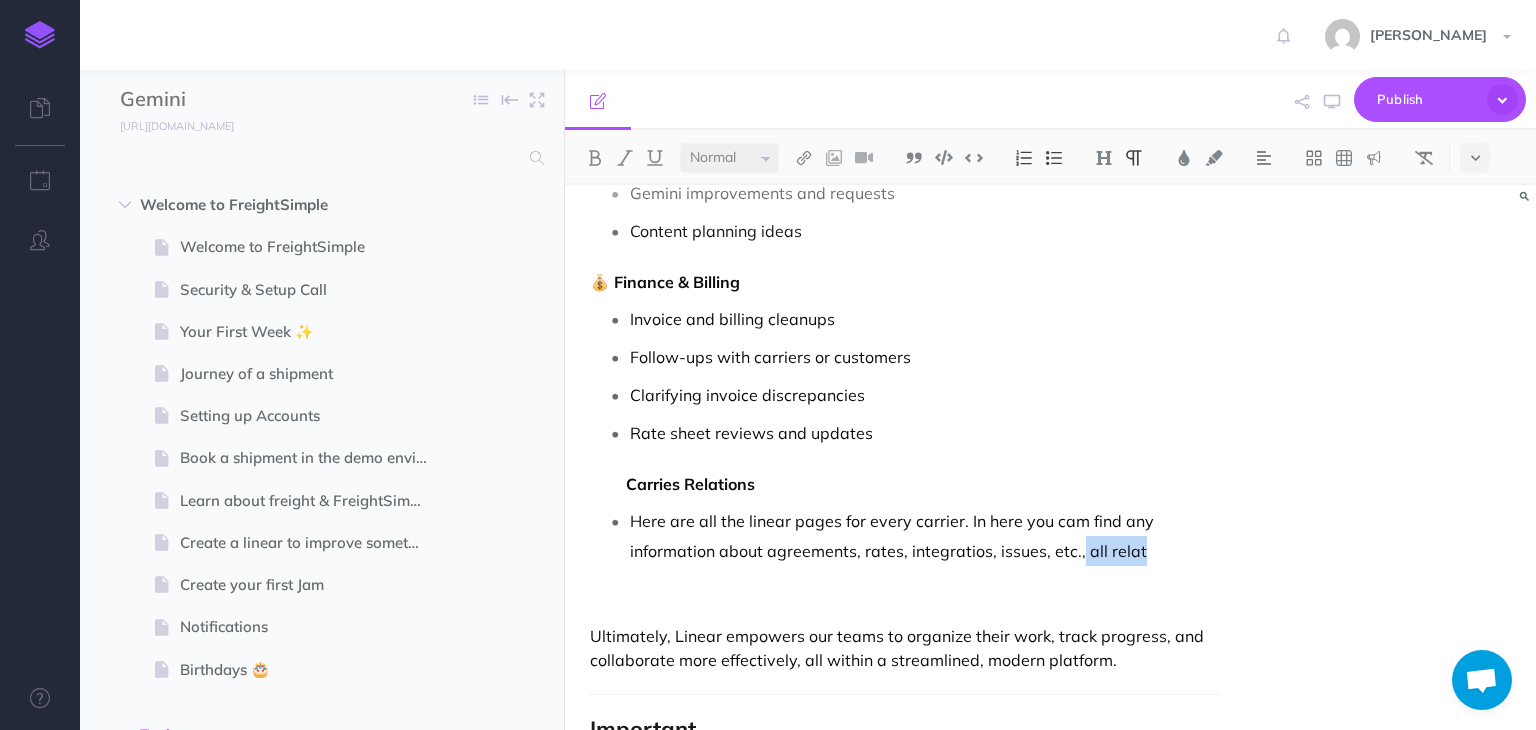 drag, startPoint x: 1152, startPoint y: 592, endPoint x: 1078, endPoint y: 589, distance: 74.06078 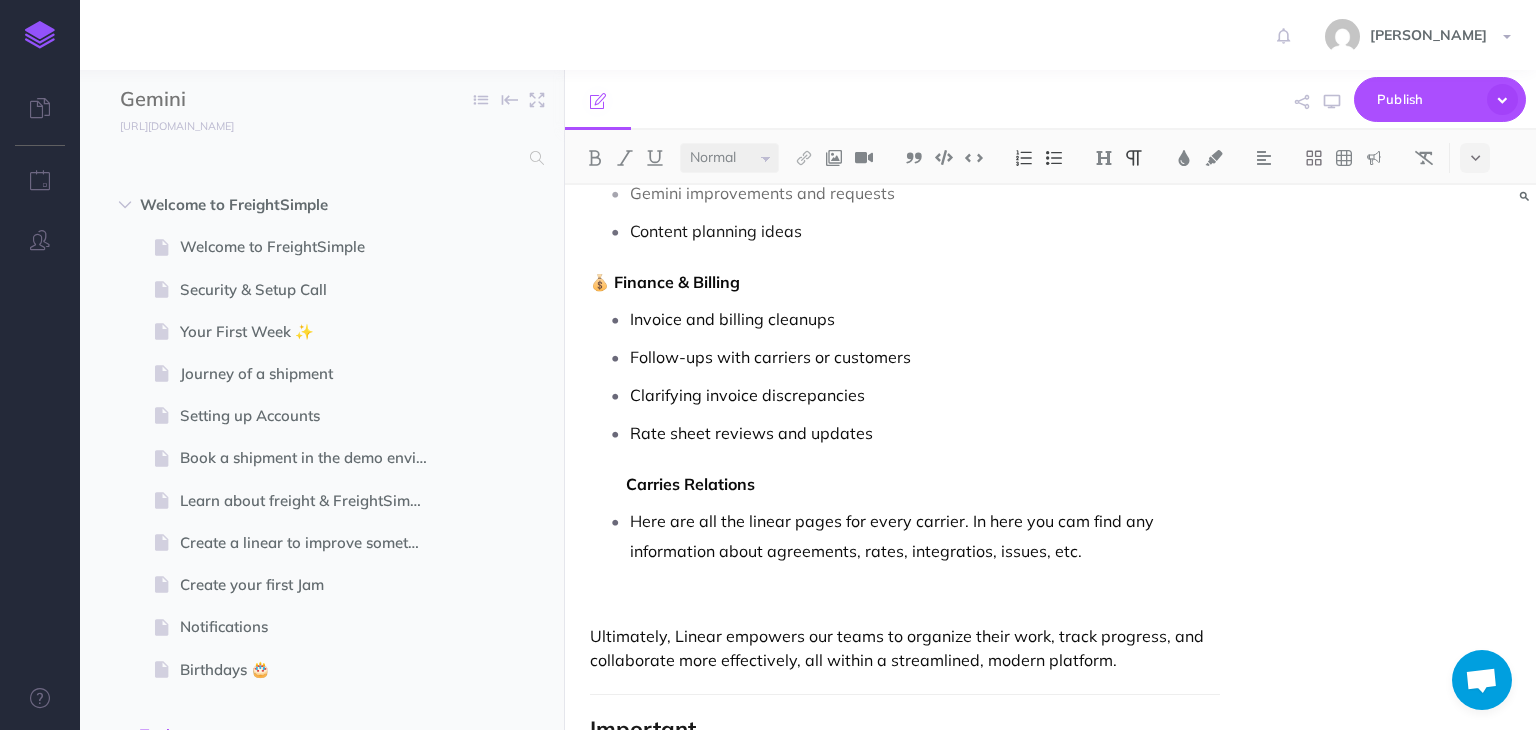 click on "Here are all the linear pages for every carrier. In here you cam find any information about agreements, rates, integratios, issues, etc." at bounding box center [924, 536] 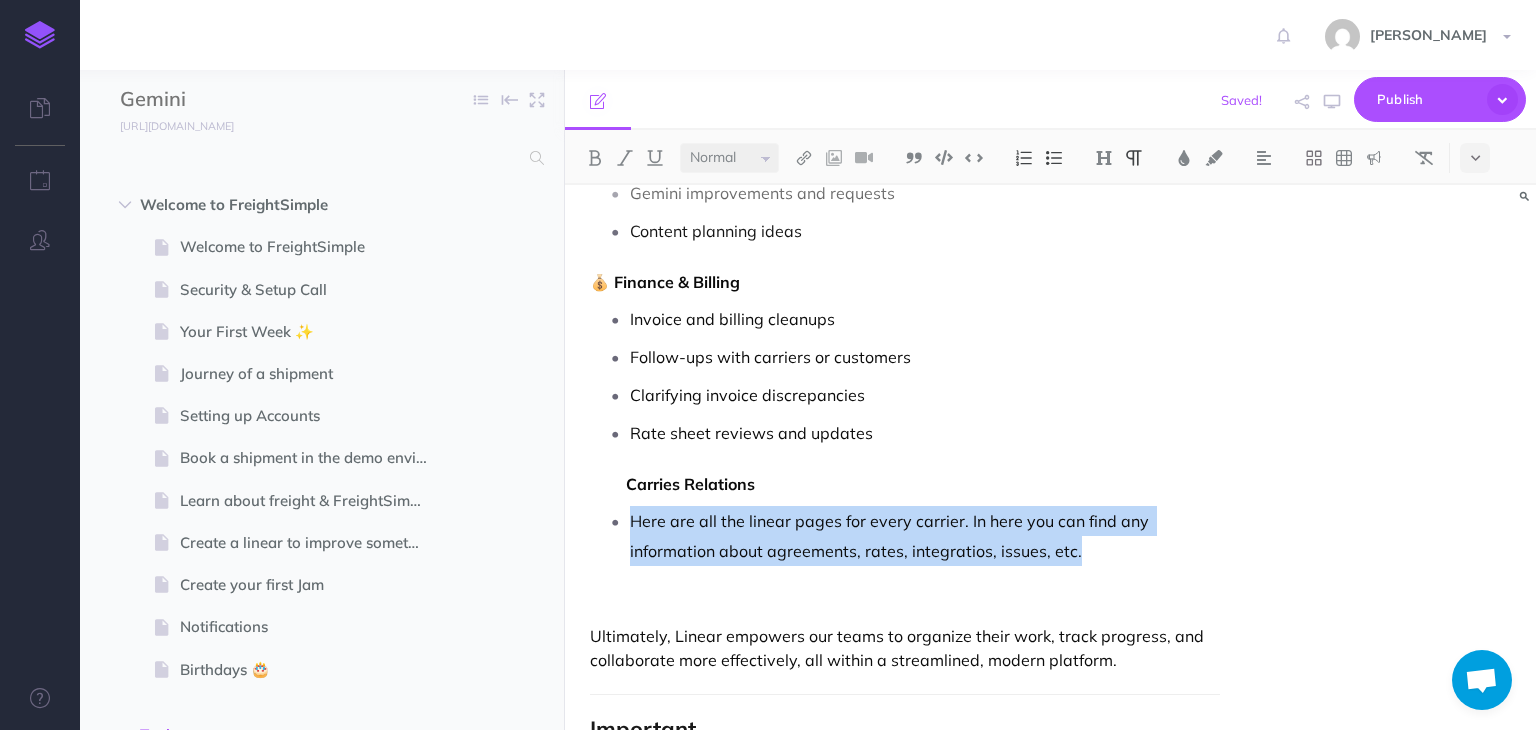 drag, startPoint x: 629, startPoint y: 552, endPoint x: 1099, endPoint y: 595, distance: 471.96292 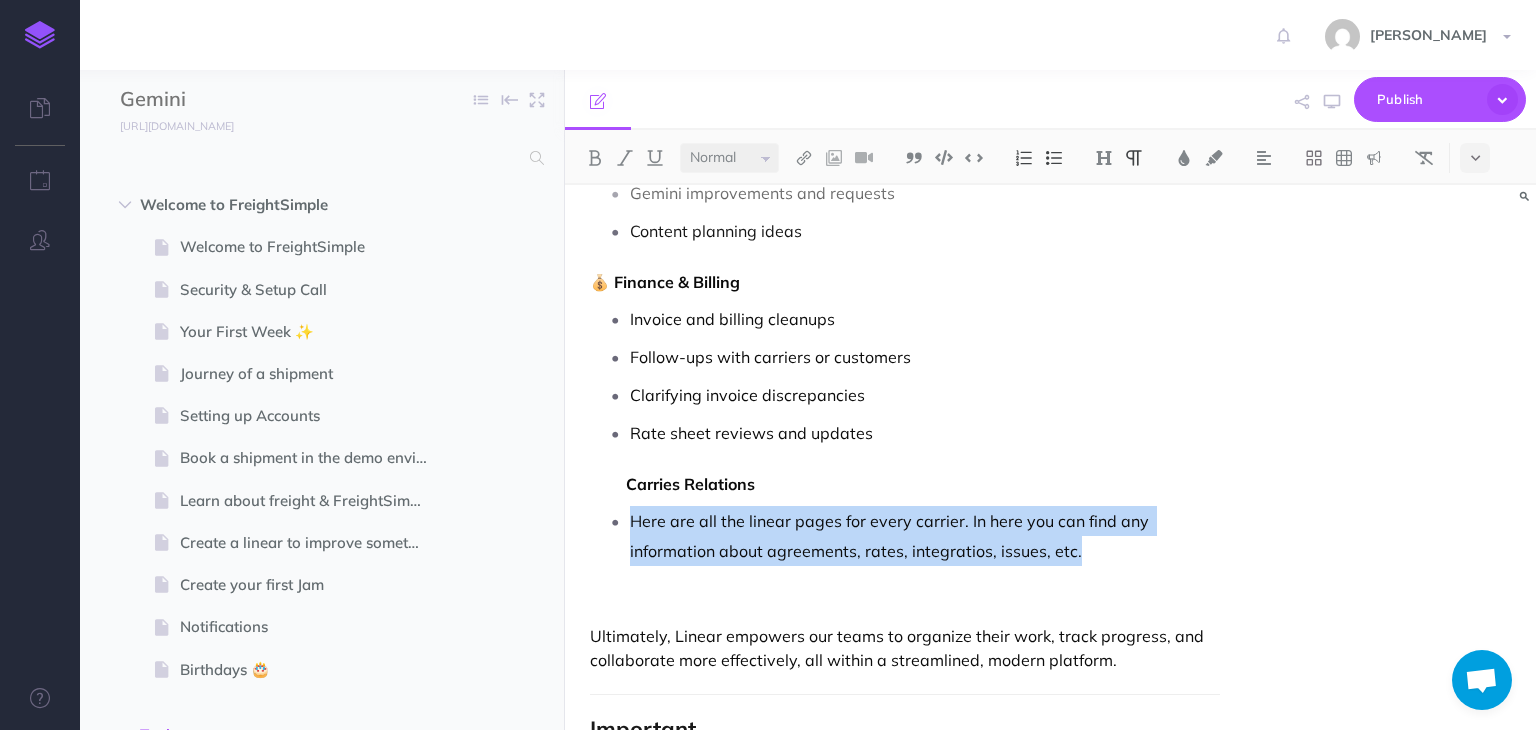 copy on "Here are all the linear pages for every carrier. In here you can find any information about agreements, rates, integratios, issues, etc." 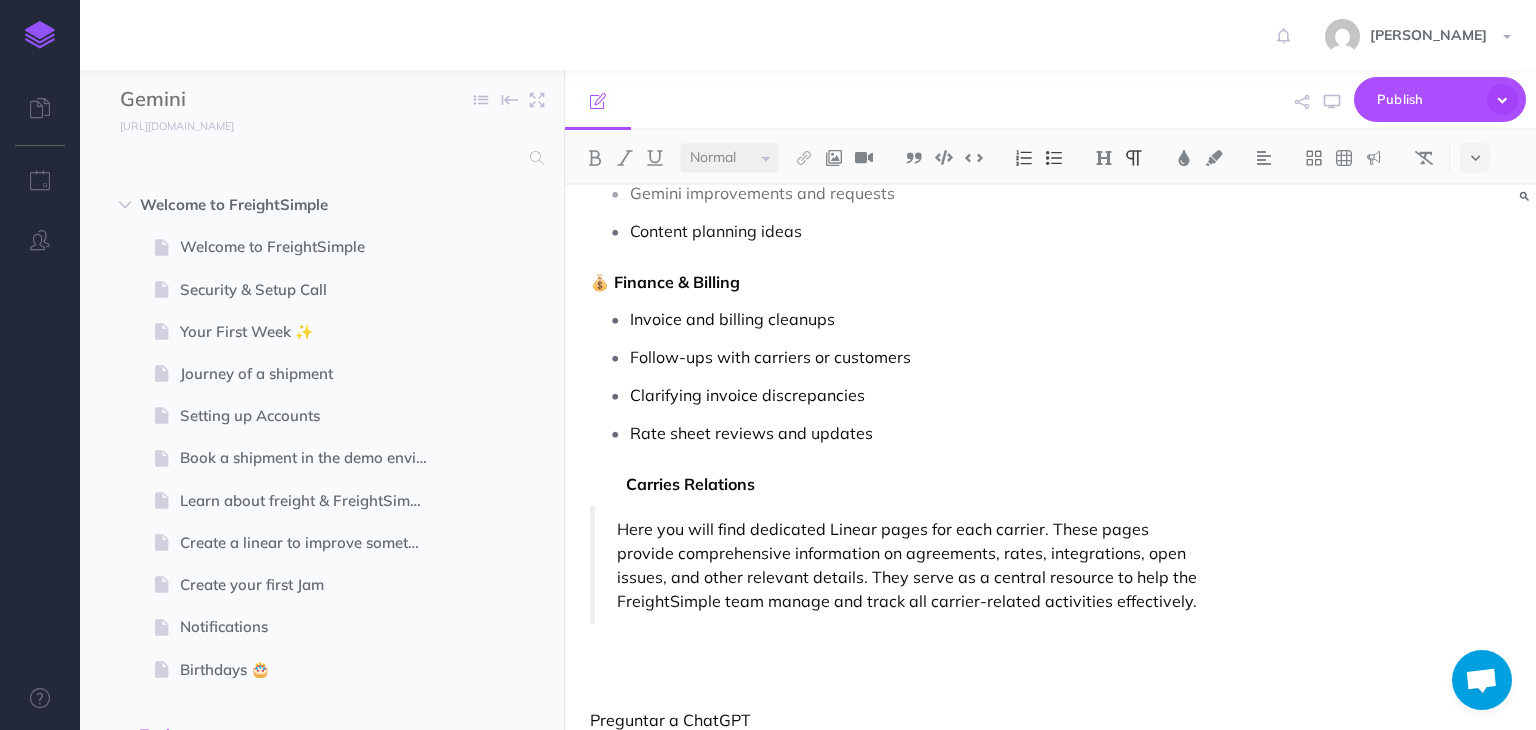 scroll, scrollTop: 1588, scrollLeft: 0, axis: vertical 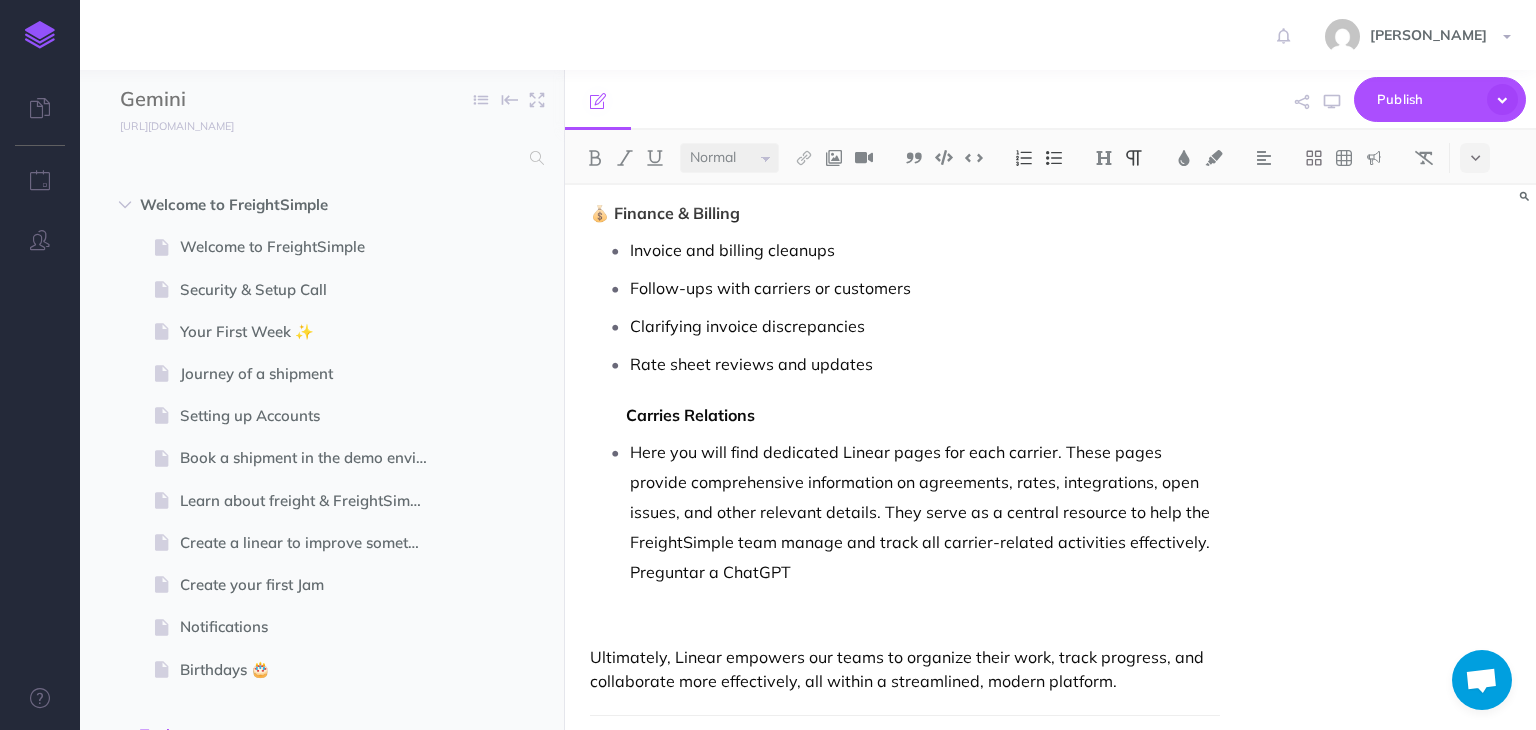 click on "Preguntar a ChatGPT" at bounding box center [924, 572] 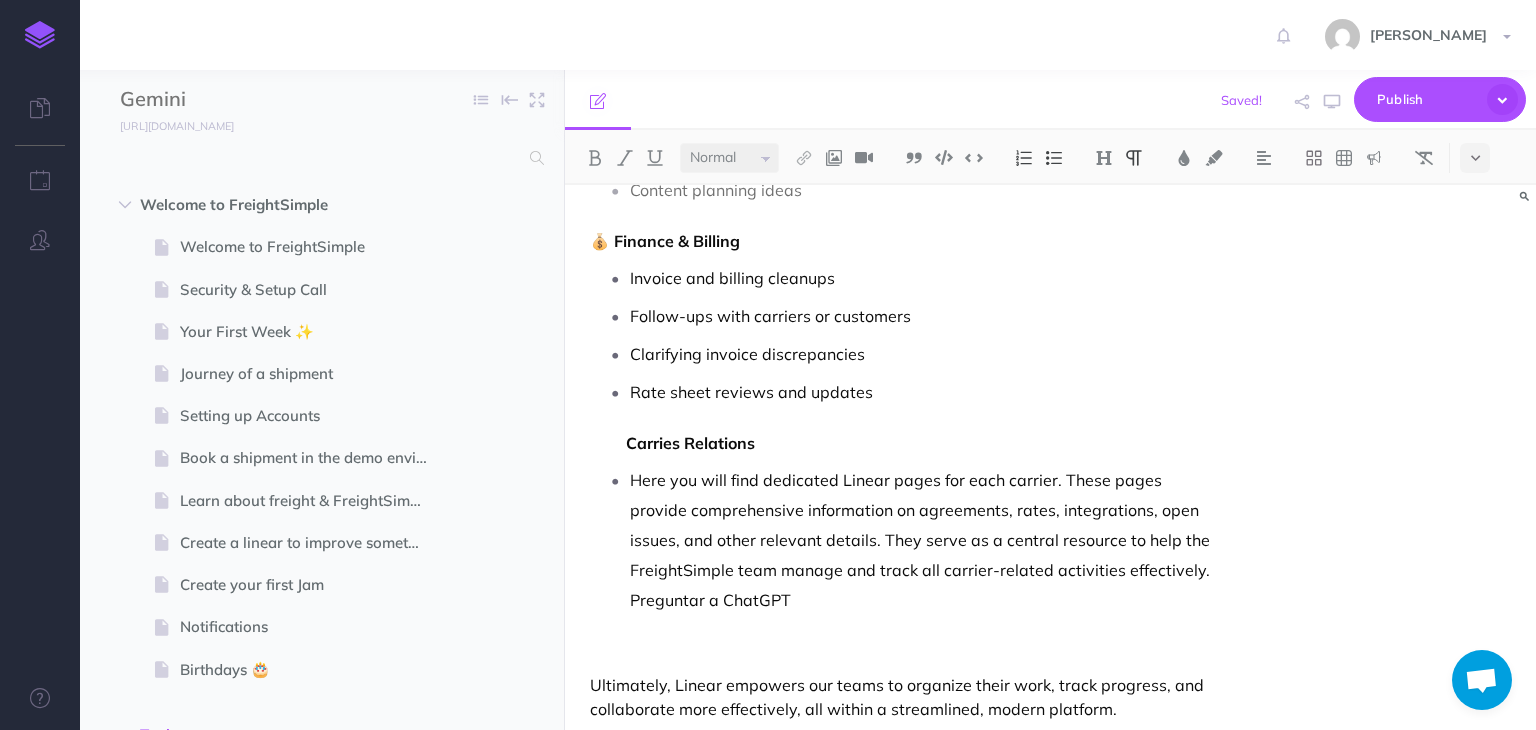 scroll, scrollTop: 1588, scrollLeft: 0, axis: vertical 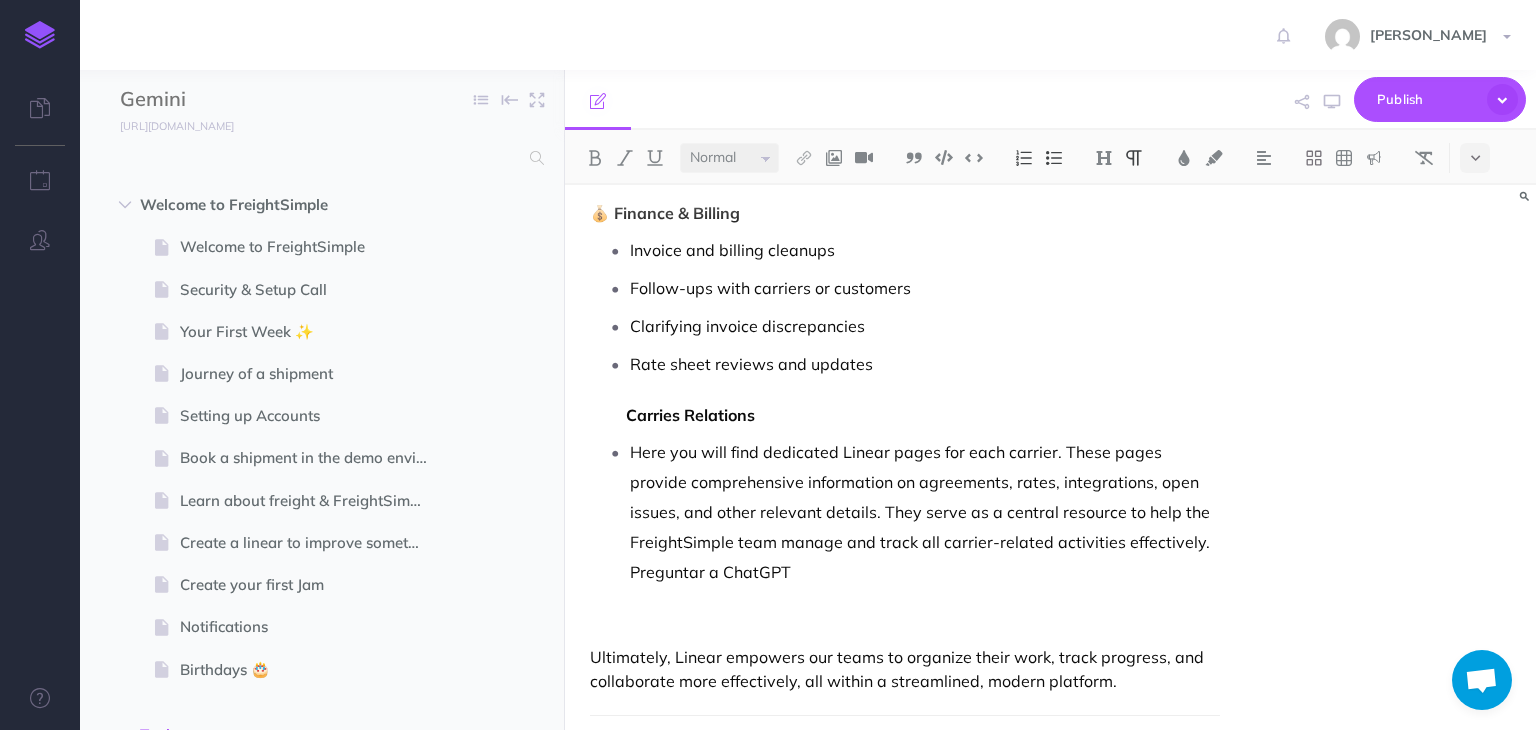 click on "🫱🏻‍🫲🏻 Carries Relations" at bounding box center (672, 415) 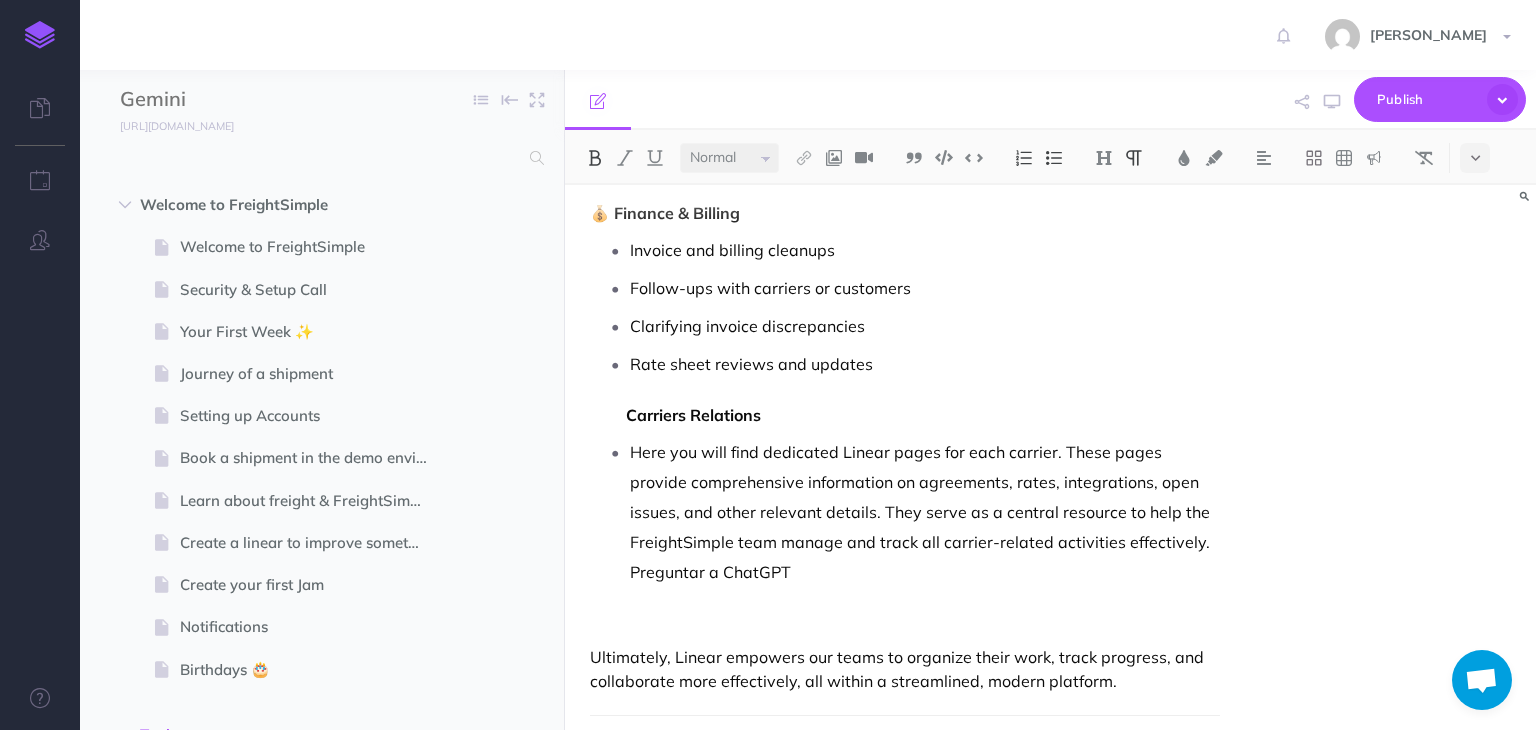 click on "🫱🏻‍🫲🏻 Carriers Relations" at bounding box center (675, 415) 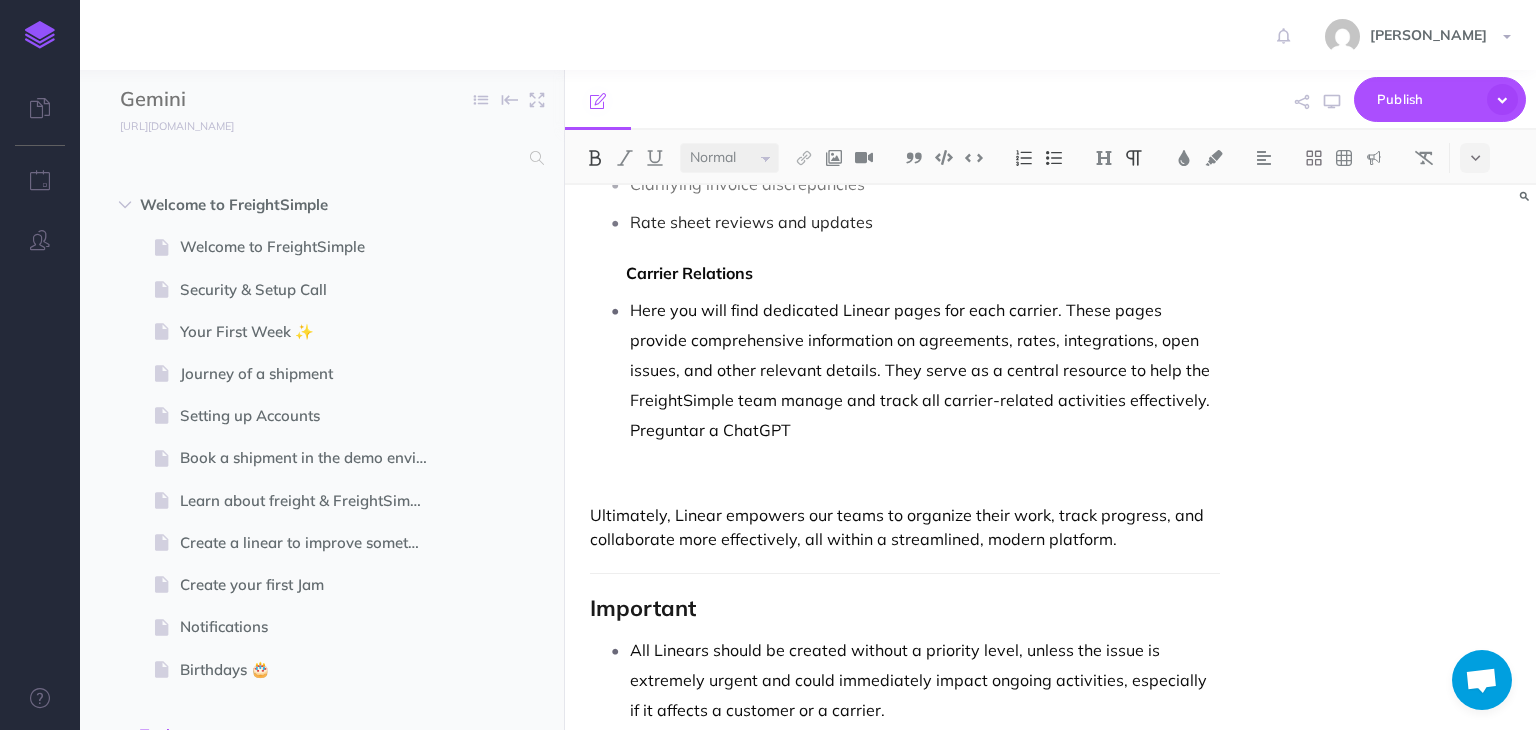 scroll, scrollTop: 1788, scrollLeft: 0, axis: vertical 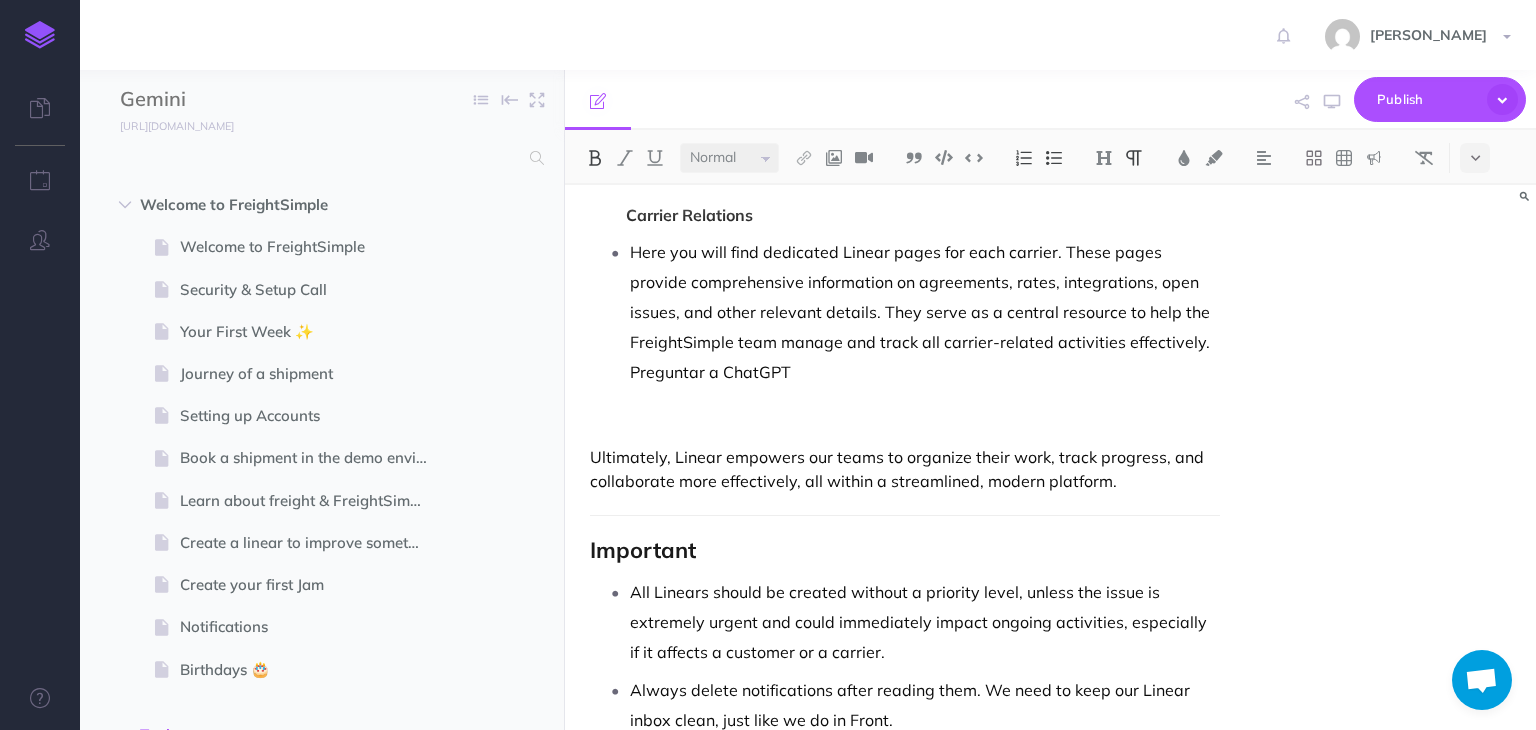 click at bounding box center [904, 423] 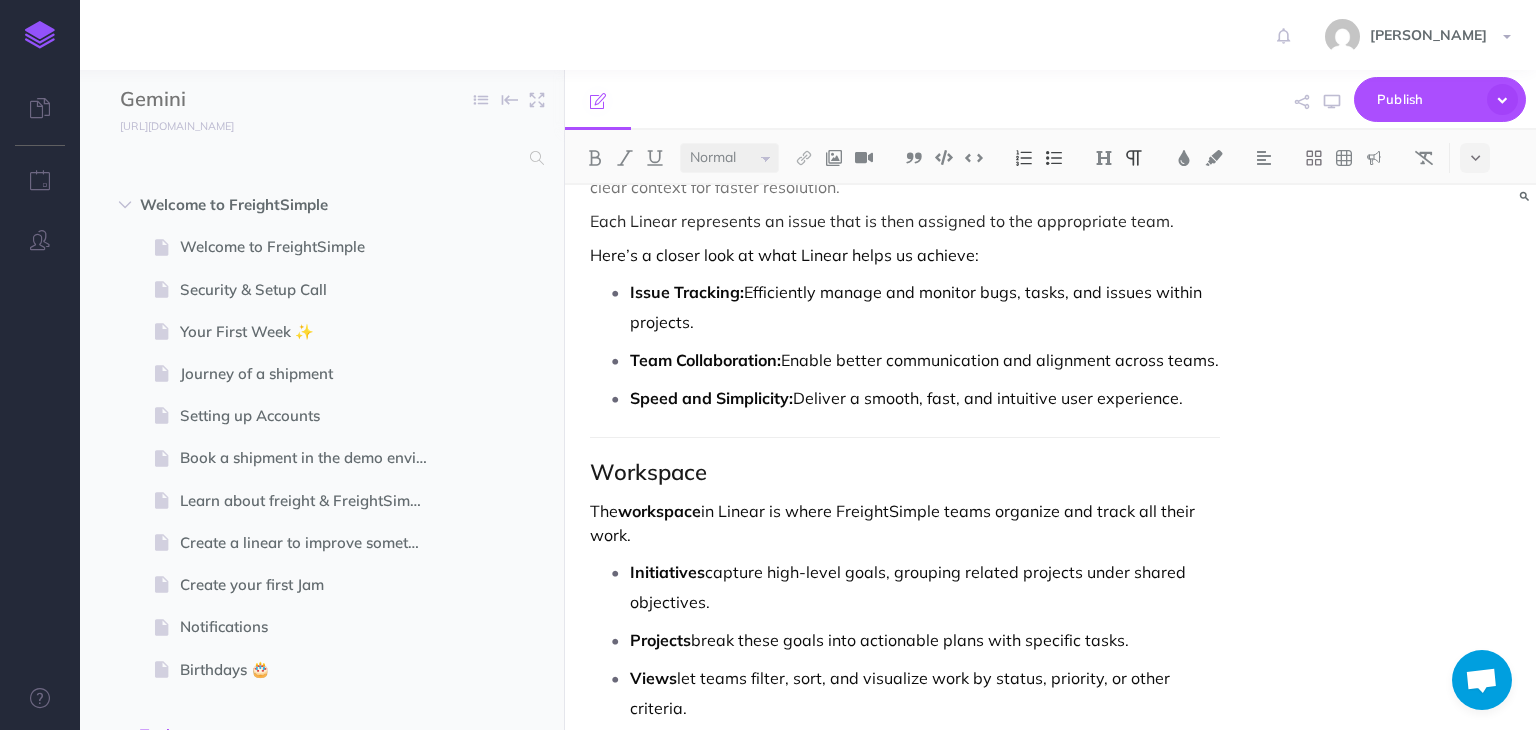 scroll, scrollTop: 188, scrollLeft: 0, axis: vertical 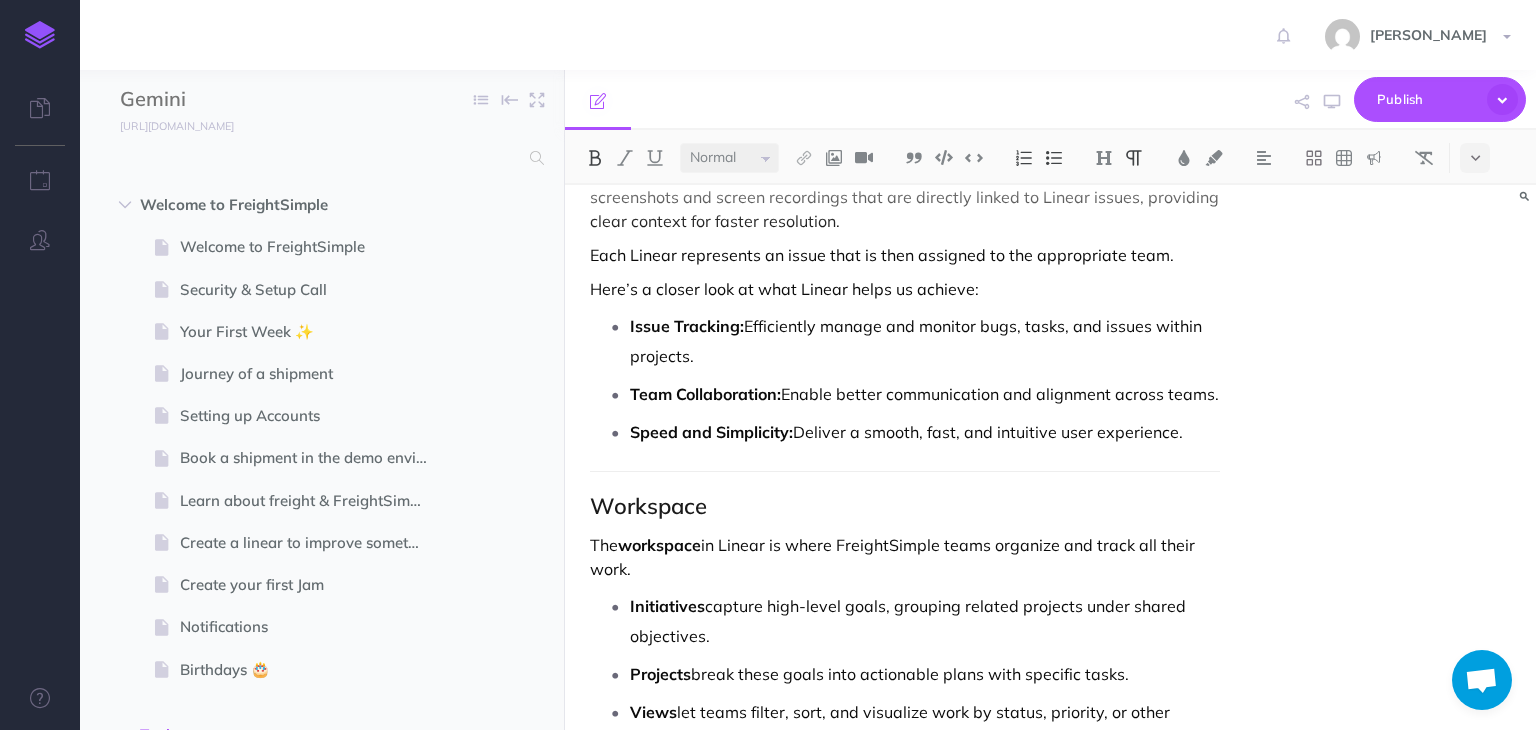 click on "Learning Linear Linear  is a modern project management and issue tracking tool designed to streamline workflows, particularly for software development teams. With a focus on speed, simplicity, and clarity, Linear offers a clean, developer-friendly interface and integrates seamlessly with our tools  Apollo  and  Jam . Through  Jam , we capture screenshots and screen recordings that are directly linked to Linear issues, providing clear context for faster resolution. Each Linear represents an issue that is then assigned to the appropriate team. Here’s a closer look at what Linear helps us achieve: Issue Tracking:  Efficiently manage and monitor bugs, tasks, and issues within projects. Team Collaboration:  Enable better communication and alignment across teams. Speed and Simplicity:  Deliver a smooth, fast, and intuitive user experience. Workspace The  workspace  in Linear is where FreightSimple teams organize and track all their work. Initiatives Projects Views                           Our Linear Teams" at bounding box center (904, 1807) 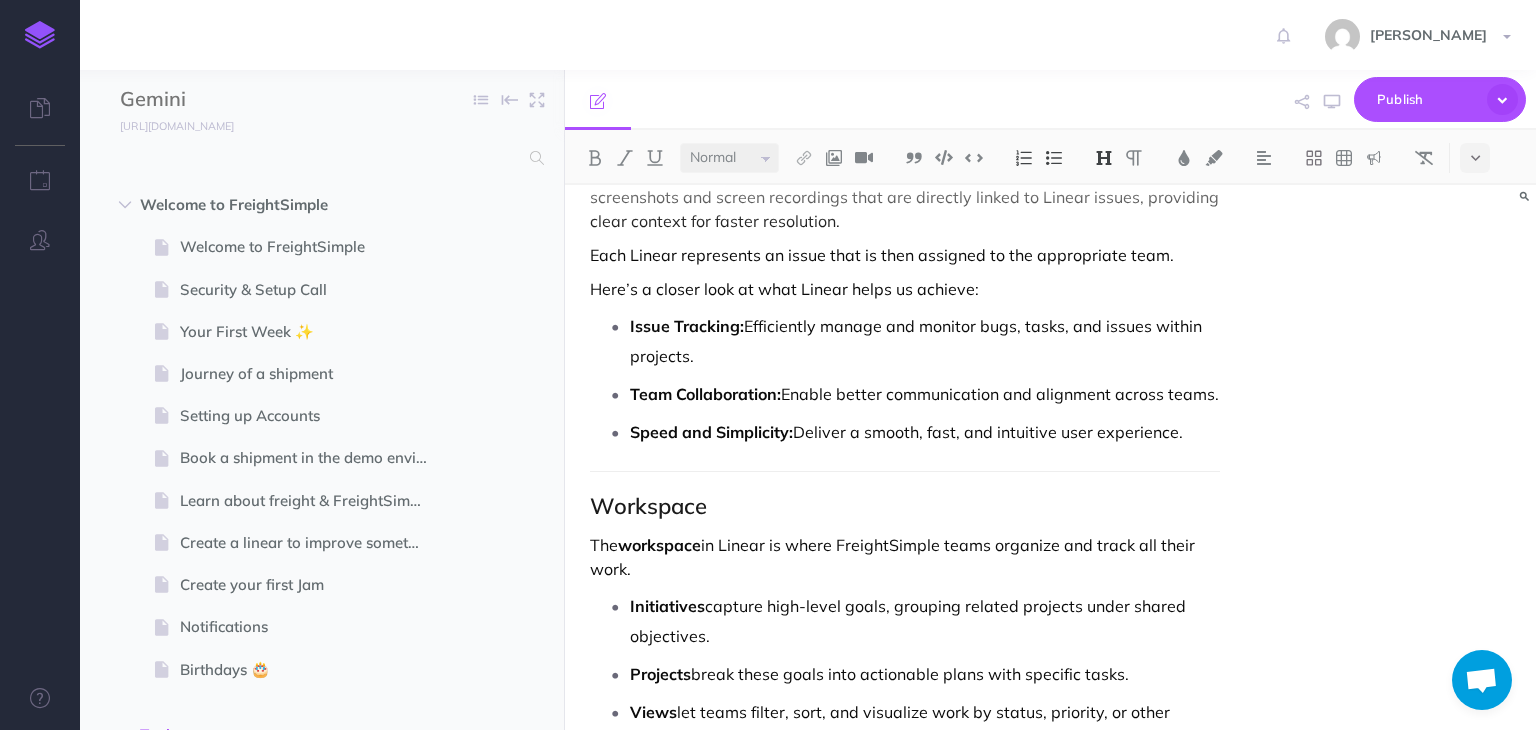 click on "Learning Linear Linear  is a modern project management and issue tracking tool designed to streamline workflows, particularly for software development teams. With a focus on speed, simplicity, and clarity, Linear offers a clean, developer-friendly interface and integrates seamlessly with our tools  Apollo  and  Jam . Through  Jam , we capture screenshots and screen recordings that are directly linked to Linear issues, providing clear context for faster resolution. Each Linear represents an issue that is then assigned to the appropriate team. Here’s a closer look at what Linear helps us achieve: Issue Tracking:  Efficiently manage and monitor bugs, tasks, and issues within projects. Team Collaboration:  Enable better communication and alignment across teams. Speed and Simplicity:  Deliver a smooth, fast, and intuitive user experience. Workspace The  workspace  in Linear is where FreightSimple teams organize and track all their work. Initiatives Projects Views                           Our Linear Teams" at bounding box center (904, 1807) 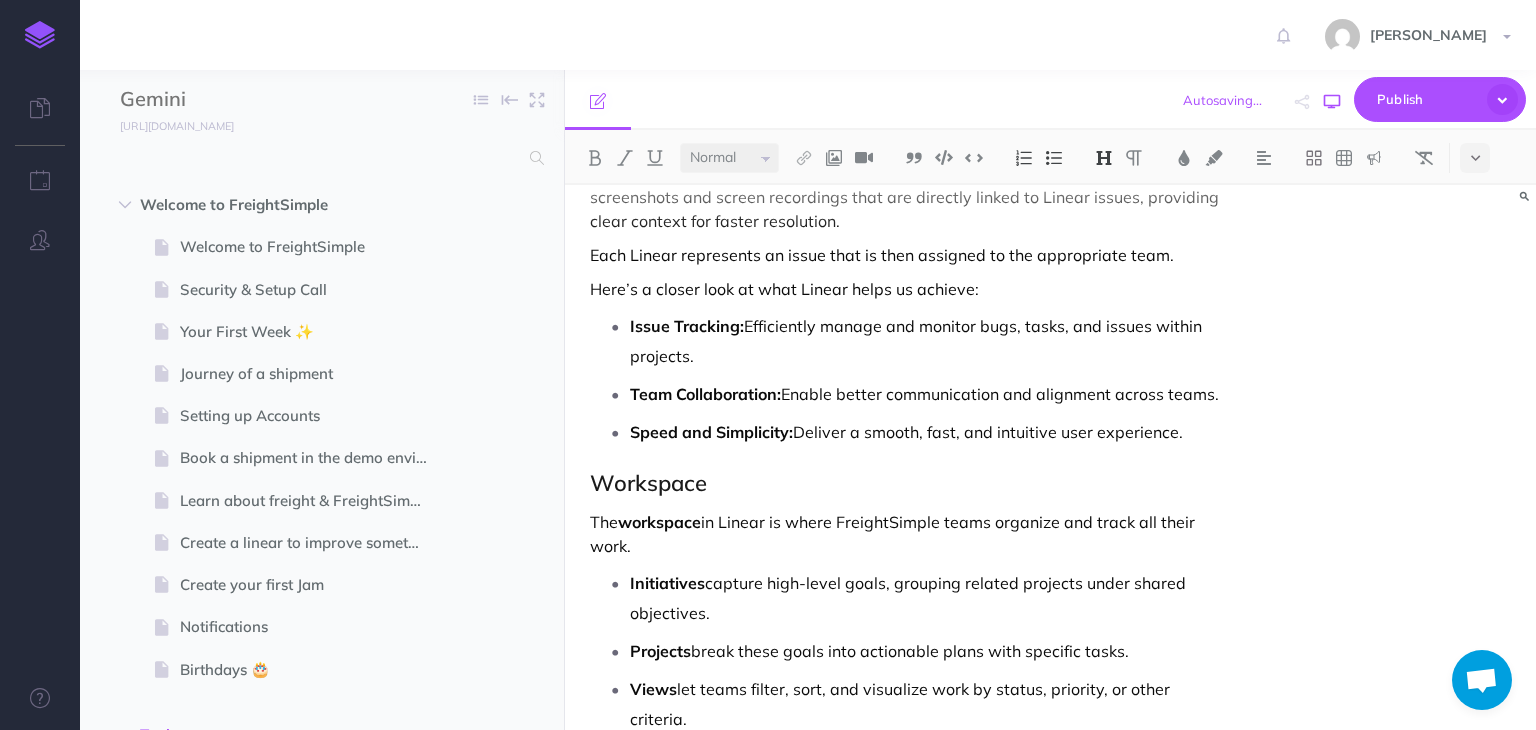 click at bounding box center (1332, 102) 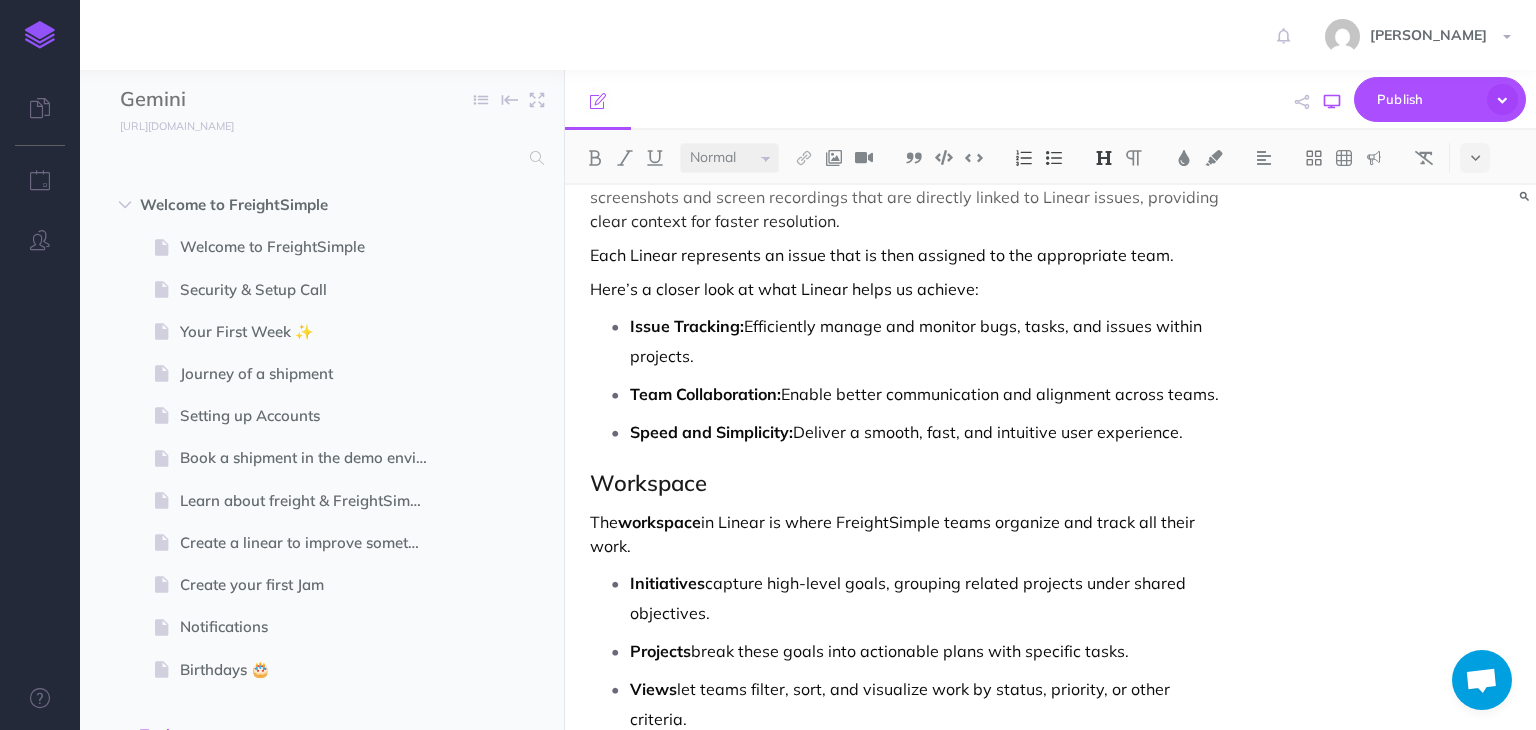 click at bounding box center [1332, 102] 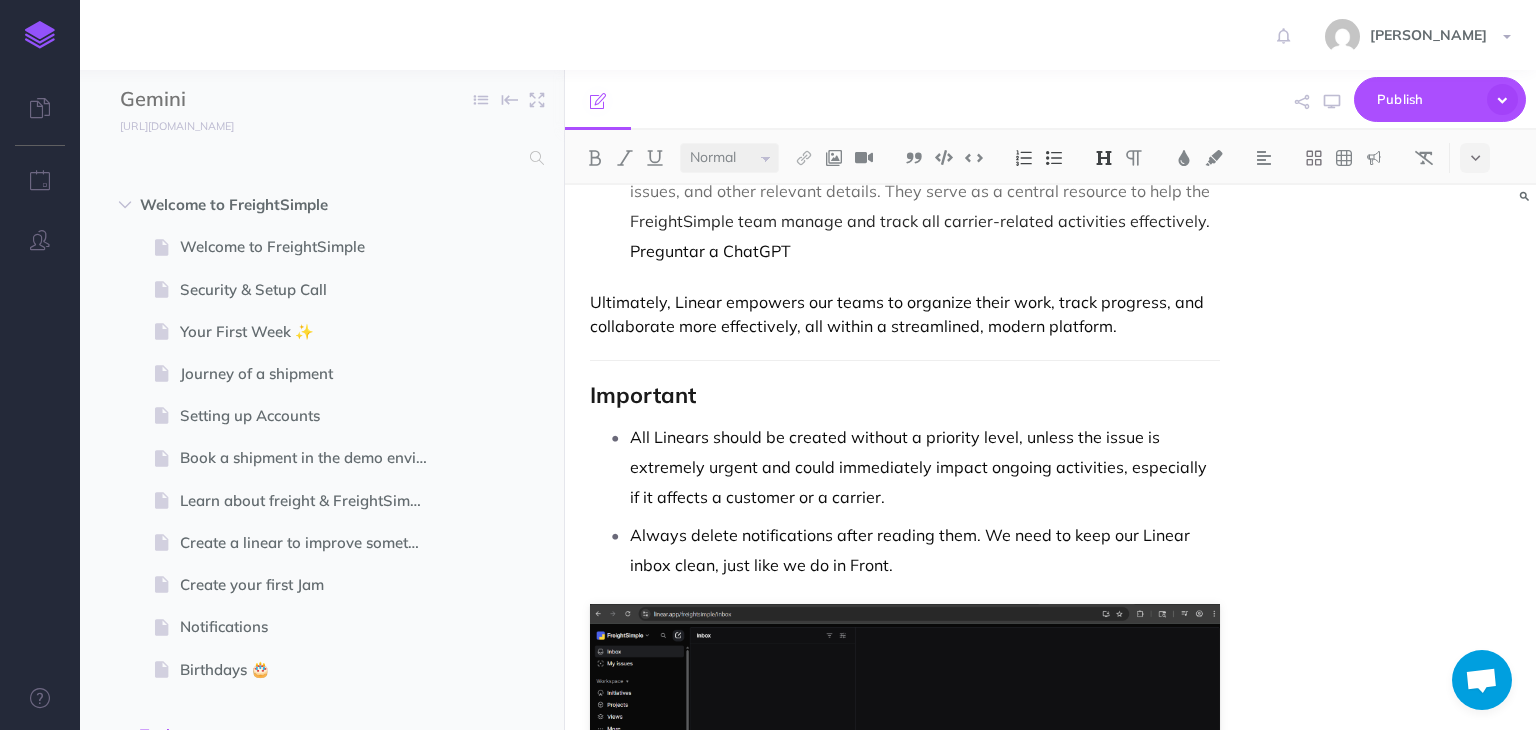scroll, scrollTop: 1888, scrollLeft: 0, axis: vertical 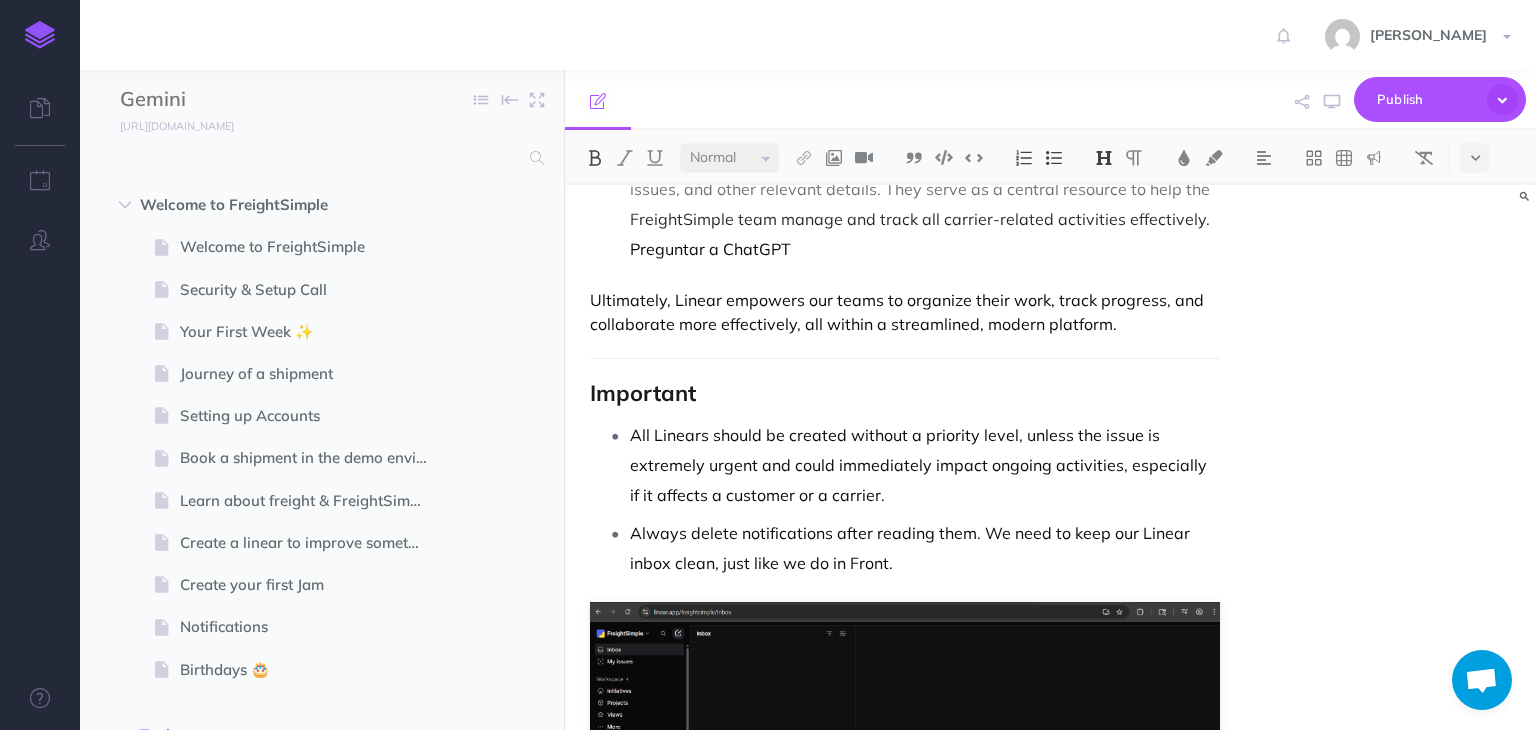 click on "Learning Linear Linear  is a modern project management and issue tracking tool designed to streamline workflows, particularly for software development teams. With a focus on speed, simplicity, and clarity, Linear offers a clean, developer-friendly interface and integrates seamlessly with our tools  Apollo  and  Jam . Through  Jam , we capture screenshots and screen recordings that are directly linked to Linear issues, providing clear context for faster resolution. Each Linear represents an issue that is then assigned to the appropriate team. Here’s a closer look at what Linear helps us achieve: Issue Tracking:  Efficiently manage and monitor bugs, tasks, and issues within projects. Team Collaboration:  Enable better communication and alignment across teams. Speed and Simplicity:  Deliver a smooth, fast, and intuitive user experience. Workspace The  workspace  in Linear is where FreightSimple teams organize and track all their work. Initiatives Projects Views                           Our Linear Teams" at bounding box center (904, 96) 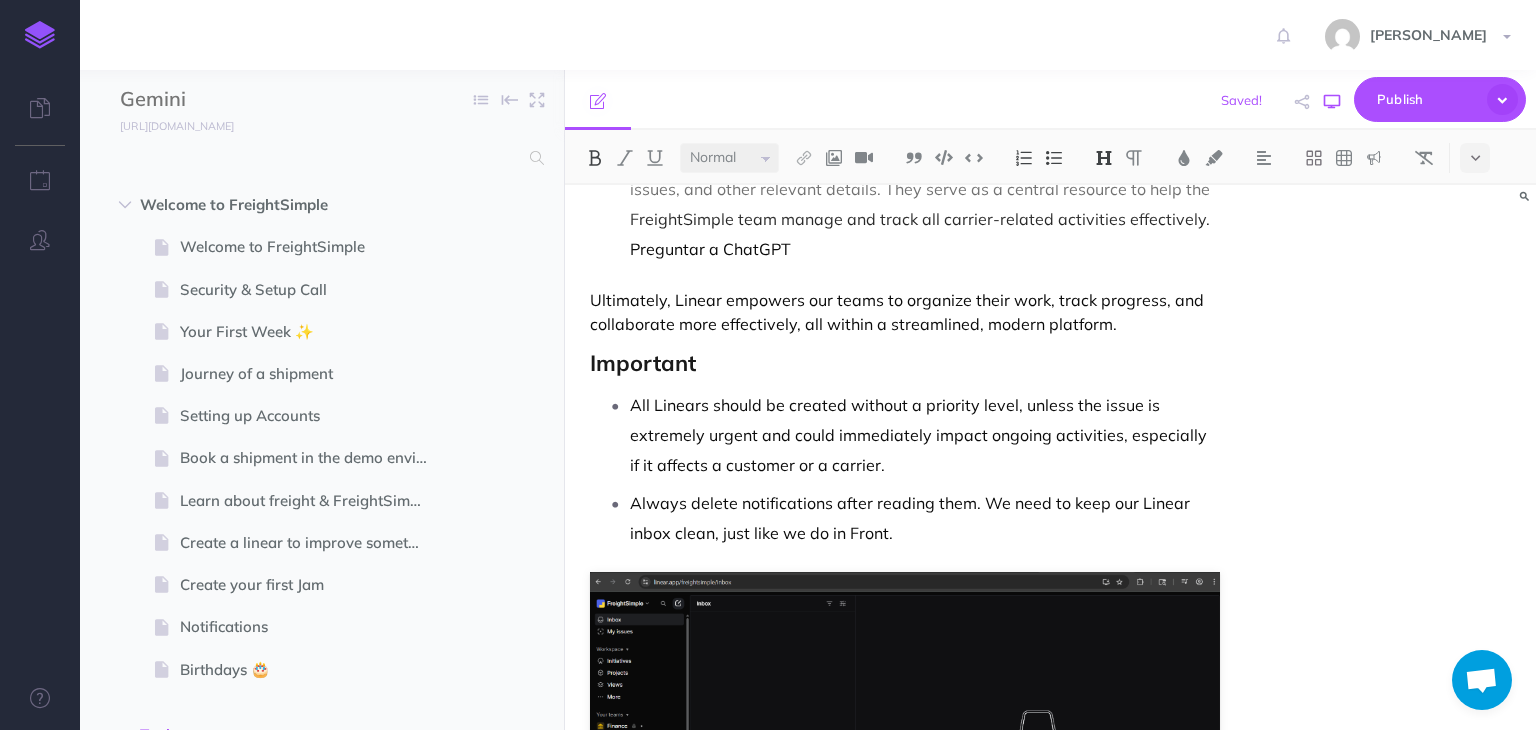 click at bounding box center [1332, 102] 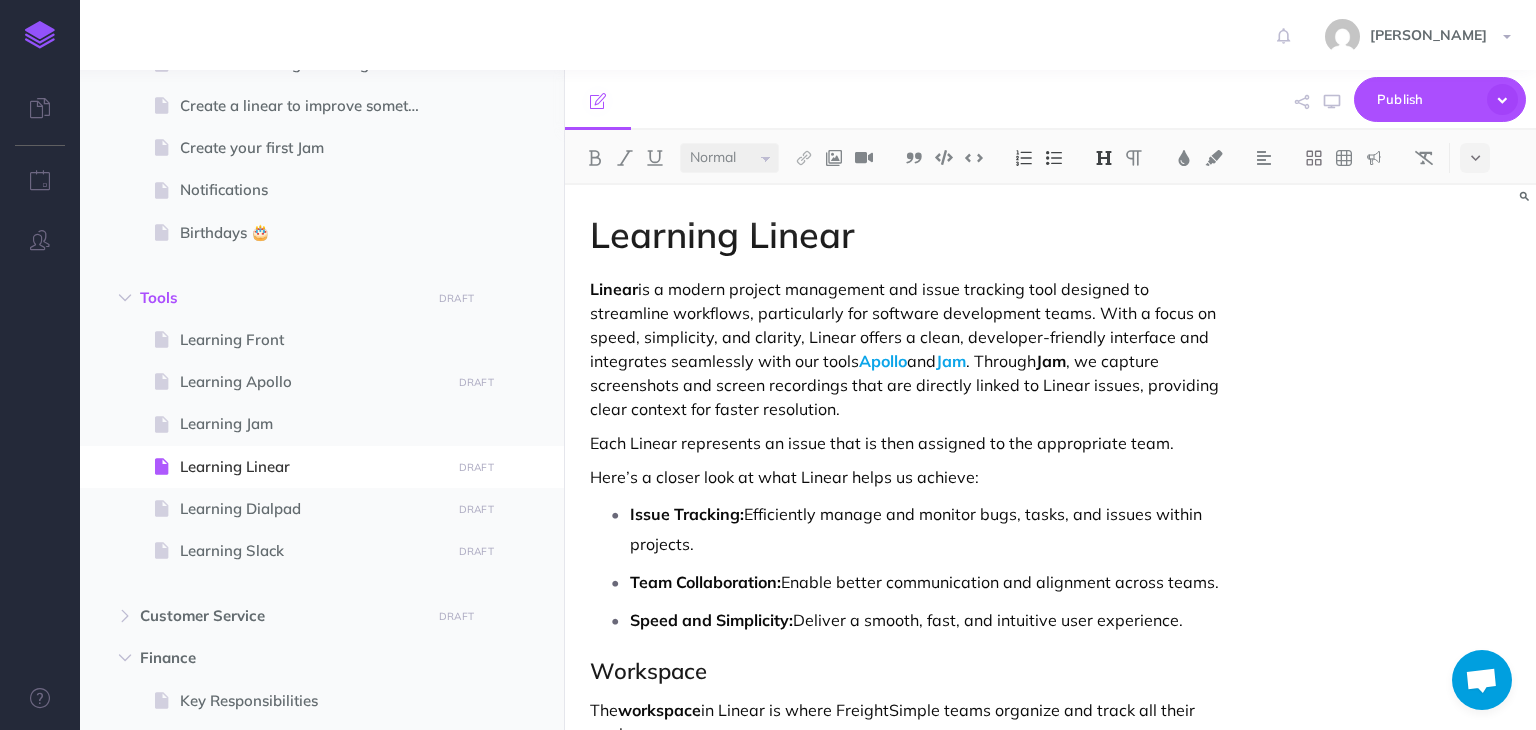 scroll, scrollTop: 600, scrollLeft: 0, axis: vertical 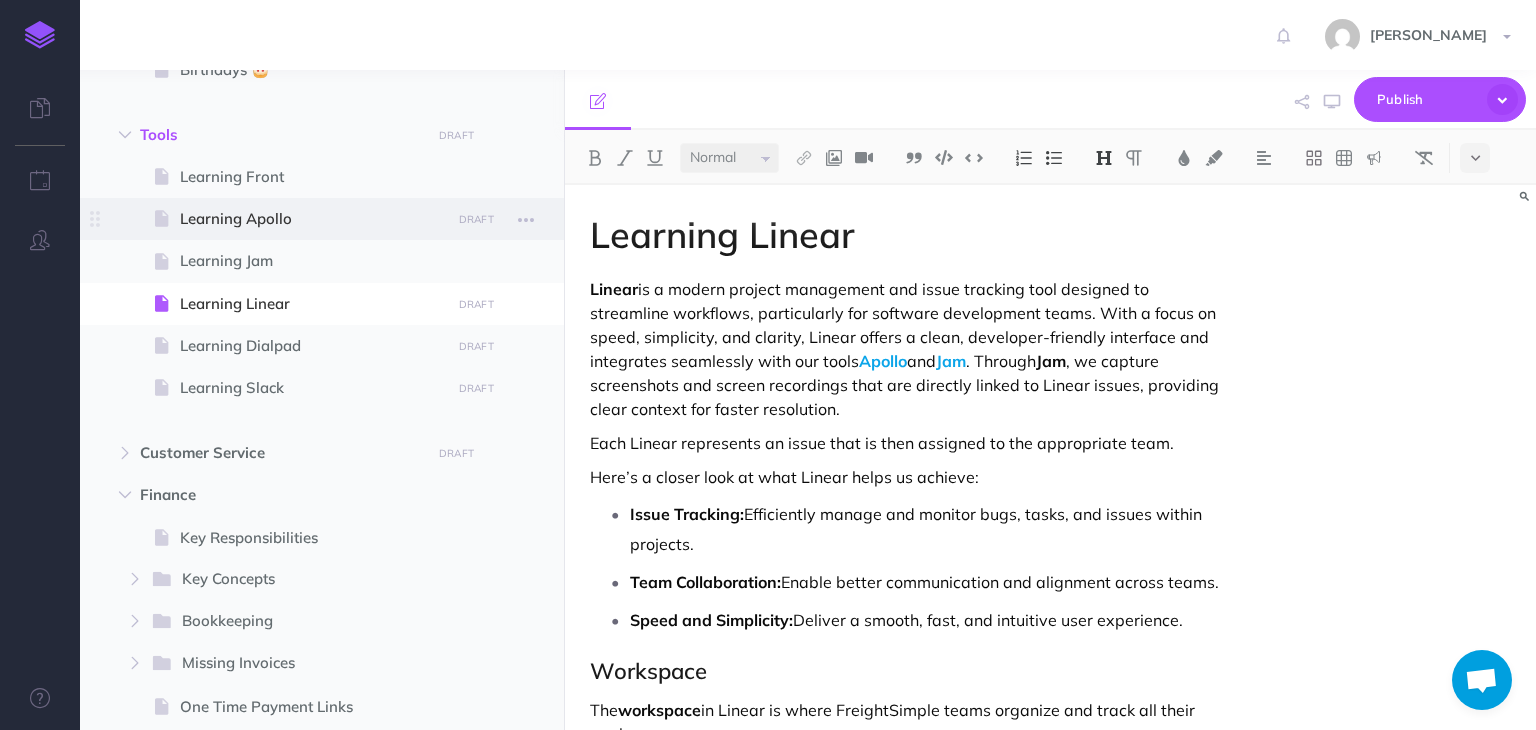 click on "Learning Apollo" at bounding box center (312, 219) 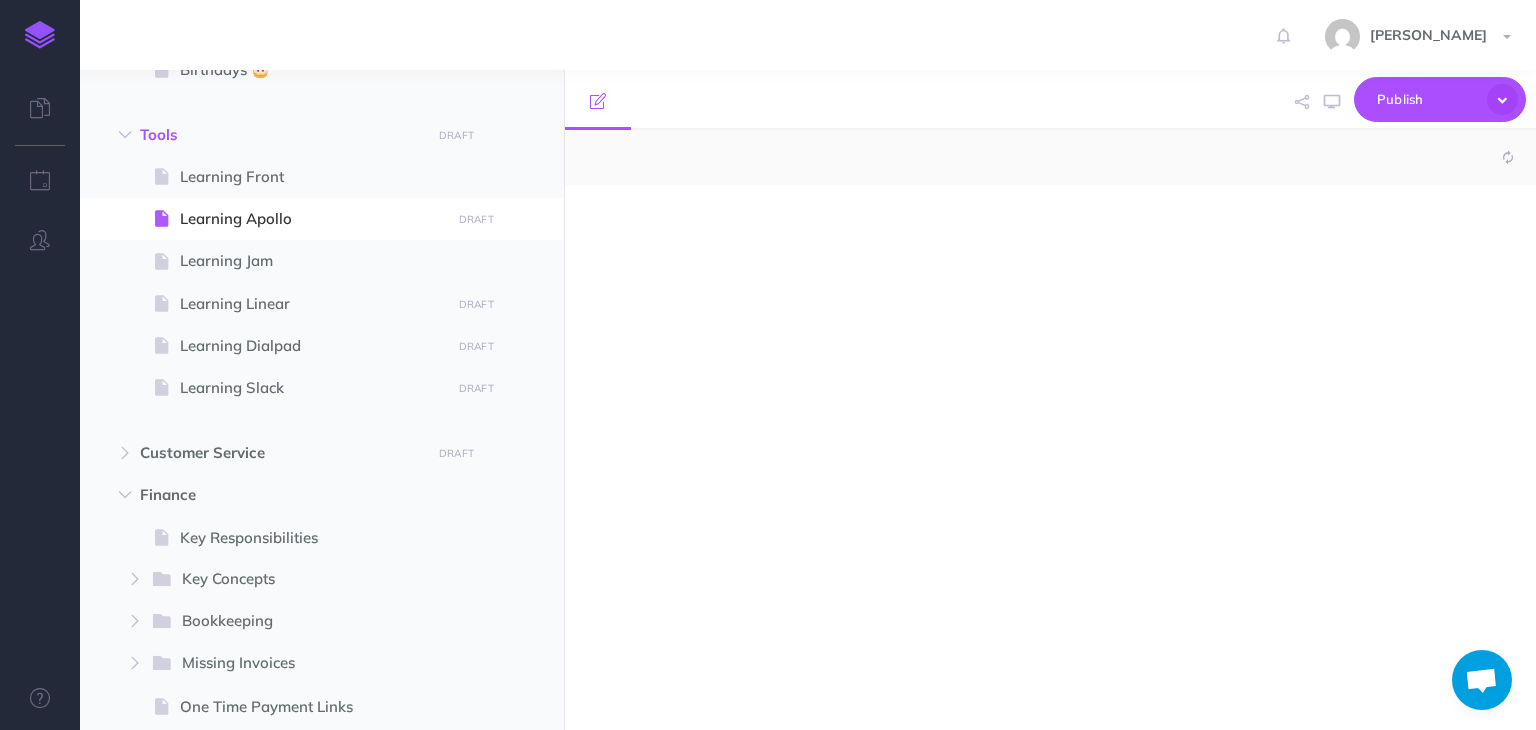 select on "null" 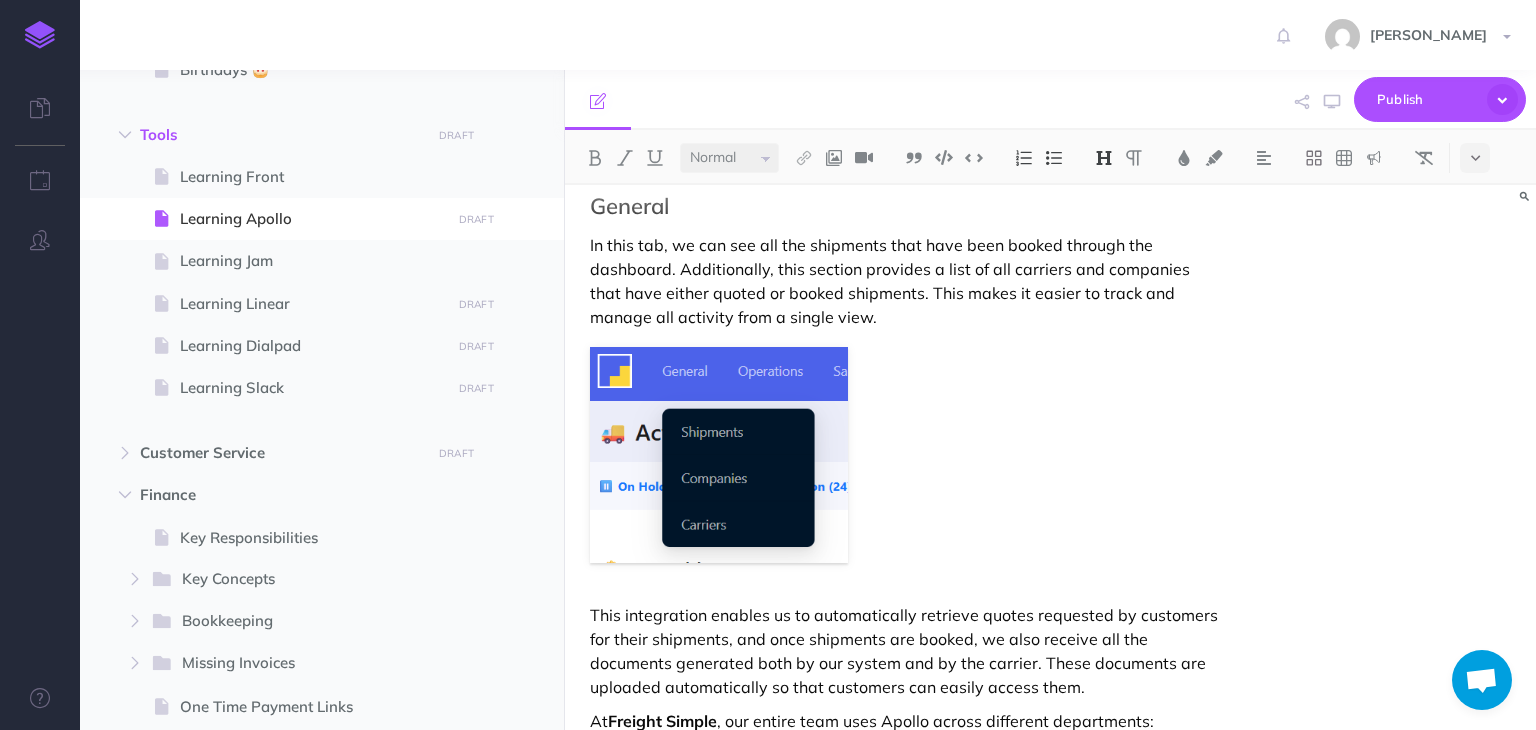 scroll, scrollTop: 200, scrollLeft: 0, axis: vertical 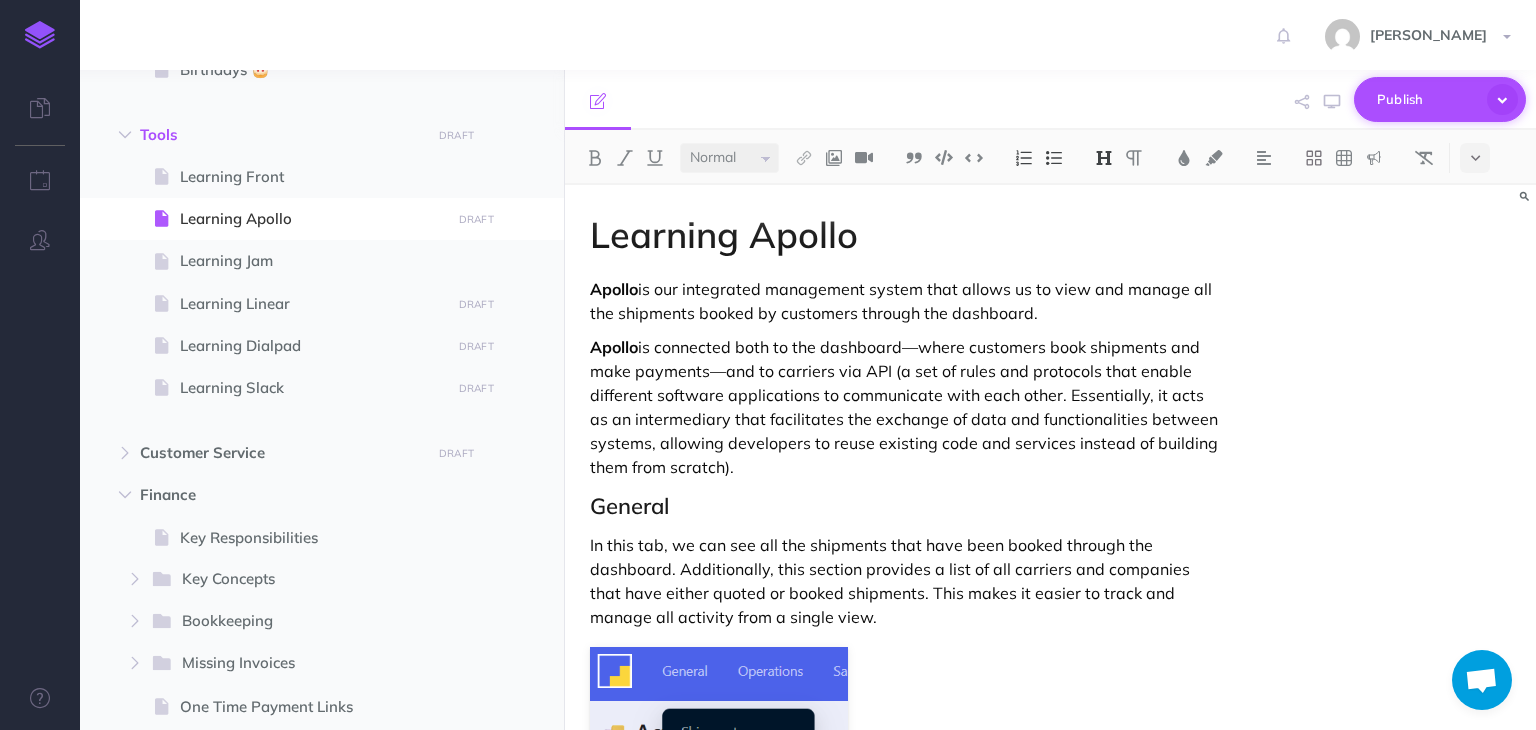 click on "Publish" at bounding box center (1427, 99) 